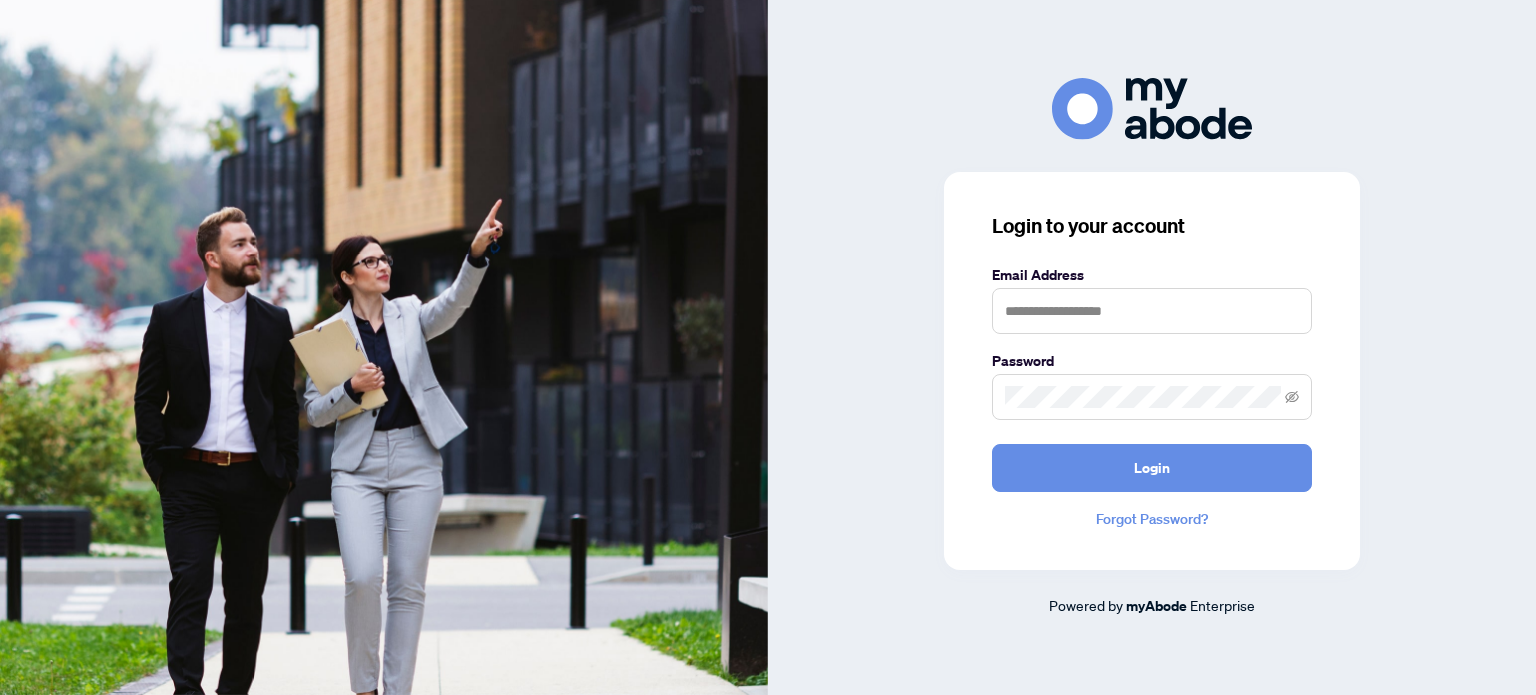 scroll, scrollTop: 0, scrollLeft: 0, axis: both 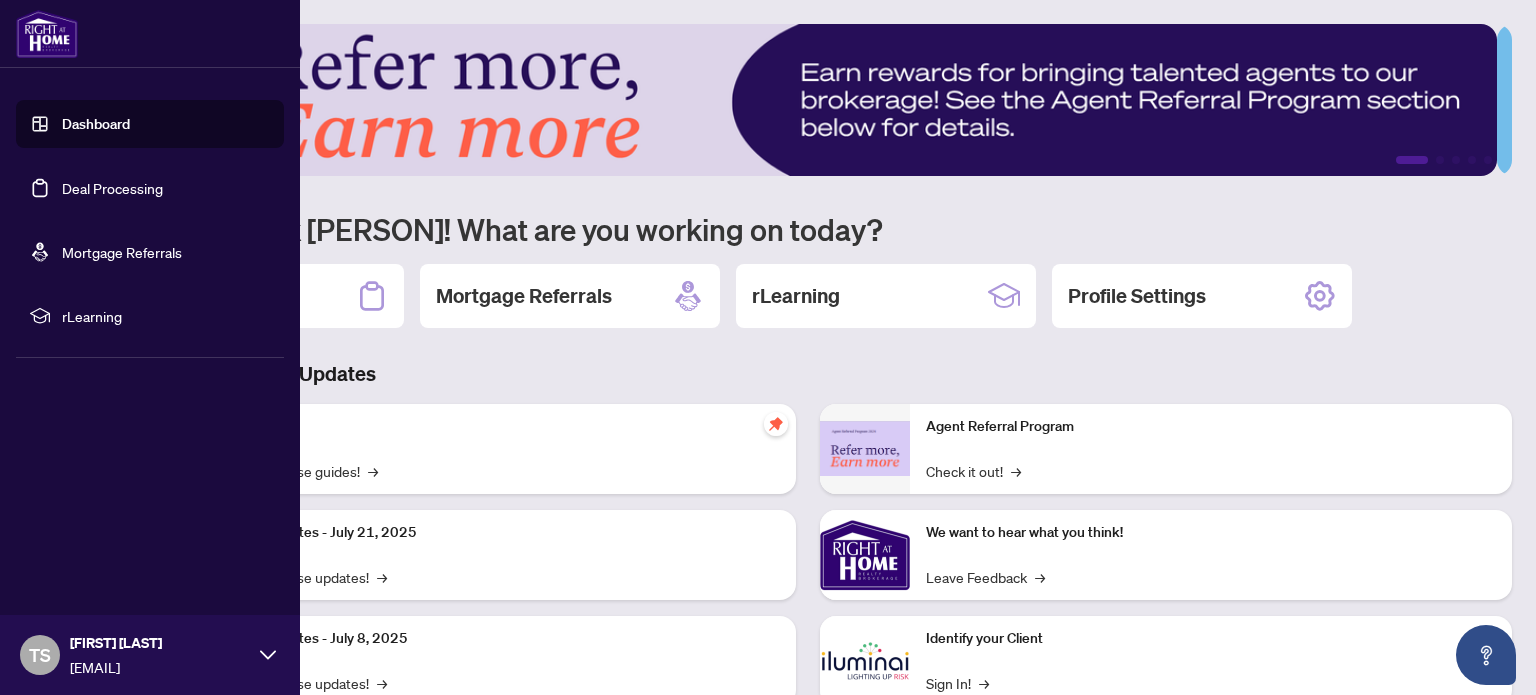click on "Dashboard" at bounding box center [96, 124] 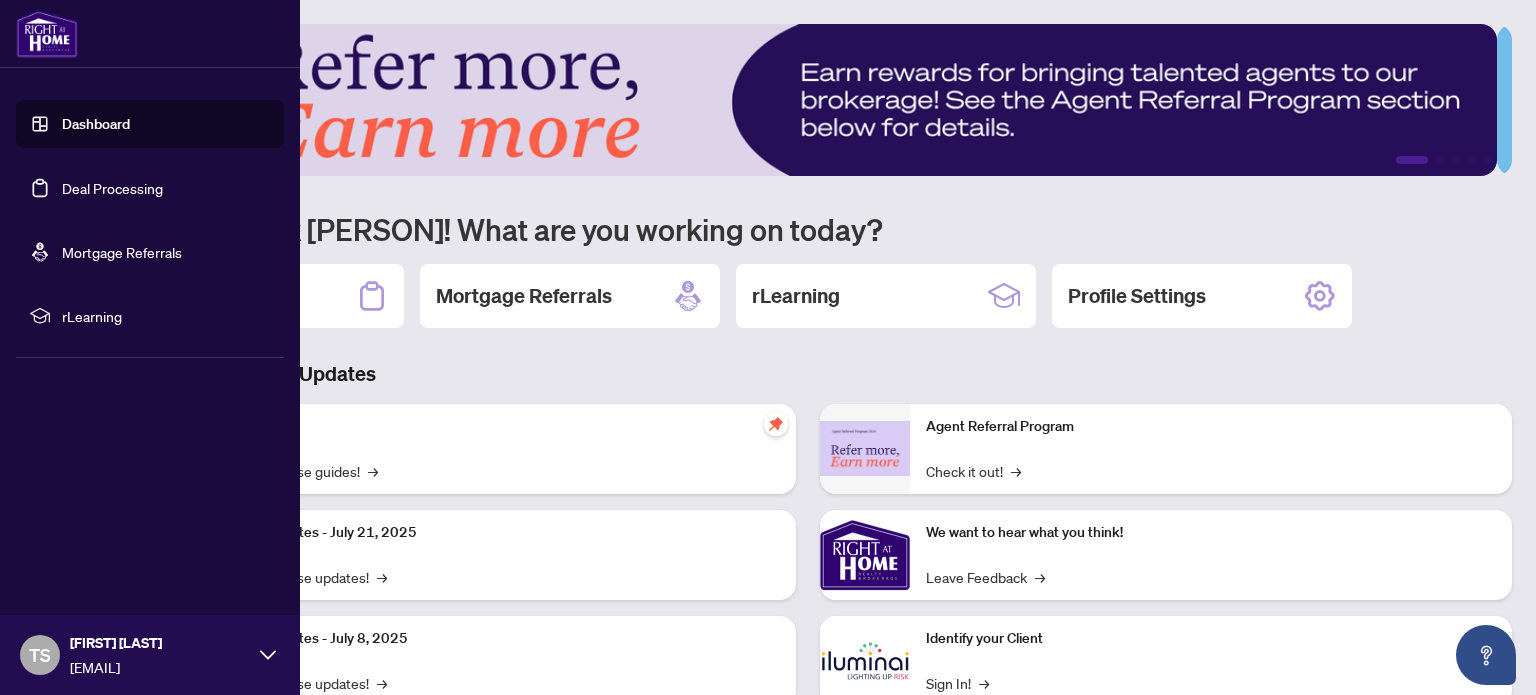 click on "Dashboard" at bounding box center (96, 124) 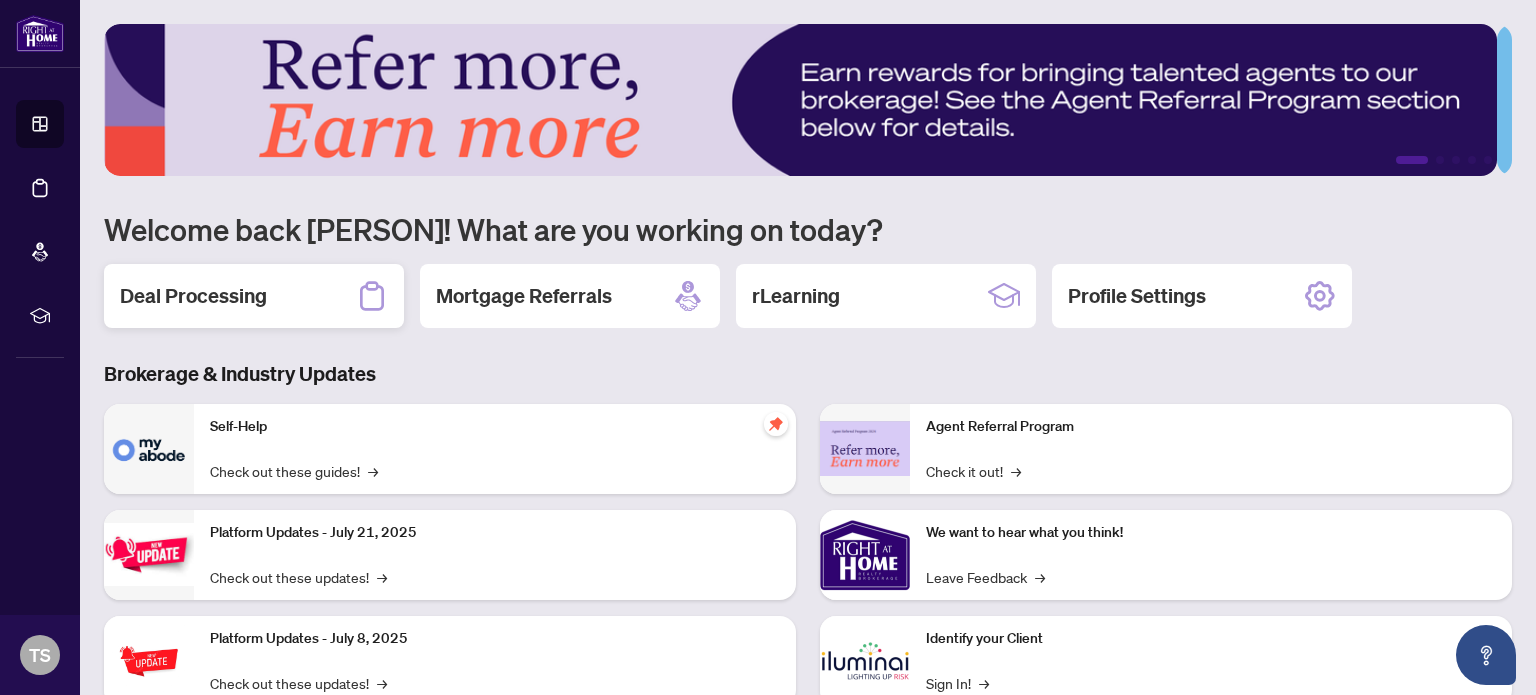 click on "Deal Processing" at bounding box center (193, 296) 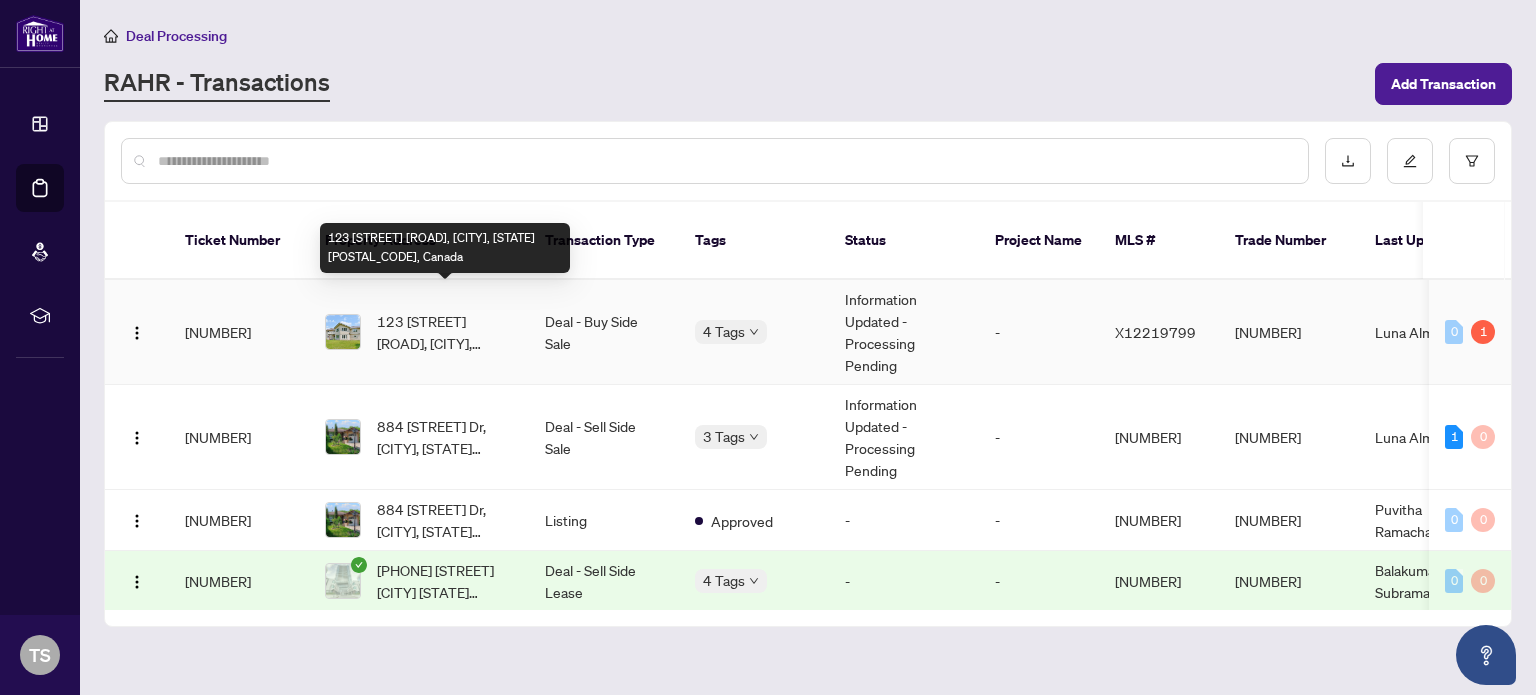 click on "123 [STREET] [ROAD], [CITY], [STATE] [POSTAL_CODE], Canada" at bounding box center [445, 332] 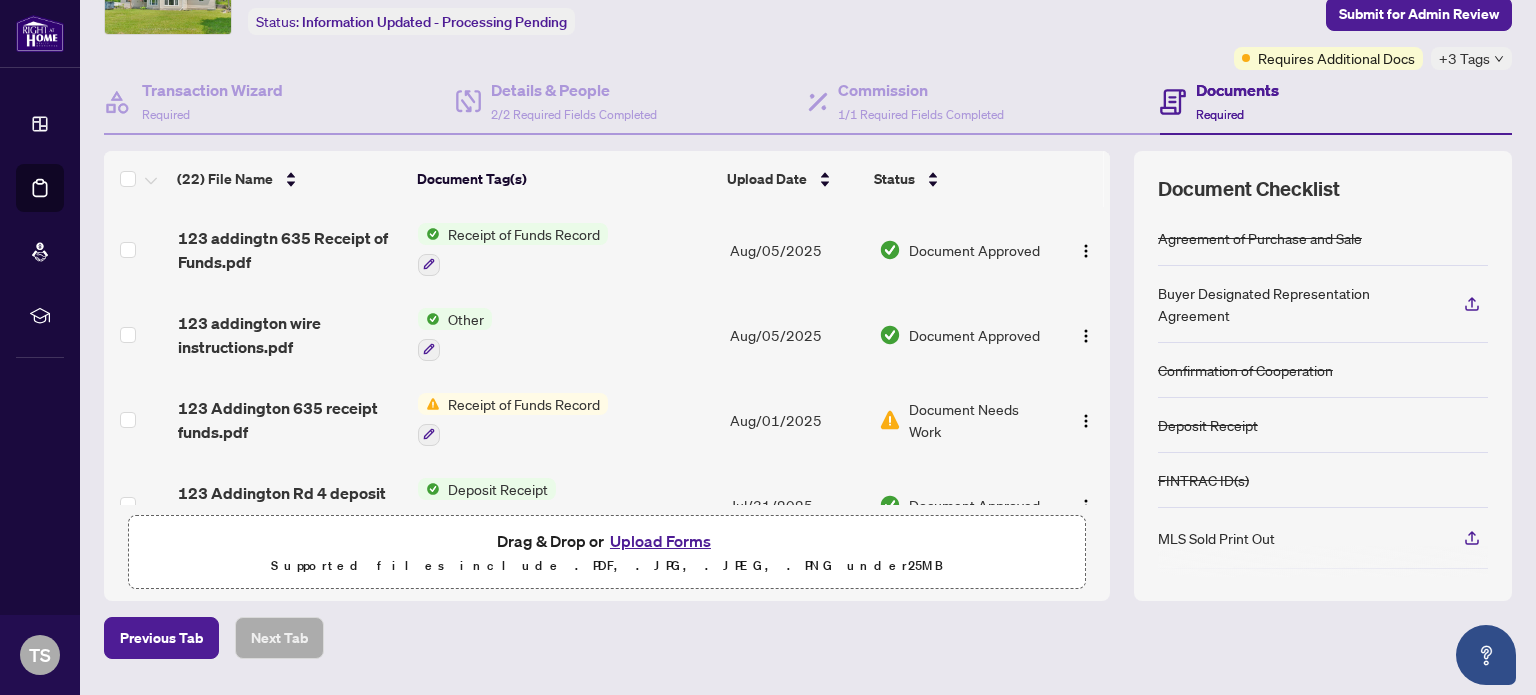 scroll, scrollTop: 160, scrollLeft: 0, axis: vertical 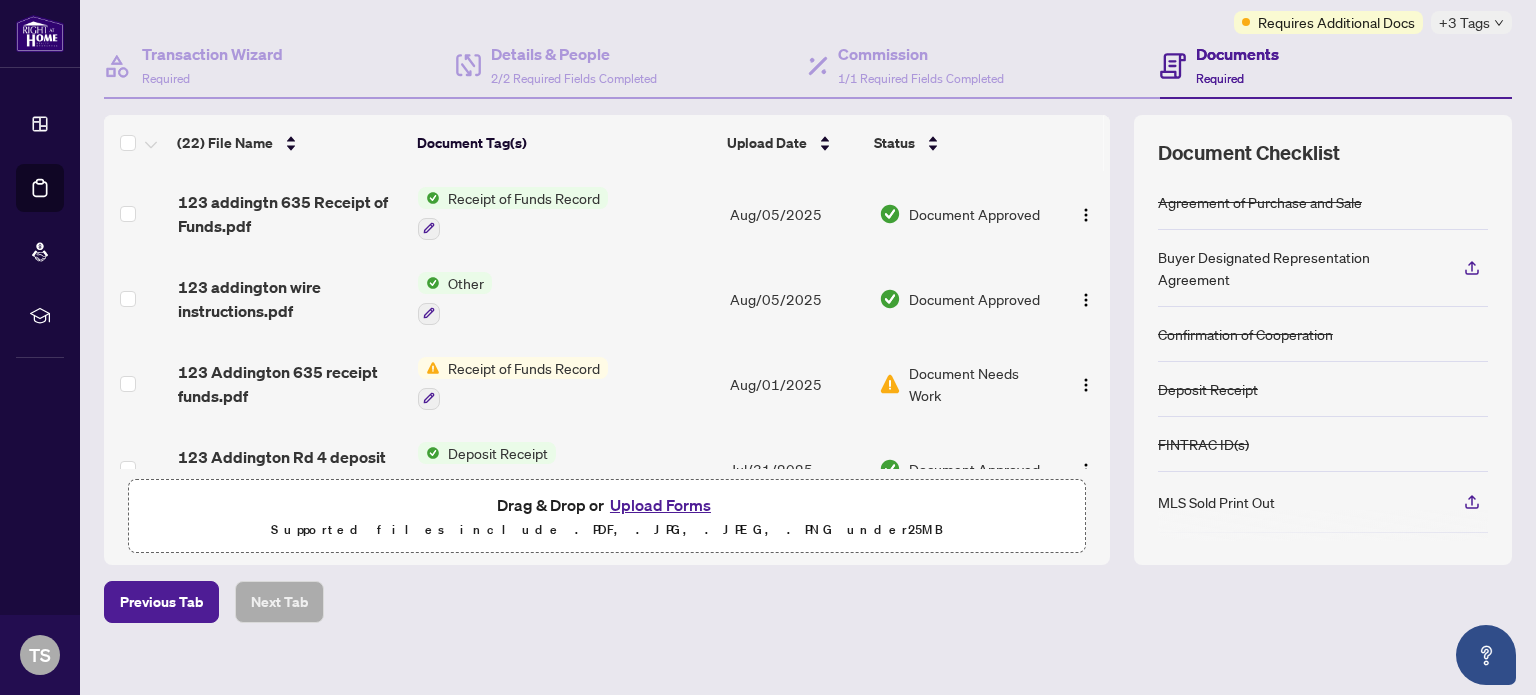 click on "Upload Forms" at bounding box center [660, 505] 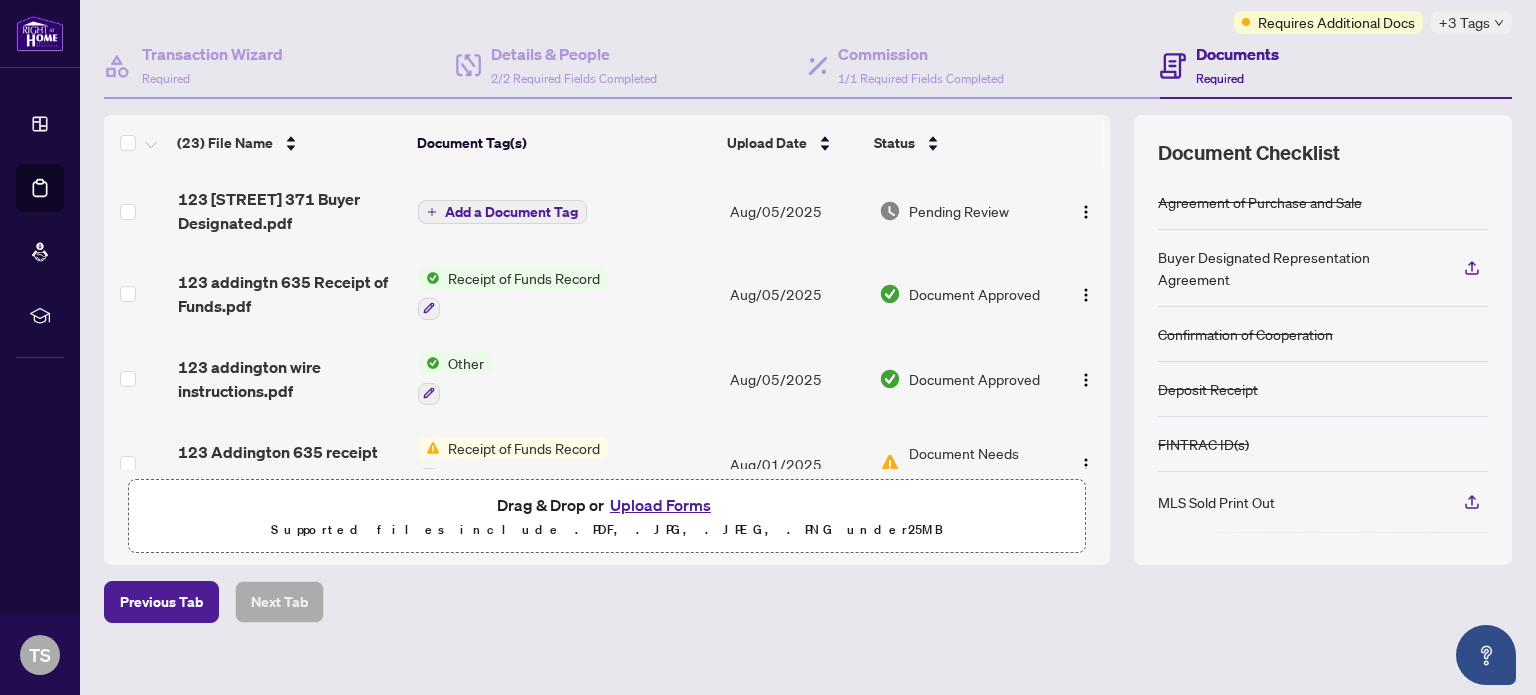 scroll, scrollTop: 33, scrollLeft: 0, axis: vertical 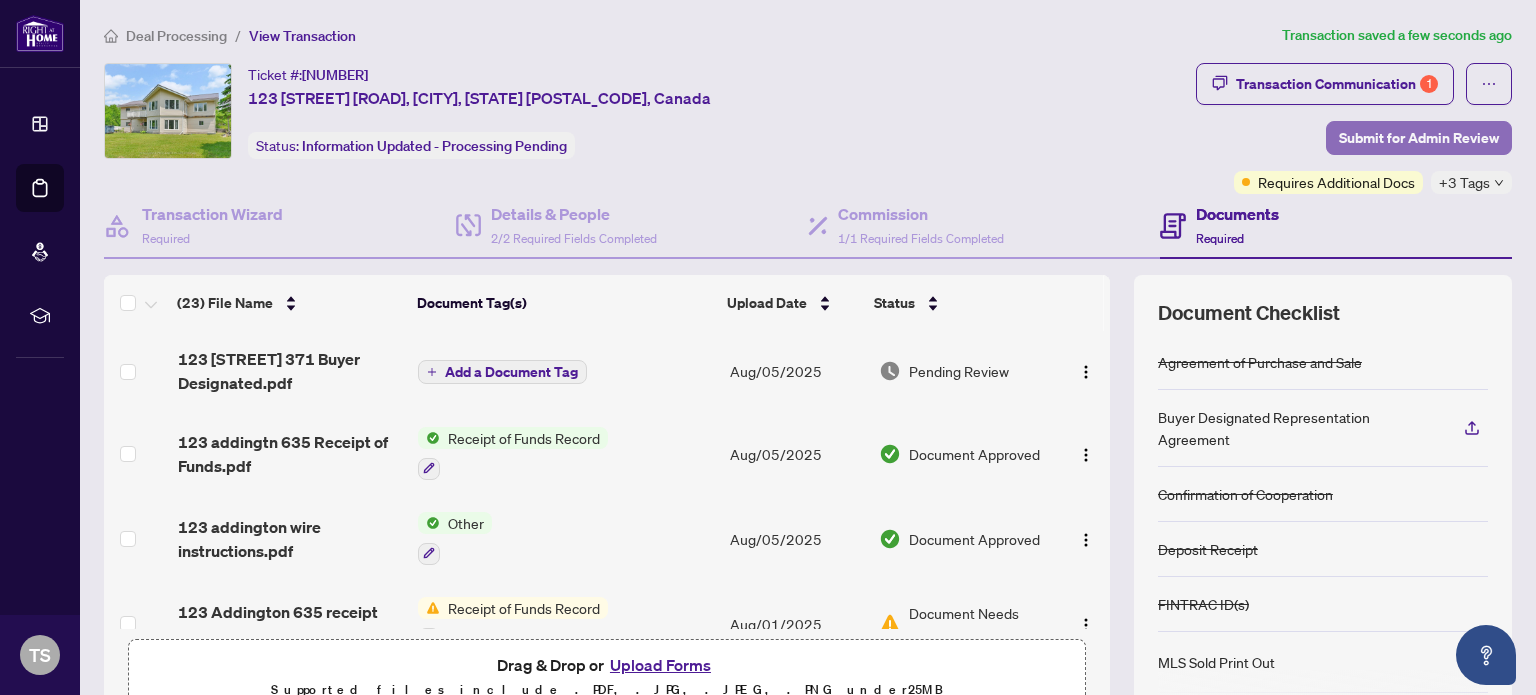 click on "Submit for Admin Review" at bounding box center (1419, 138) 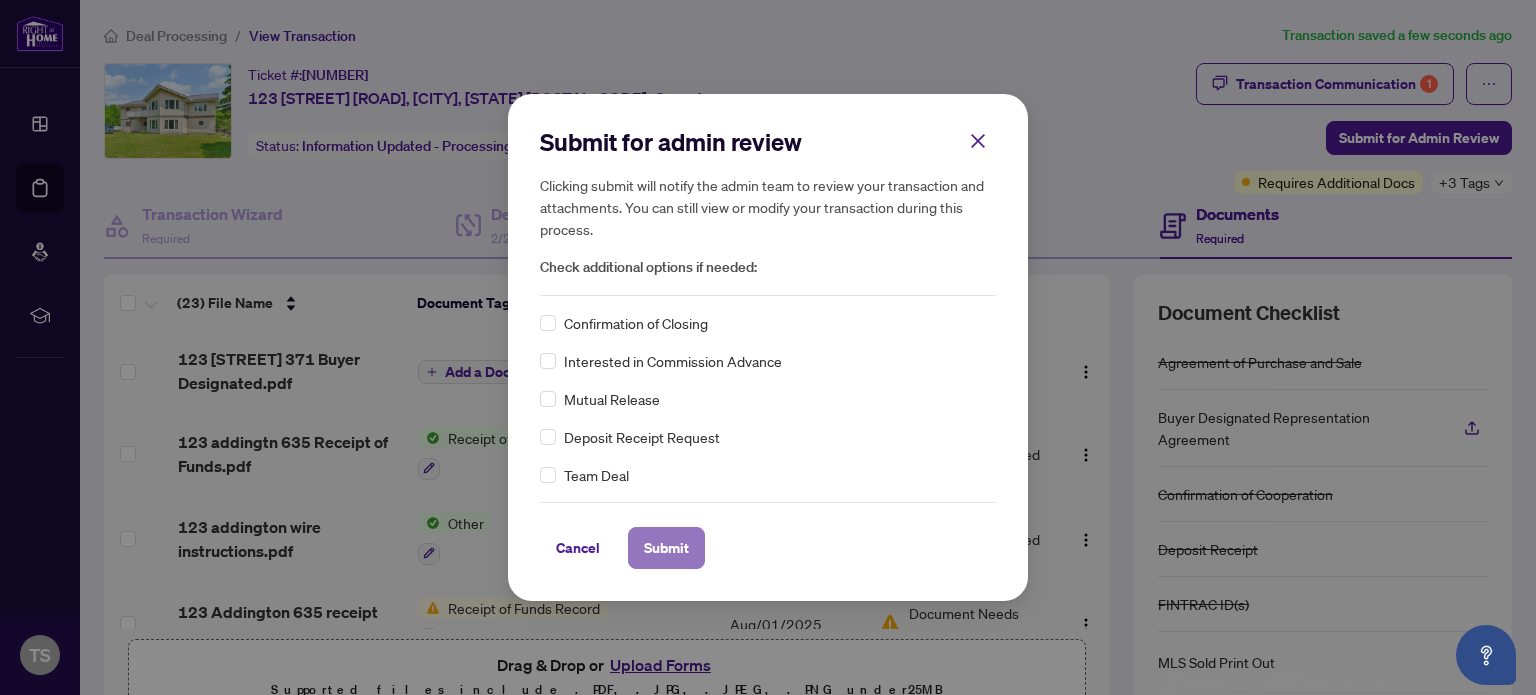 click on "Submit" at bounding box center [666, 548] 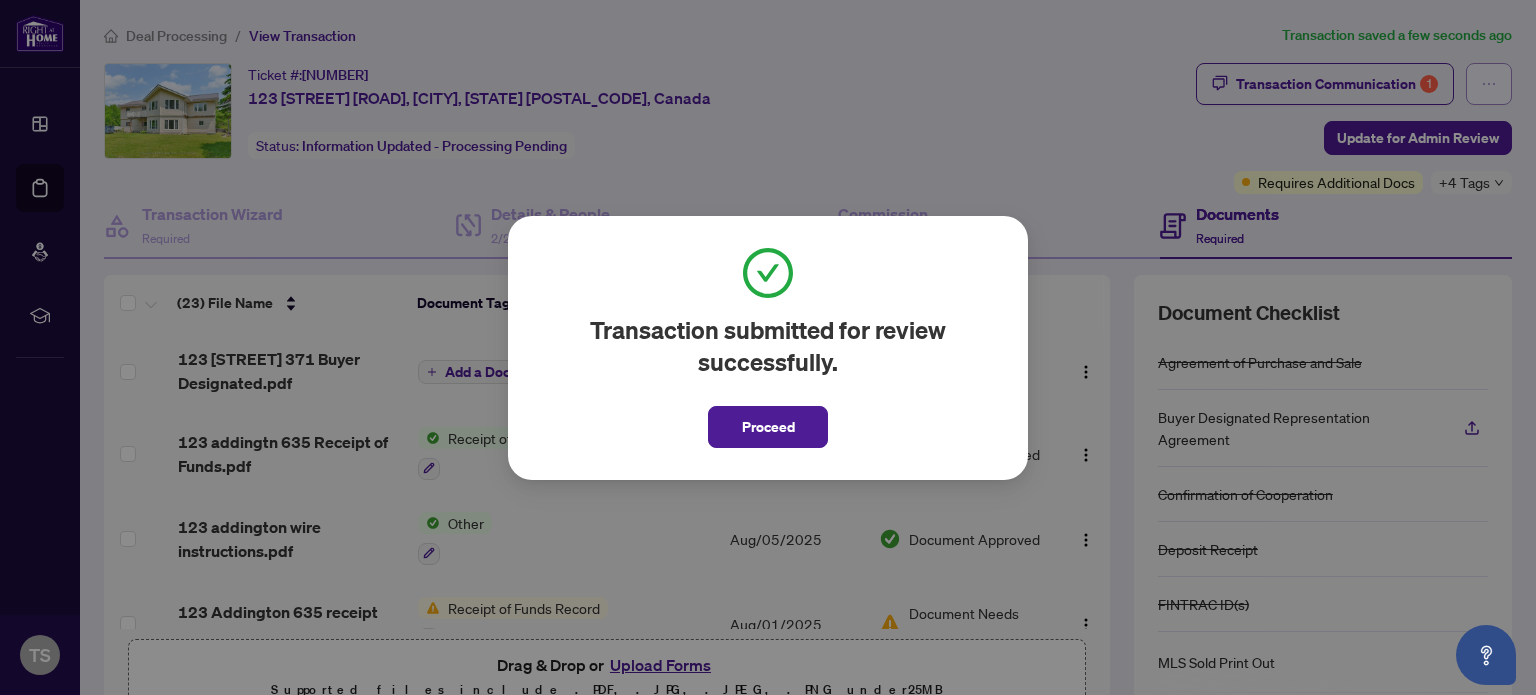 click on "Transaction submitted for review successfully. Proceed Cancel OK" at bounding box center [768, 347] 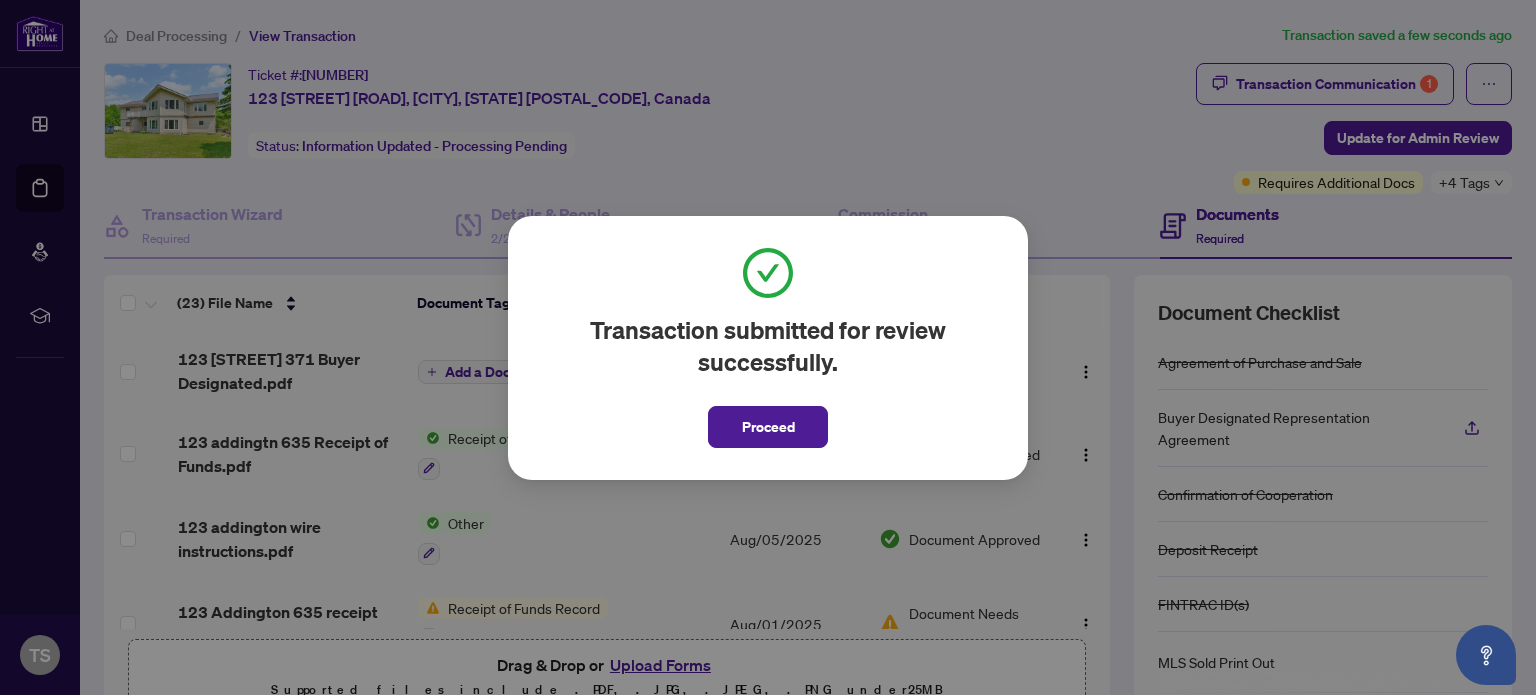 click on "Transaction submitted for review successfully. Proceed Cancel OK" at bounding box center [768, 347] 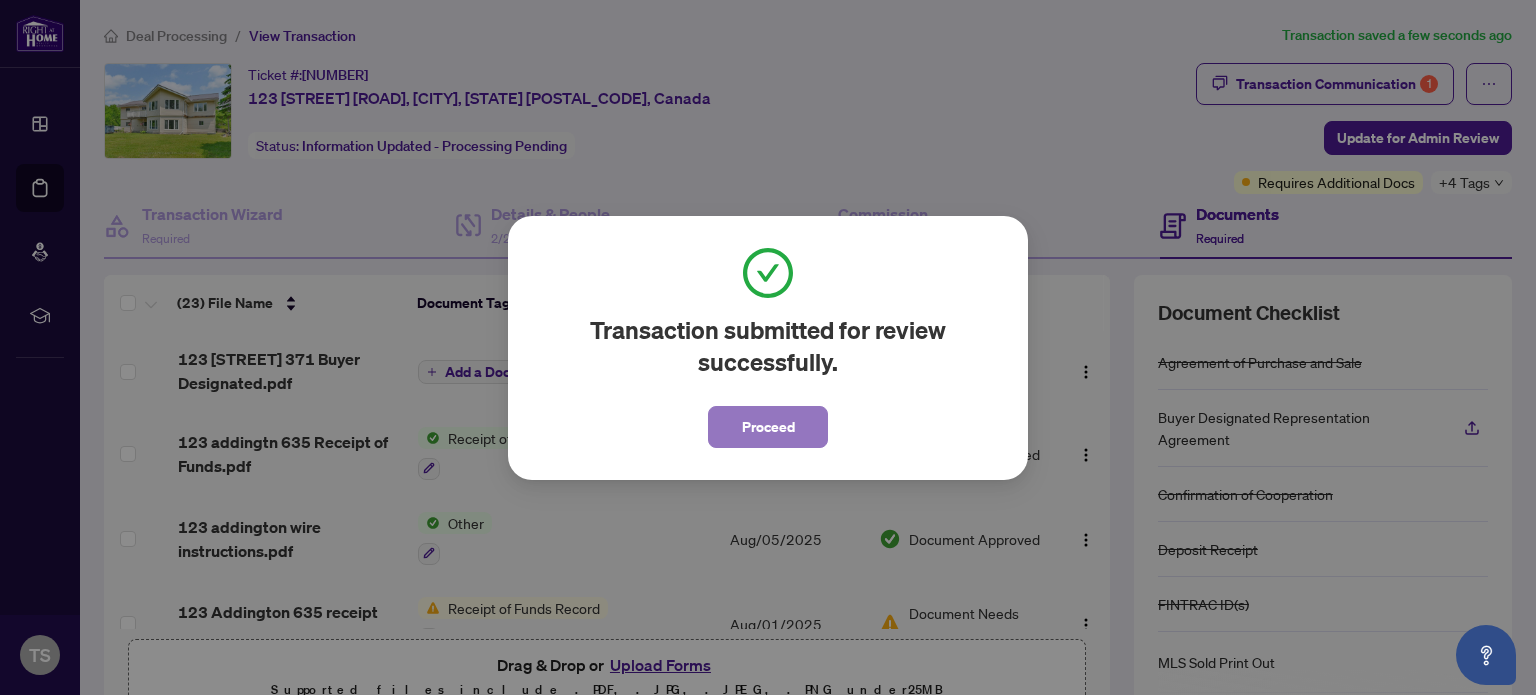 click on "Proceed" at bounding box center [768, 427] 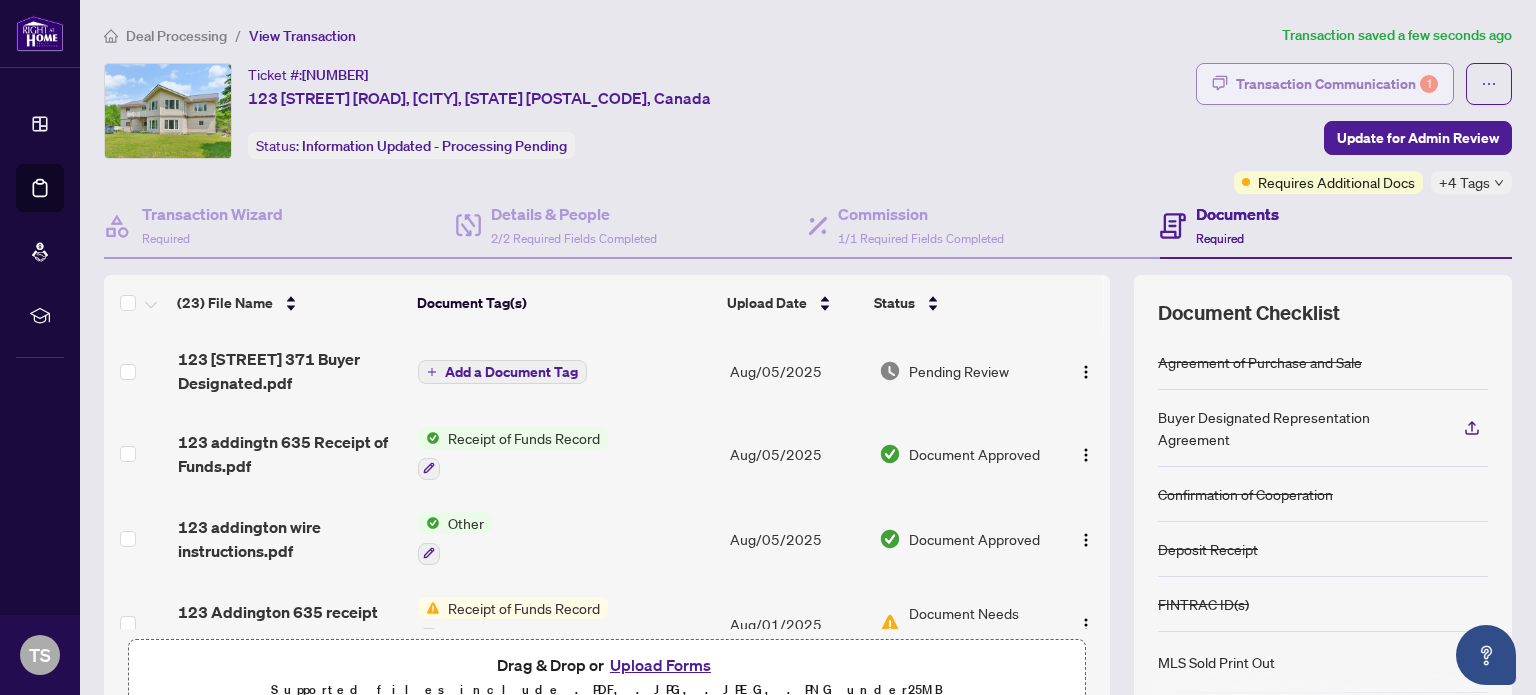 click on "Transaction Communication 1" at bounding box center (1337, 84) 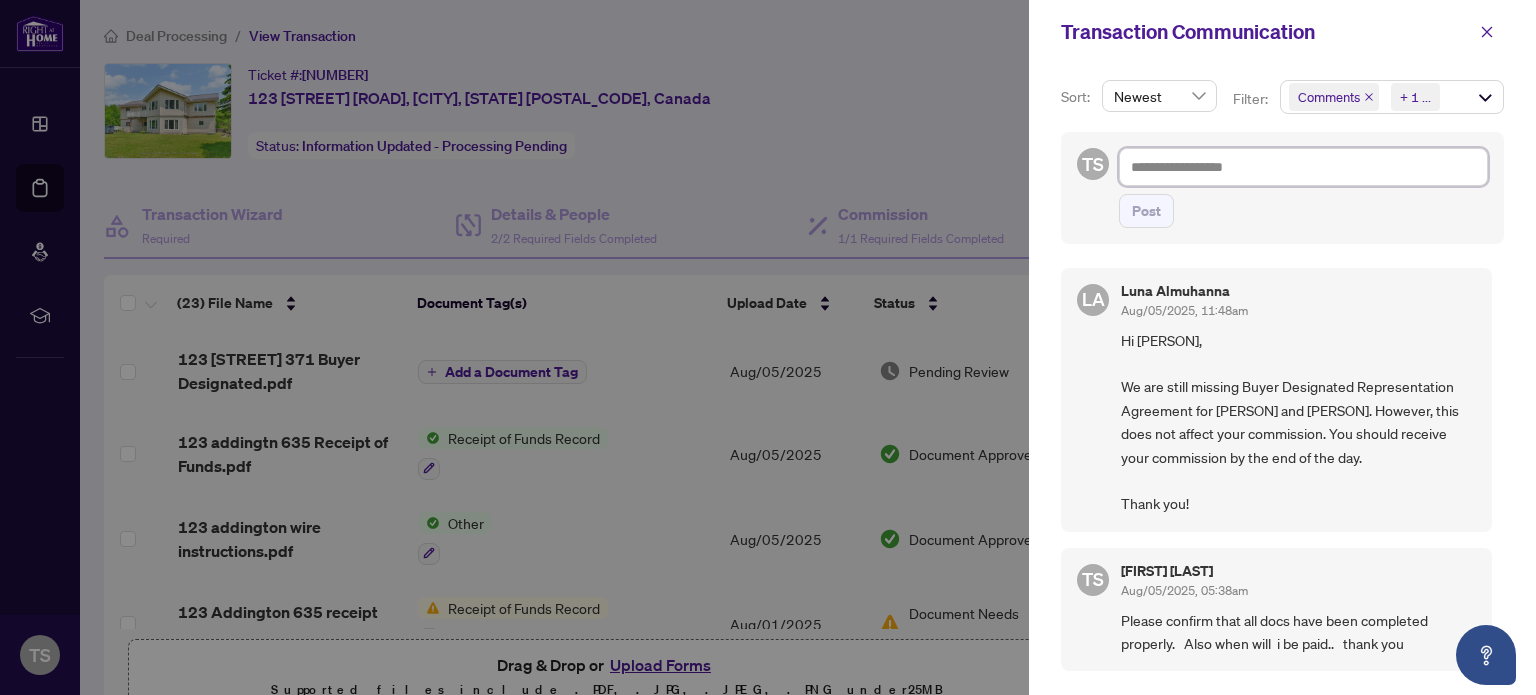 click at bounding box center [1303, 167] 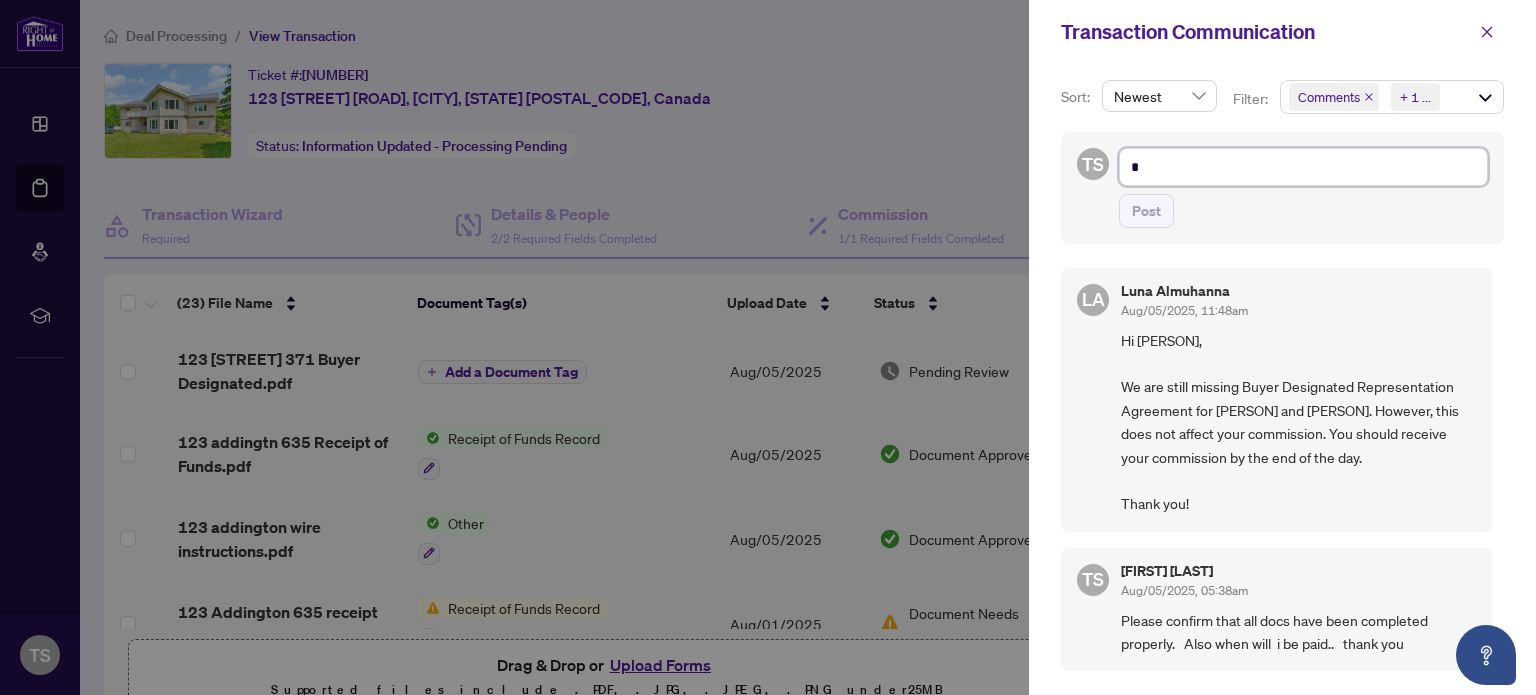 type on "**" 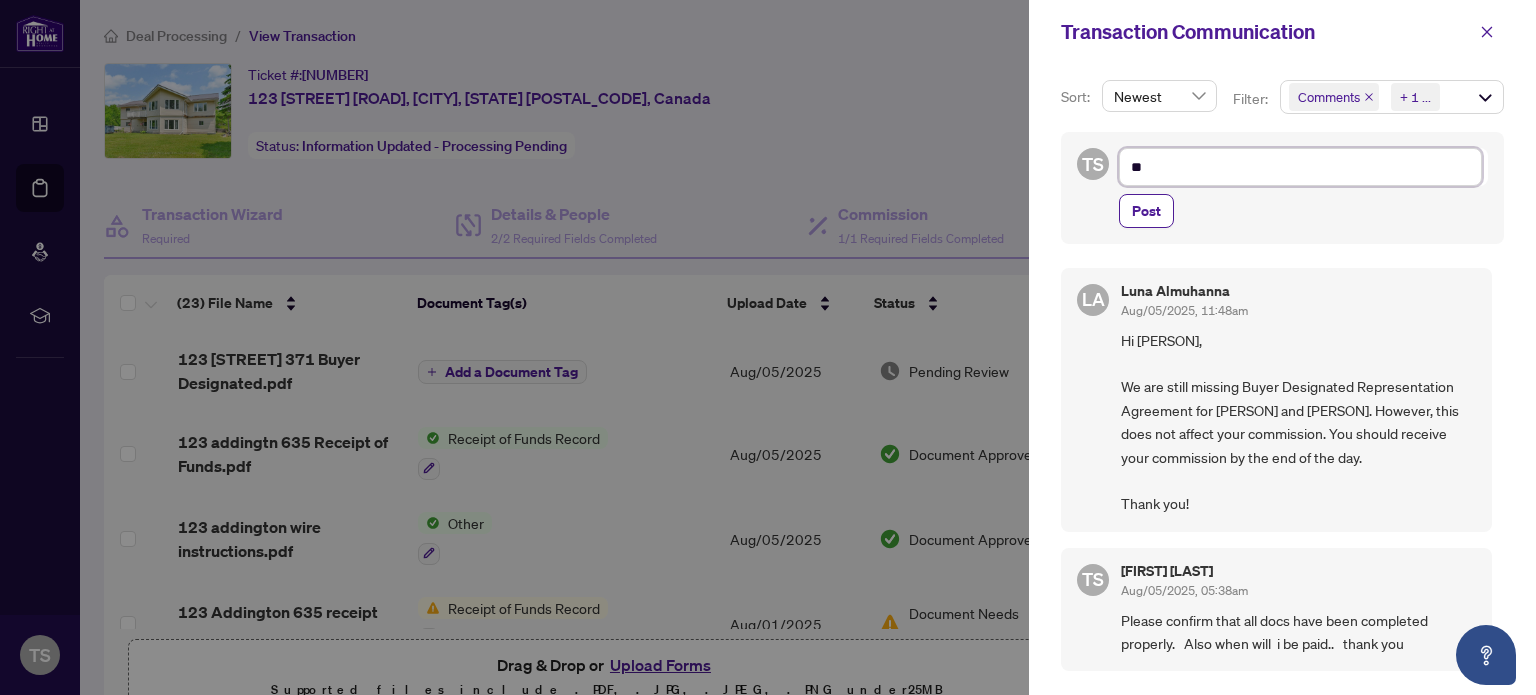 type on "***" 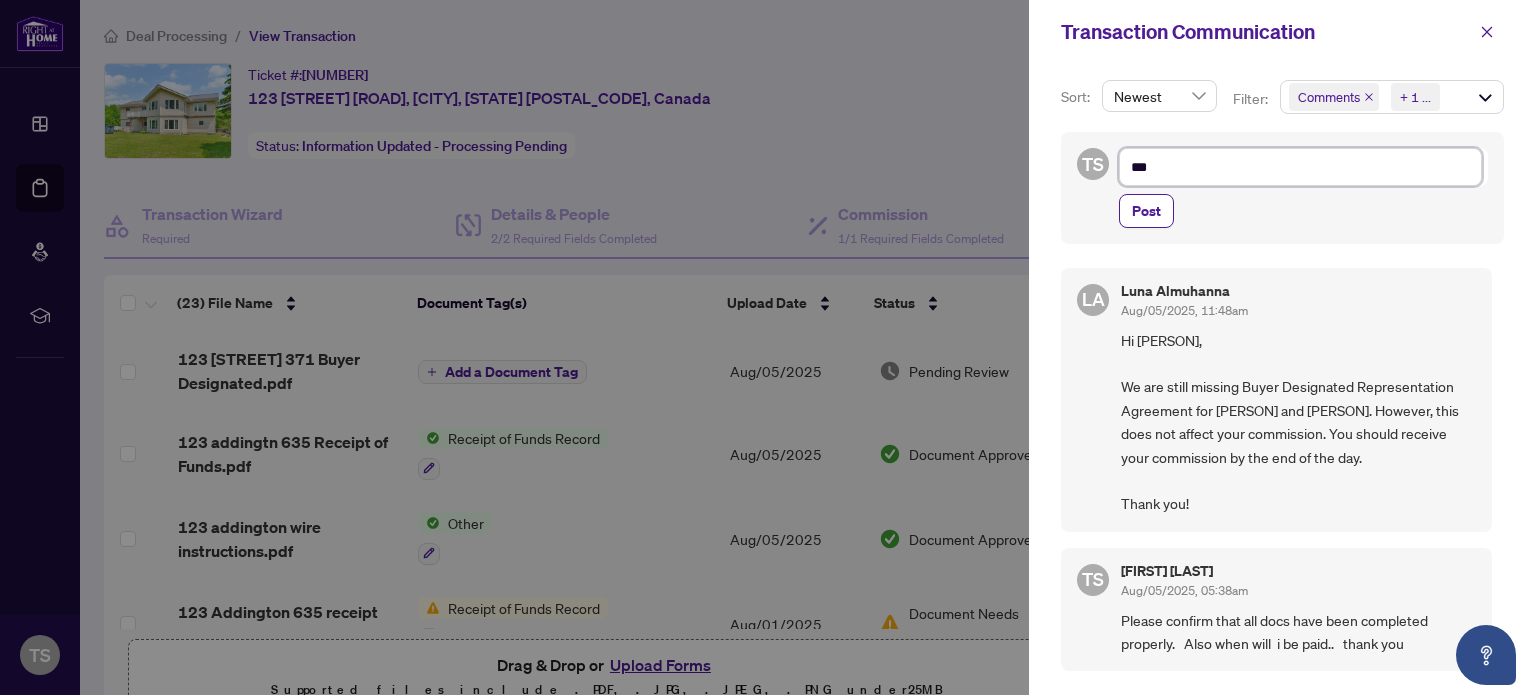 type on "***" 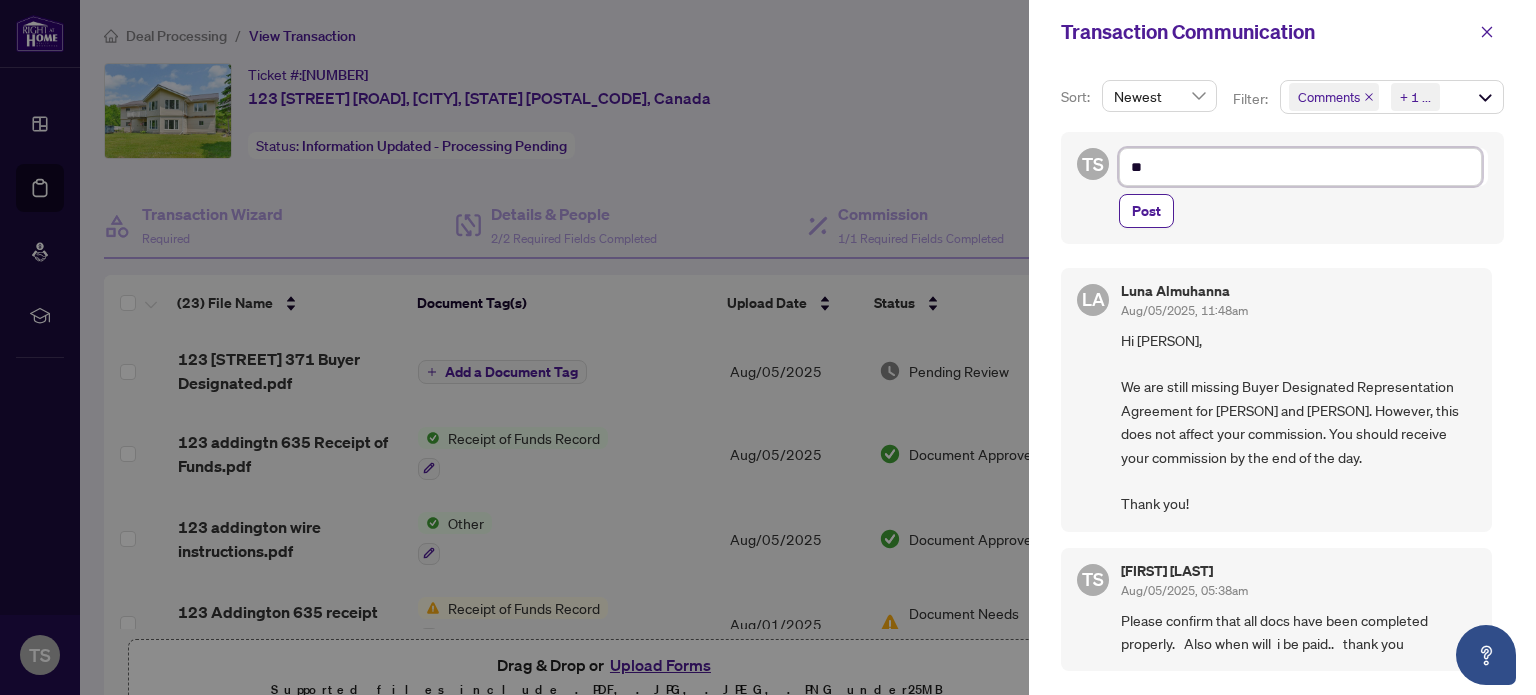 type on "*" 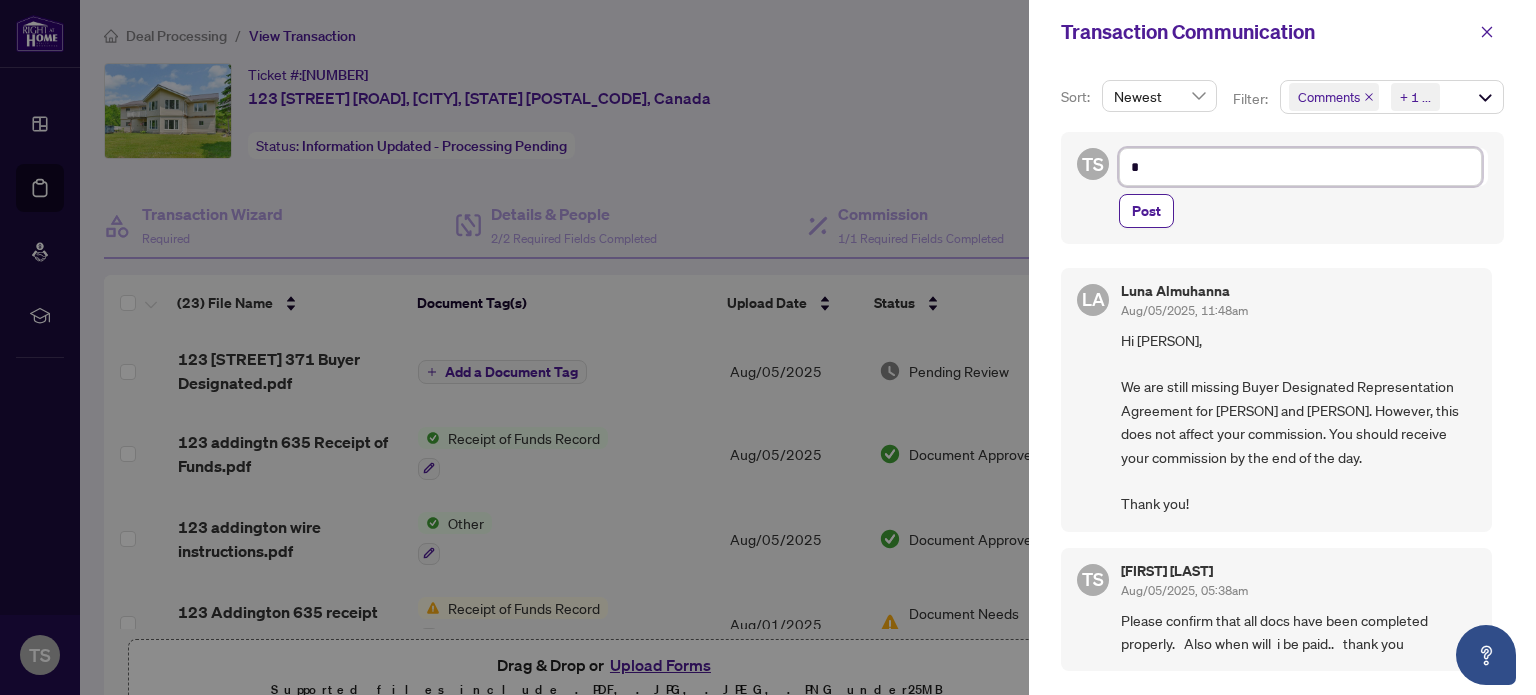 type 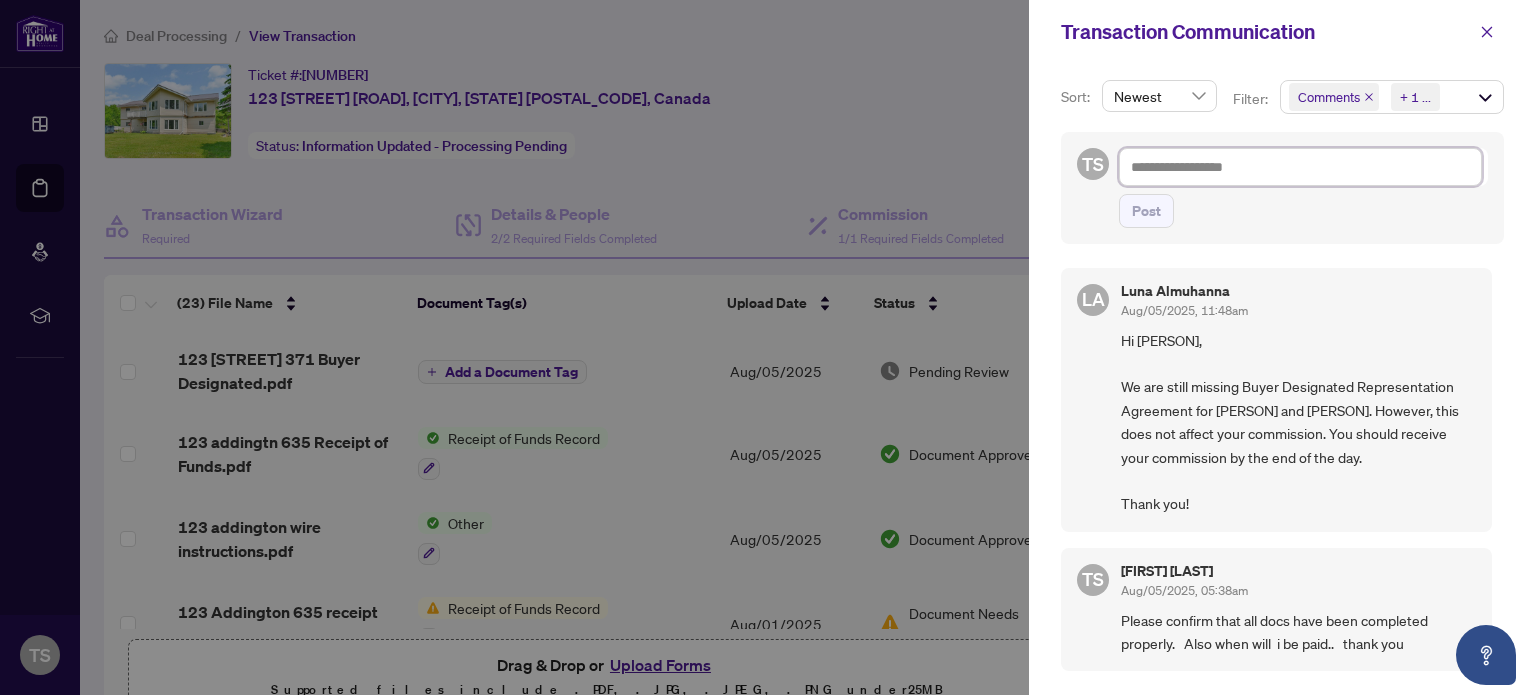 type on "*" 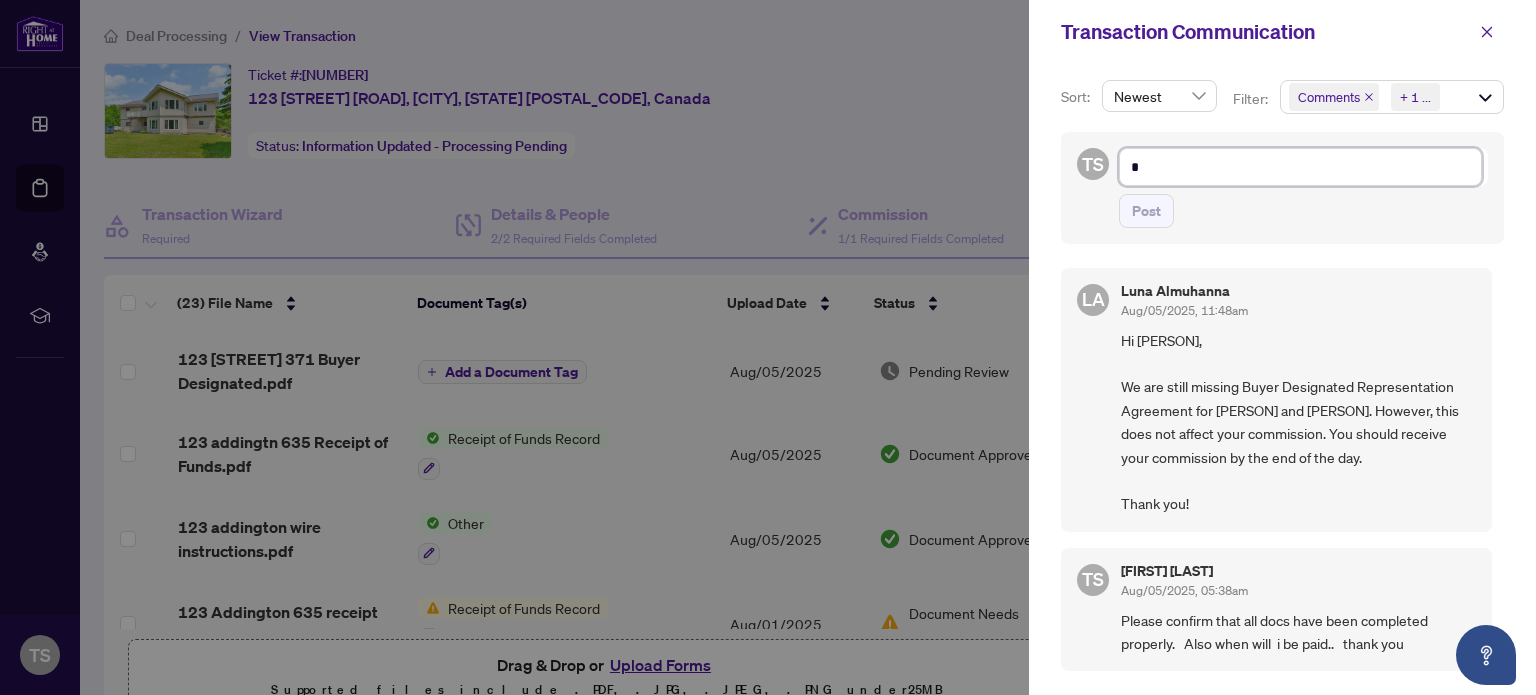 type on "**" 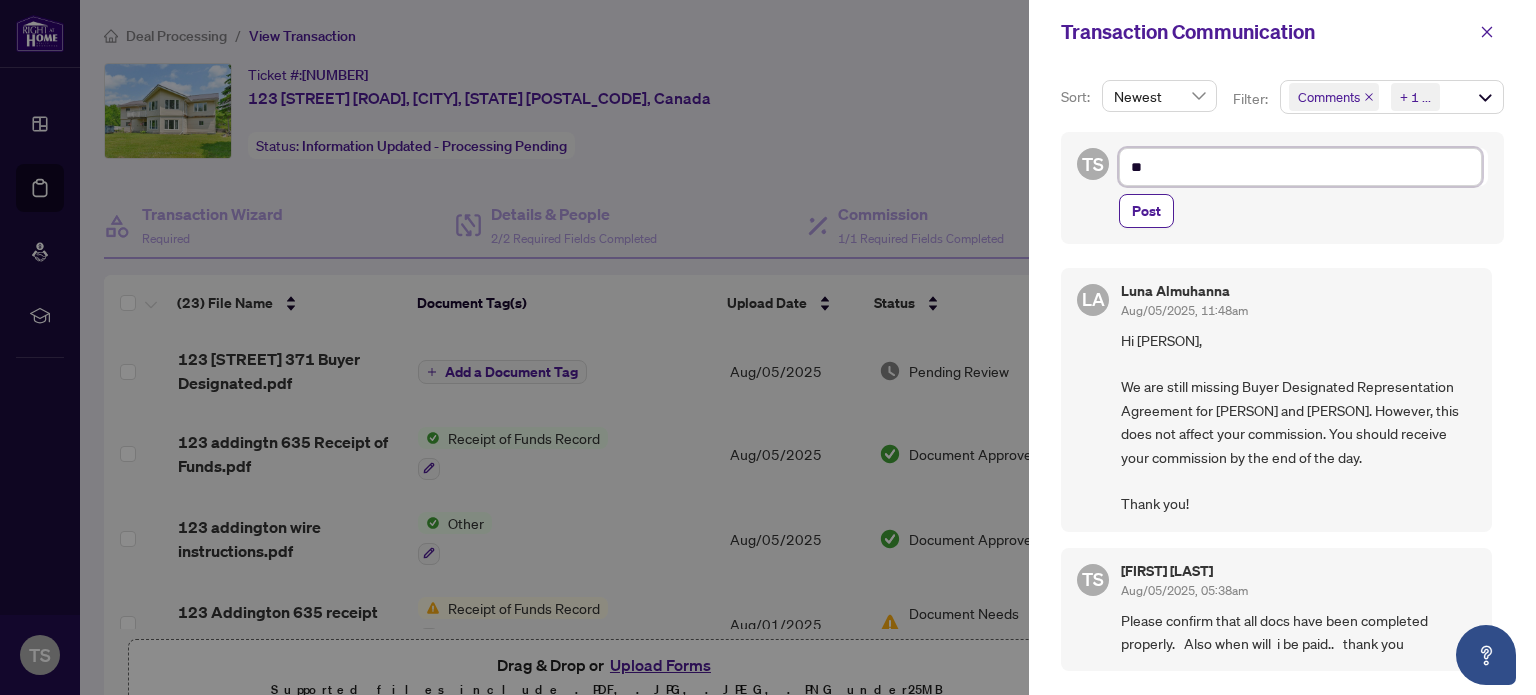 type on "***" 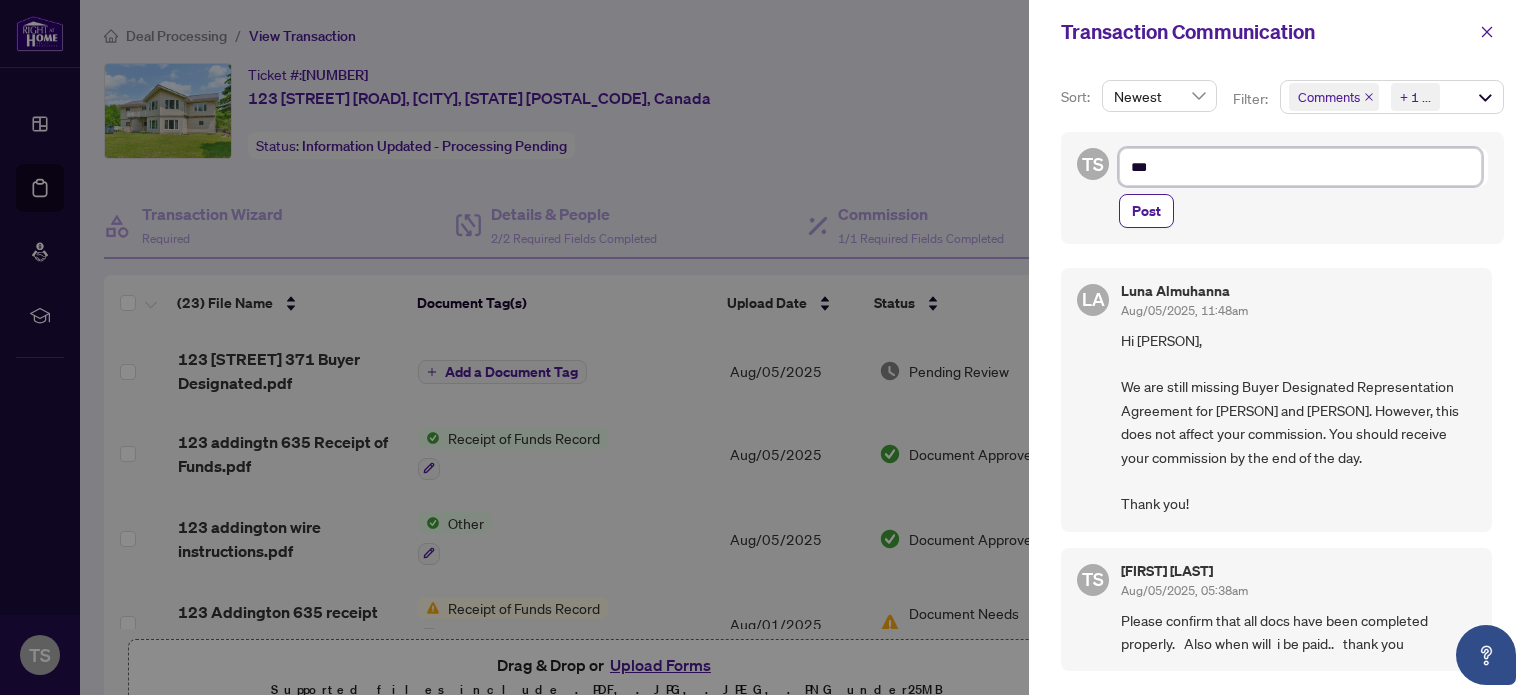 type on "****" 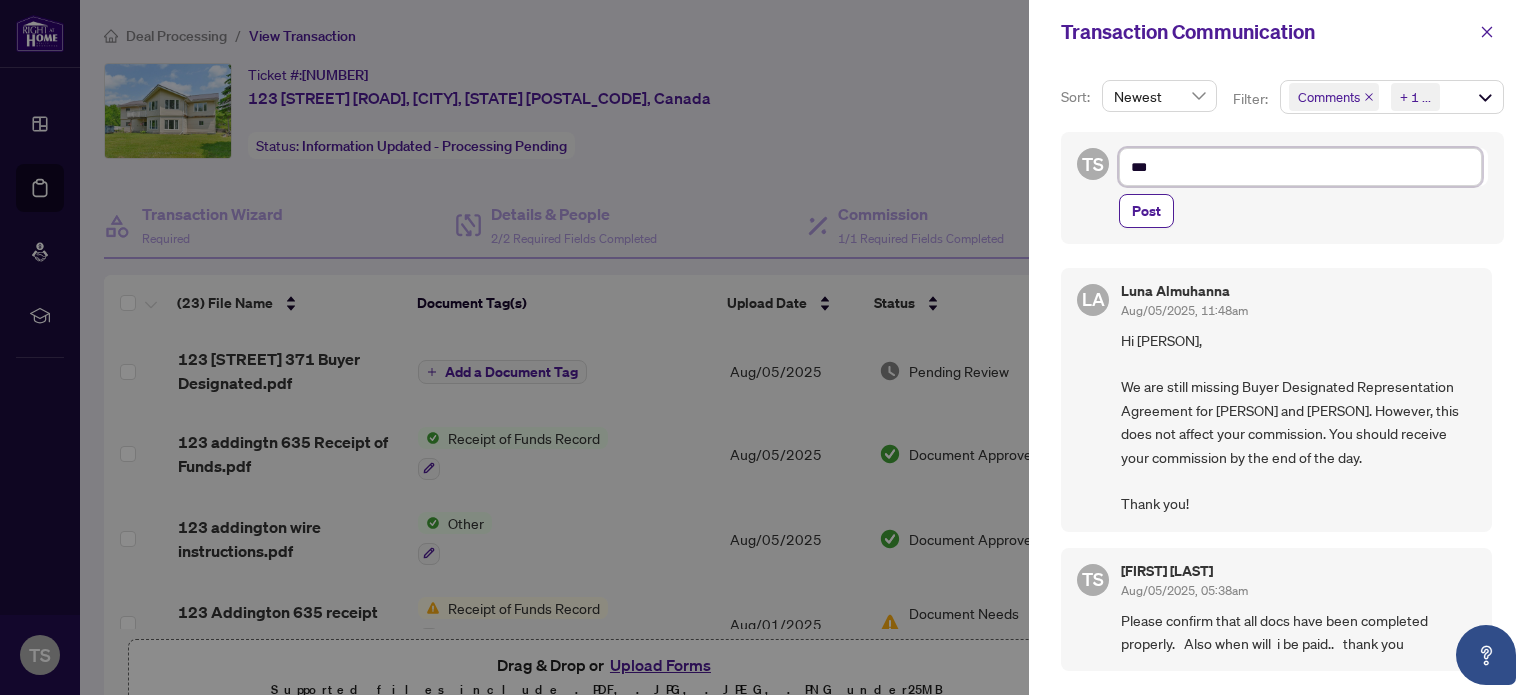 type on "****" 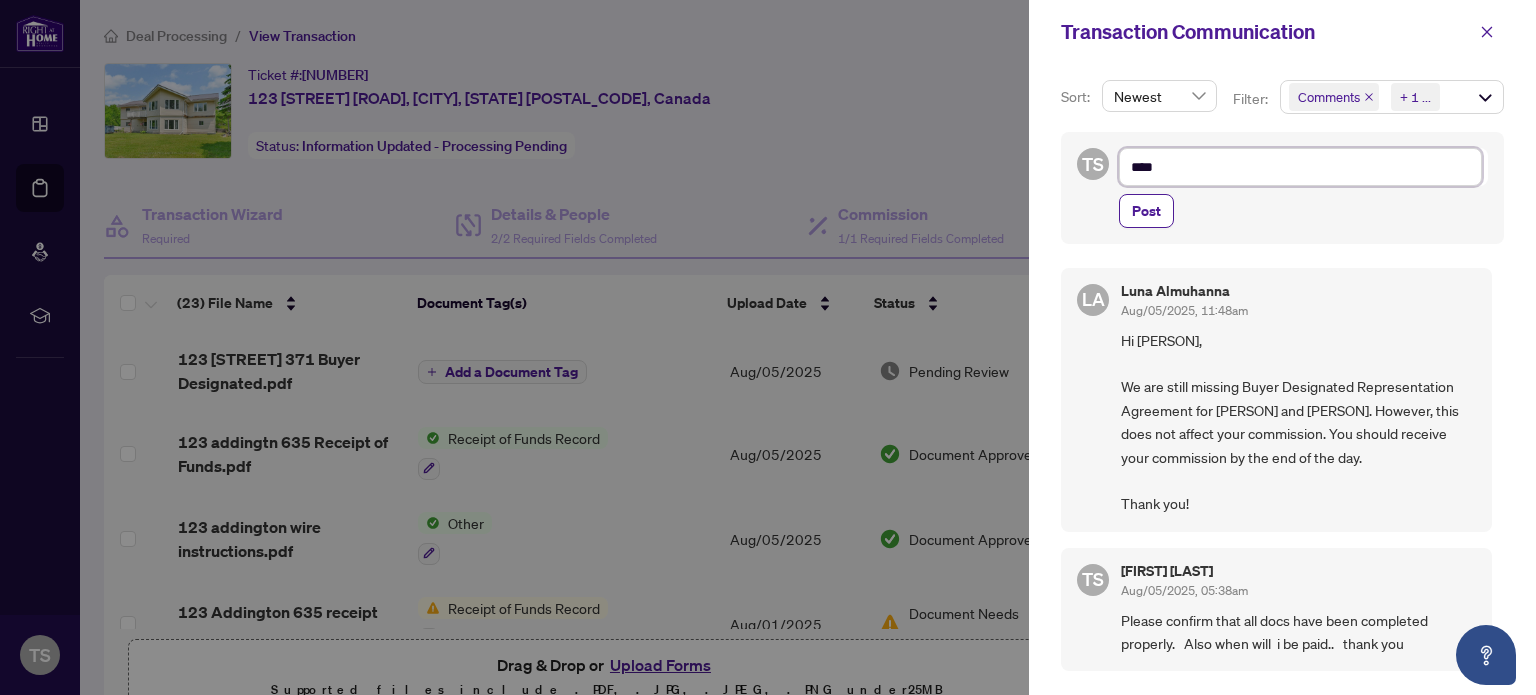 type on "*****" 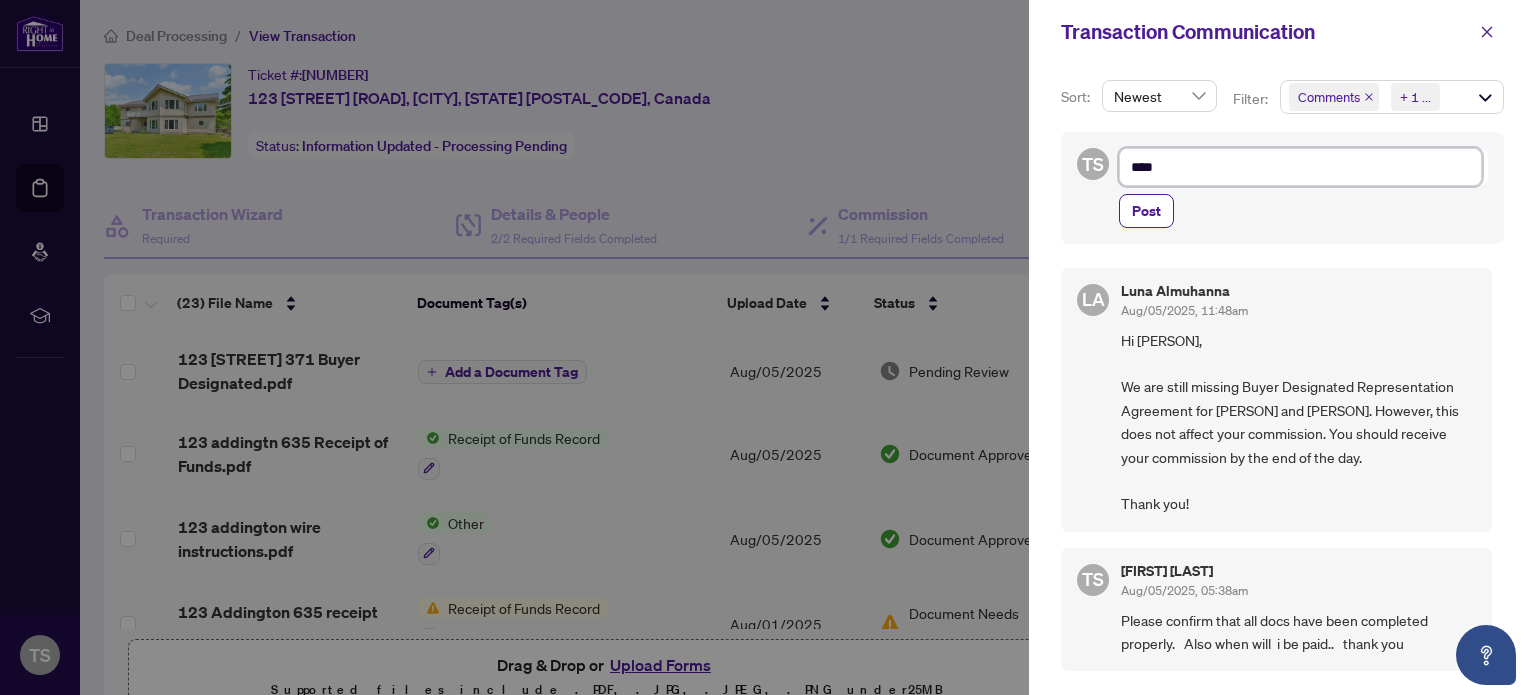 type on "*****" 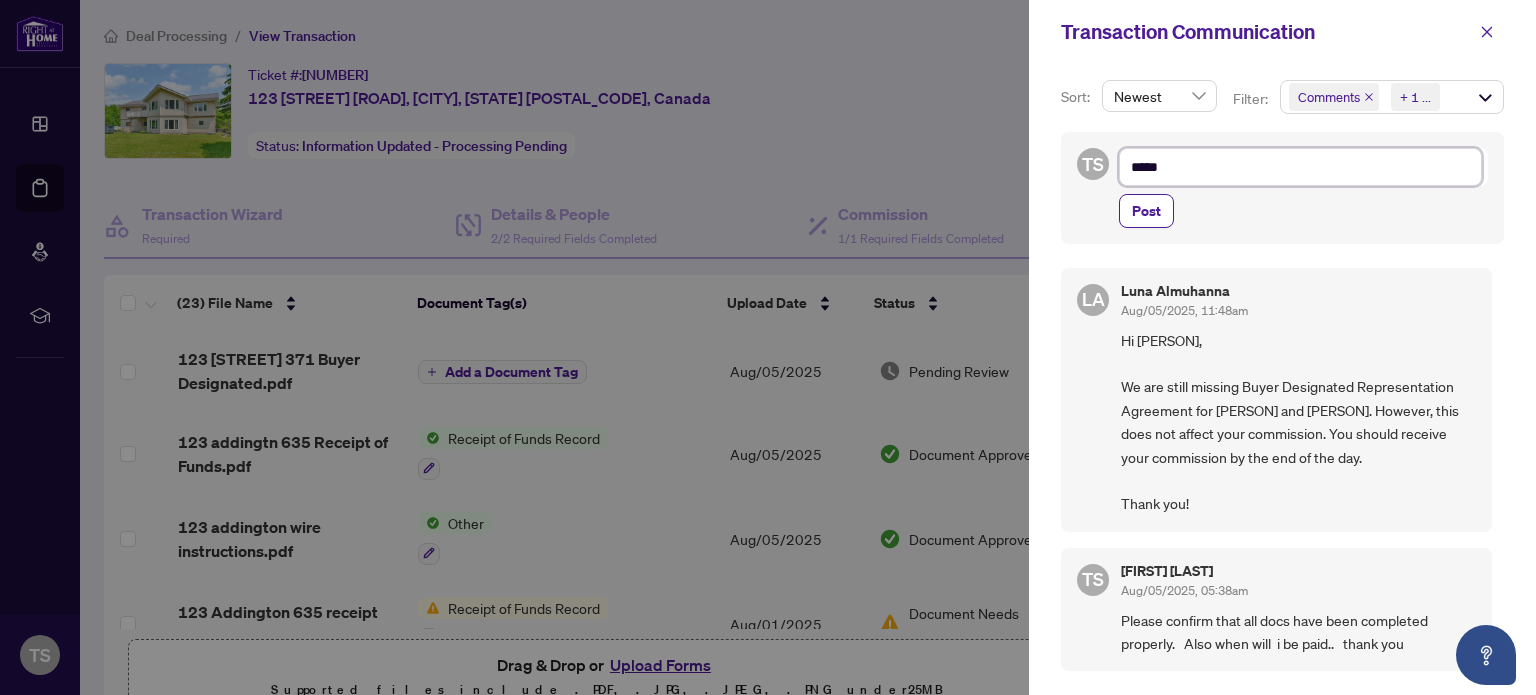 type on "*****" 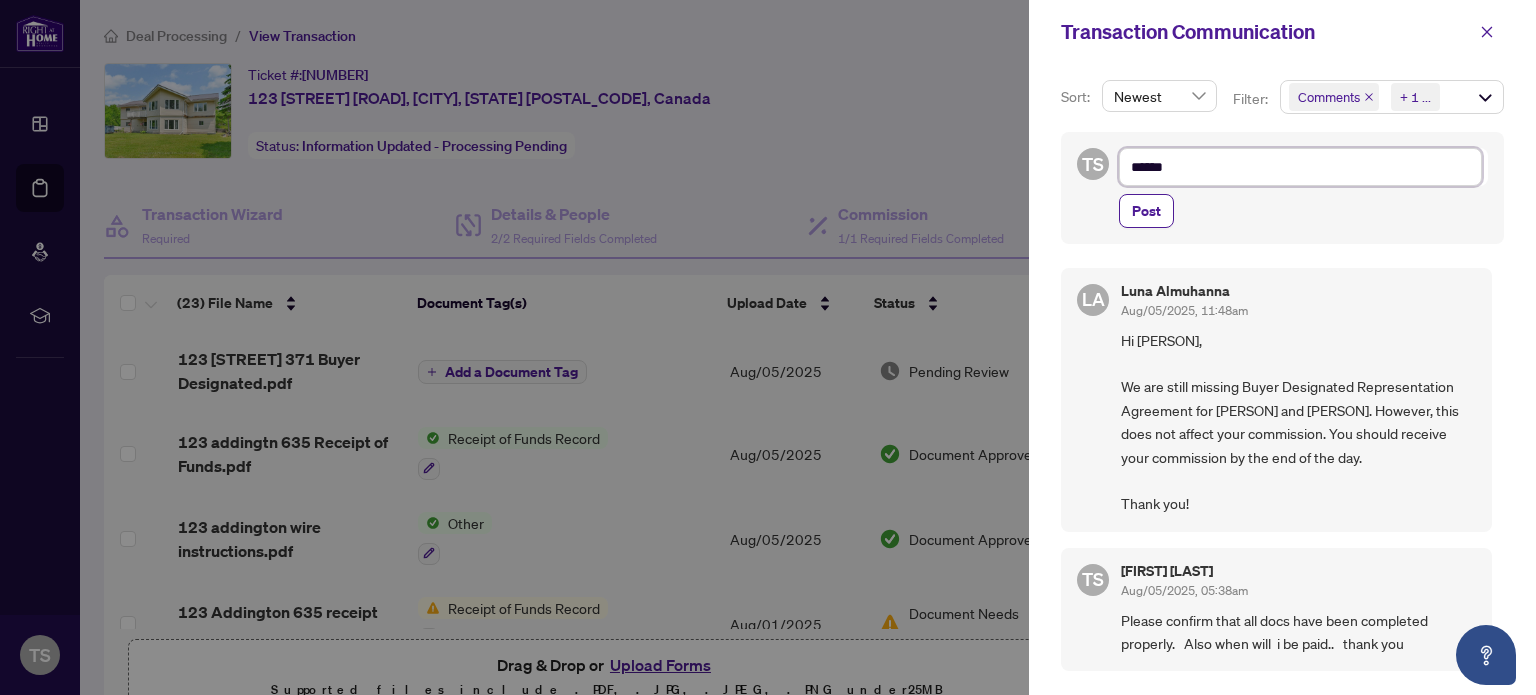 type on "*******" 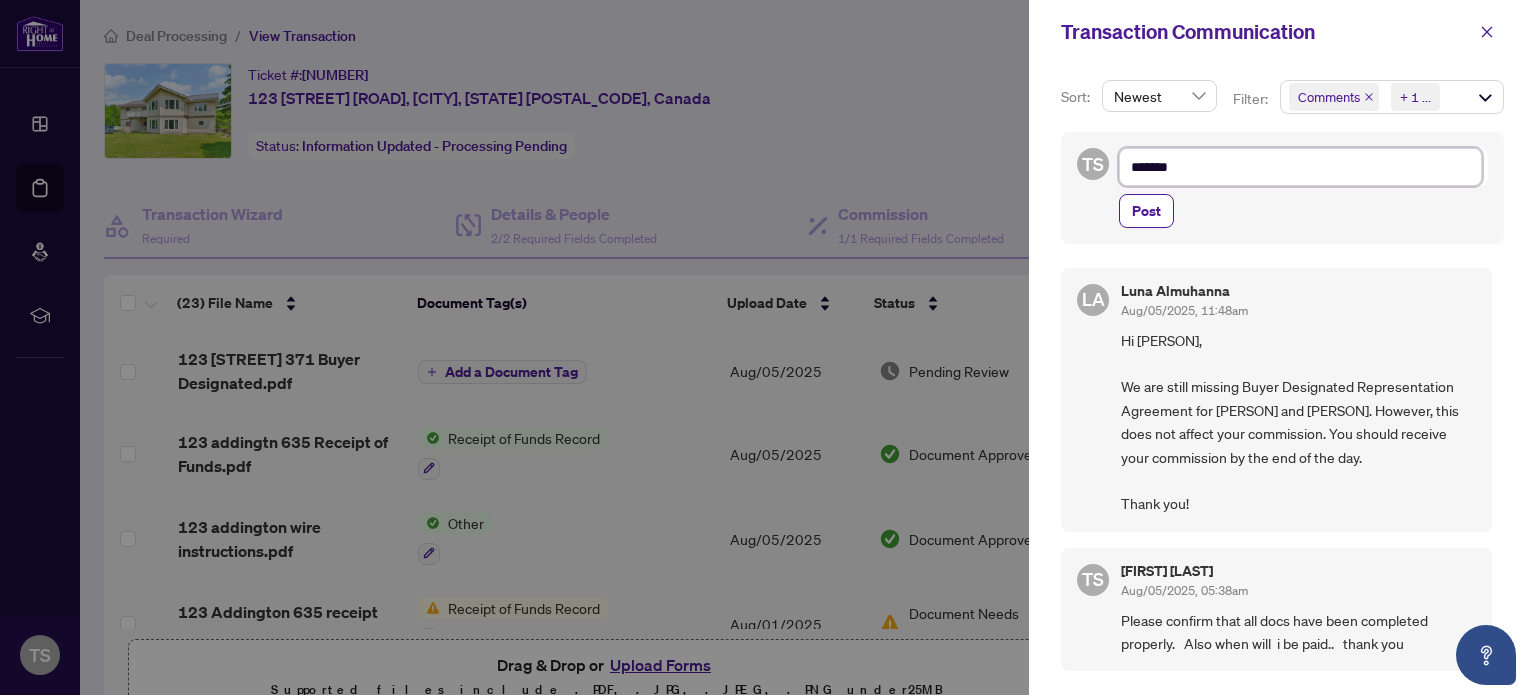 type on "********" 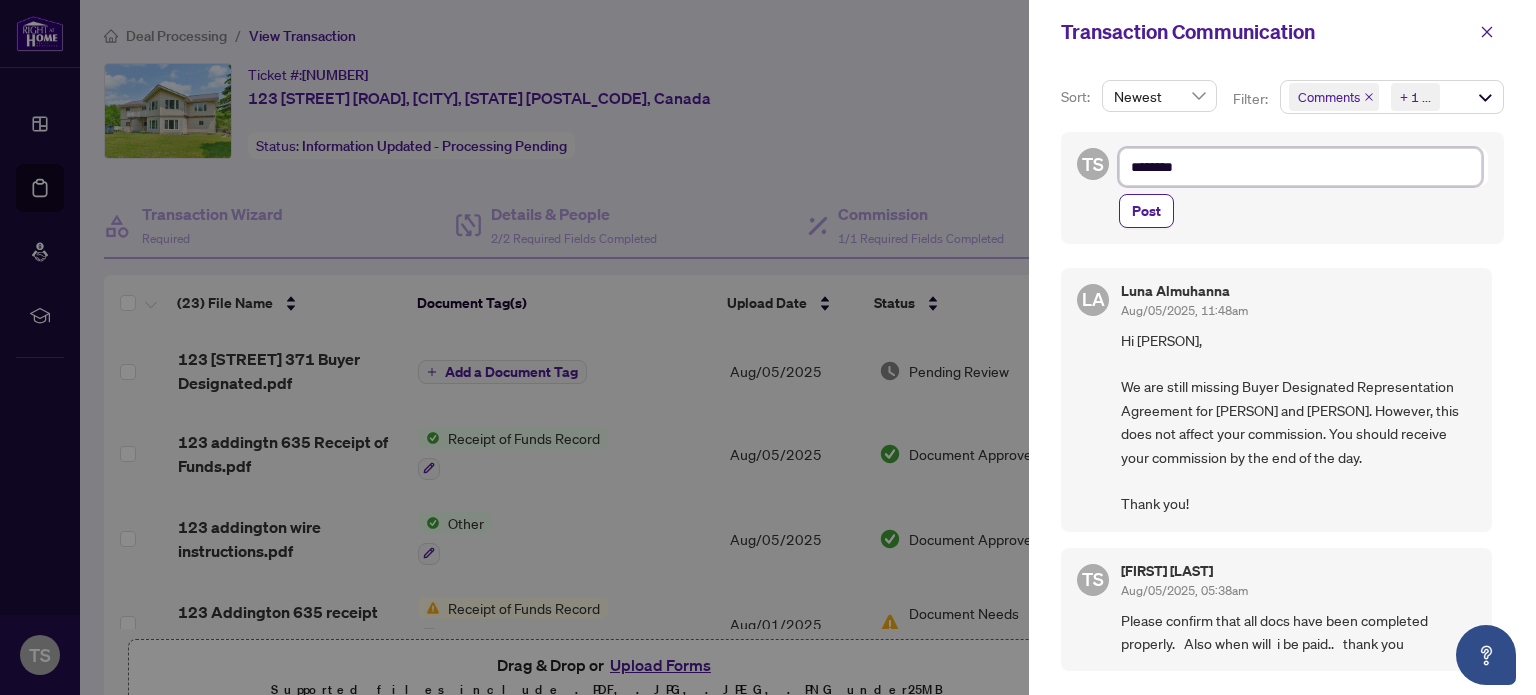 type on "*********" 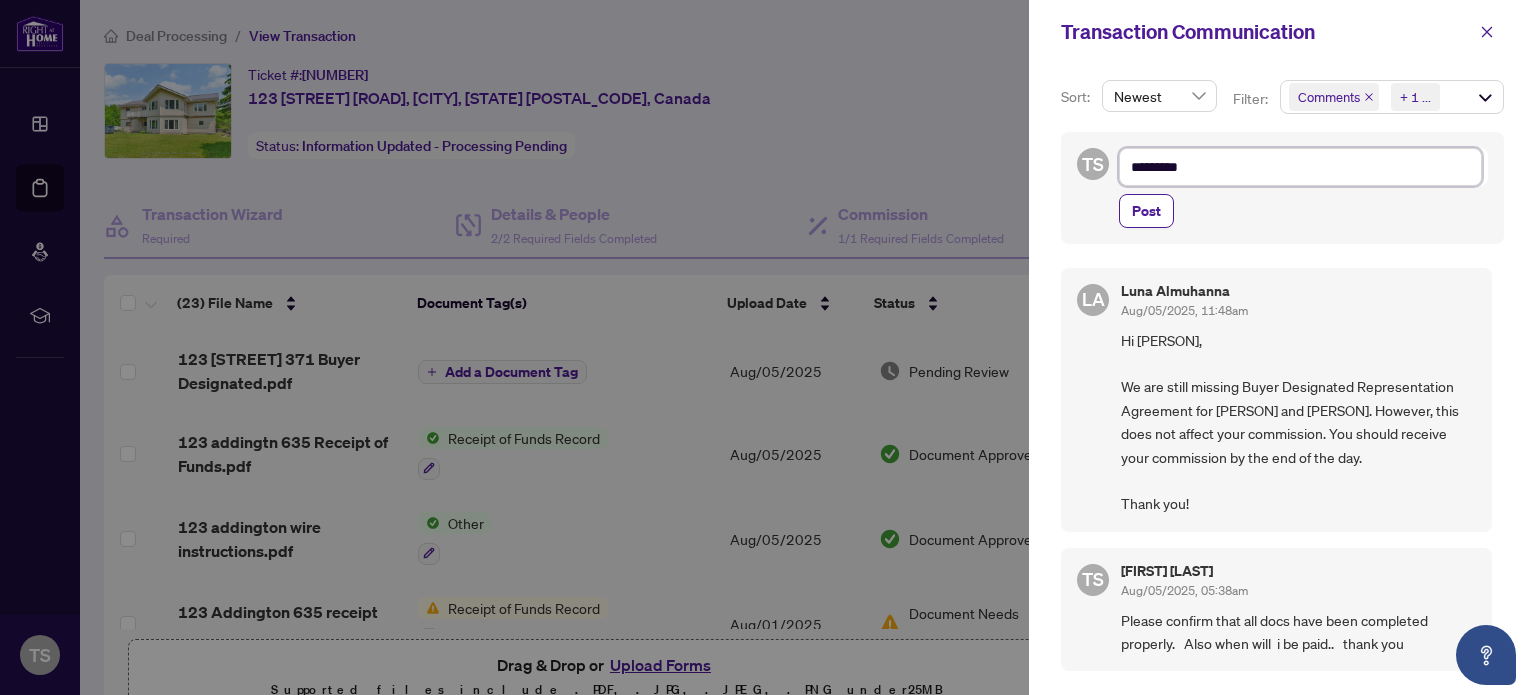type on "**********" 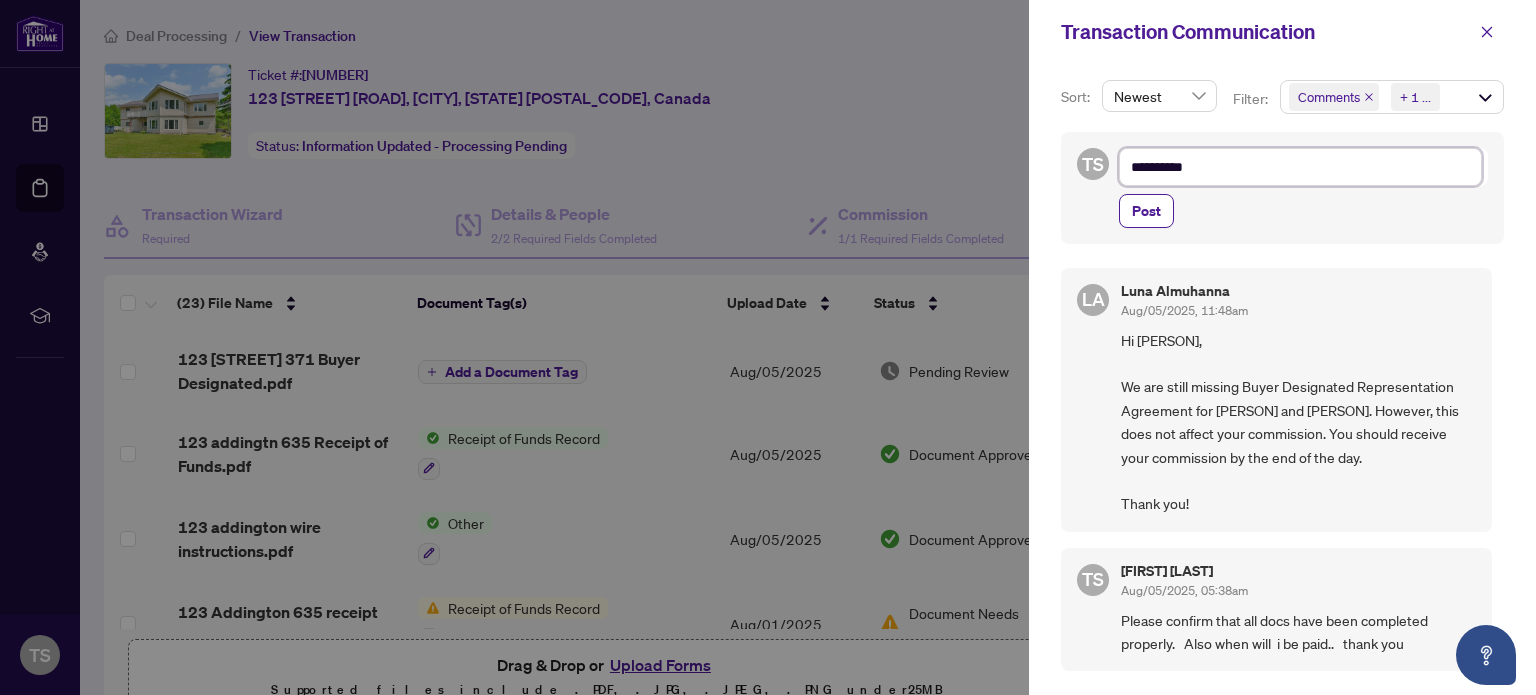 type on "**********" 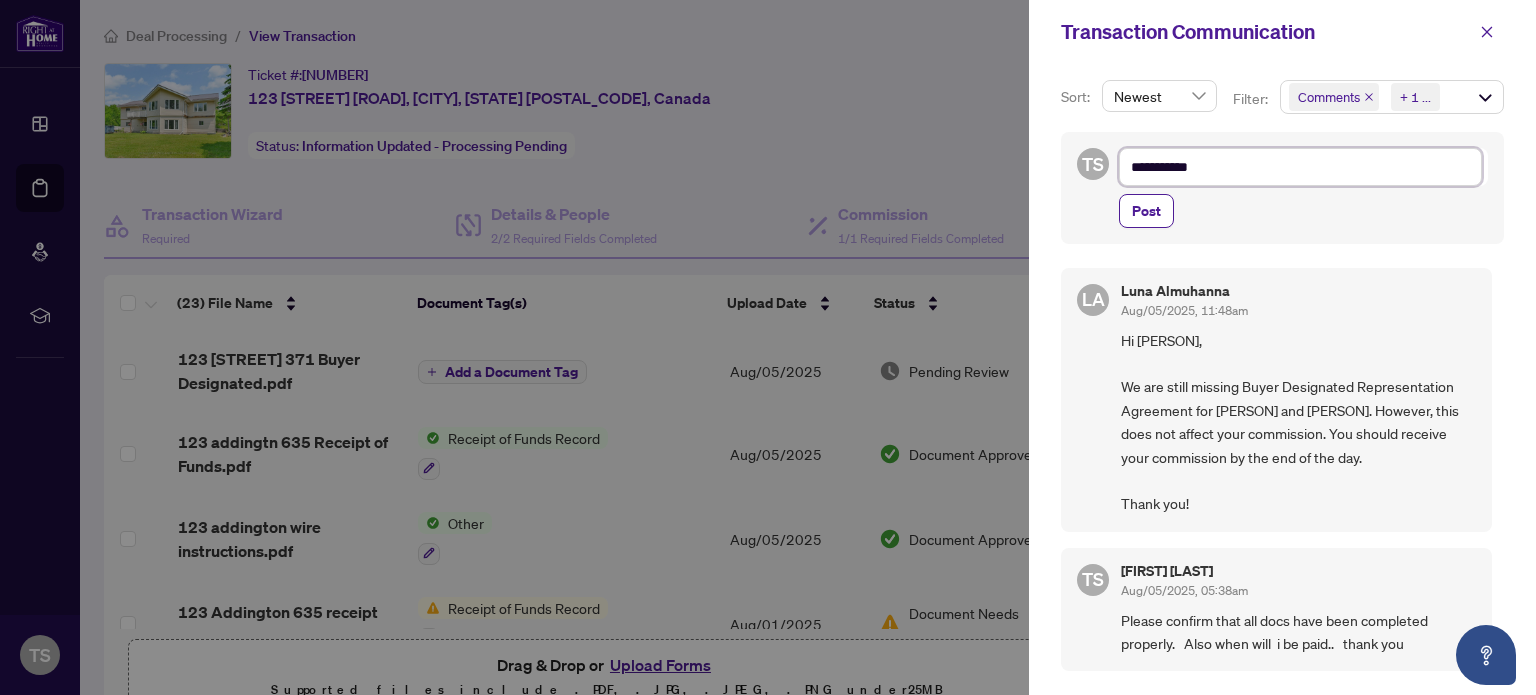 type on "**********" 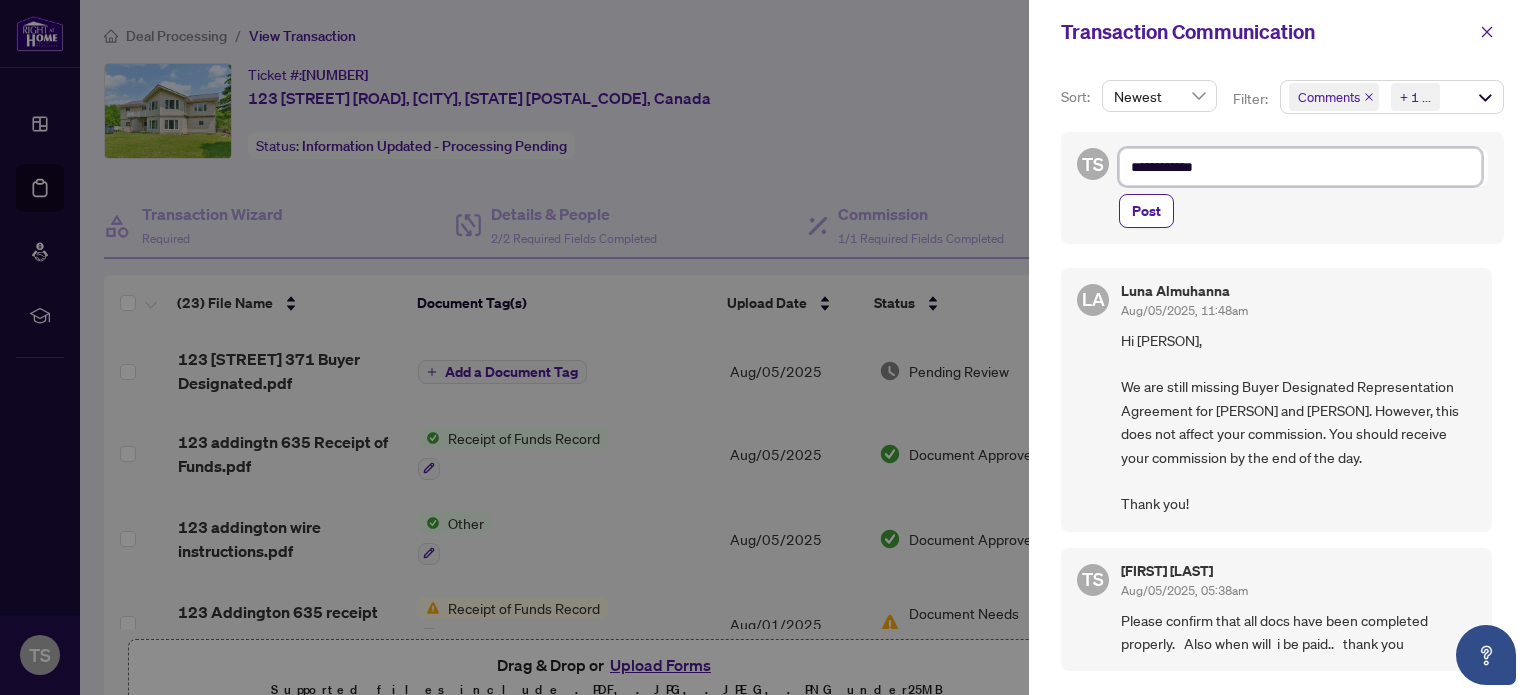 type on "**********" 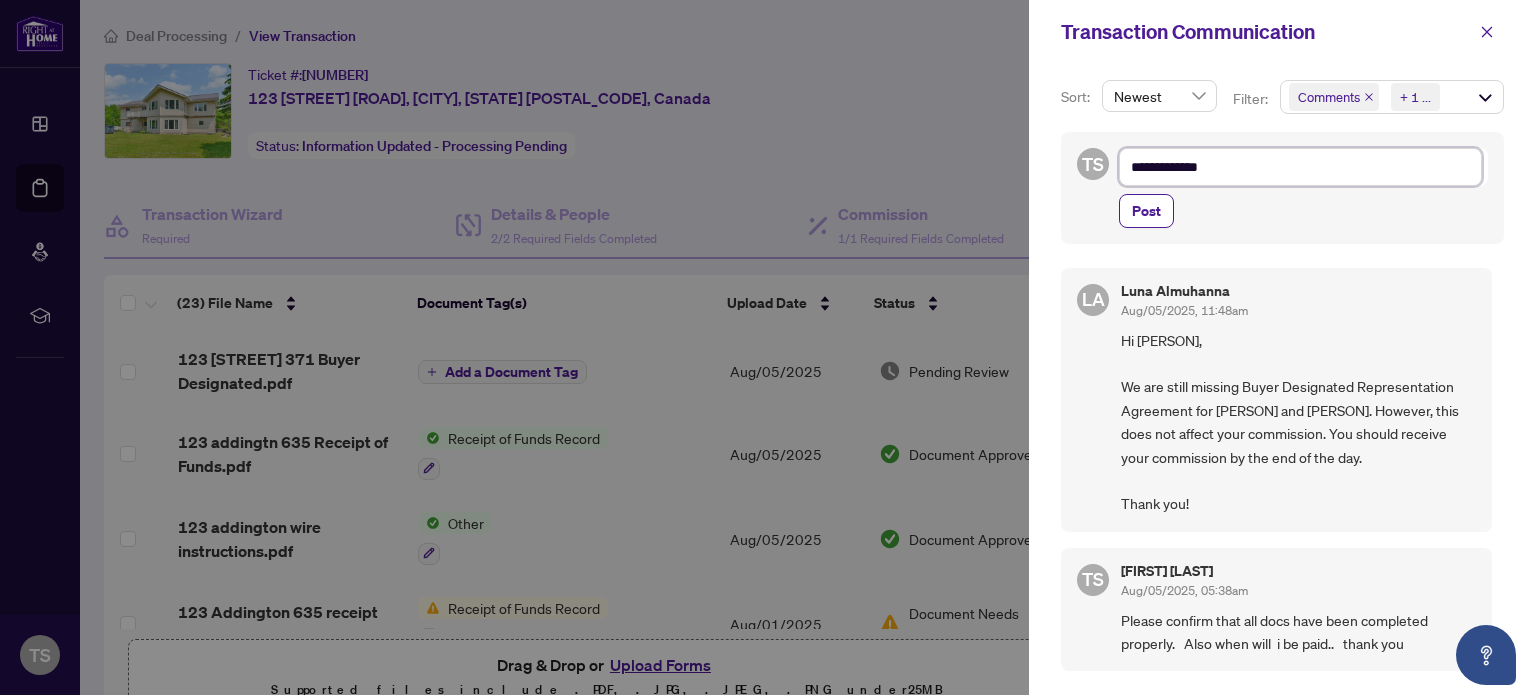 type on "**********" 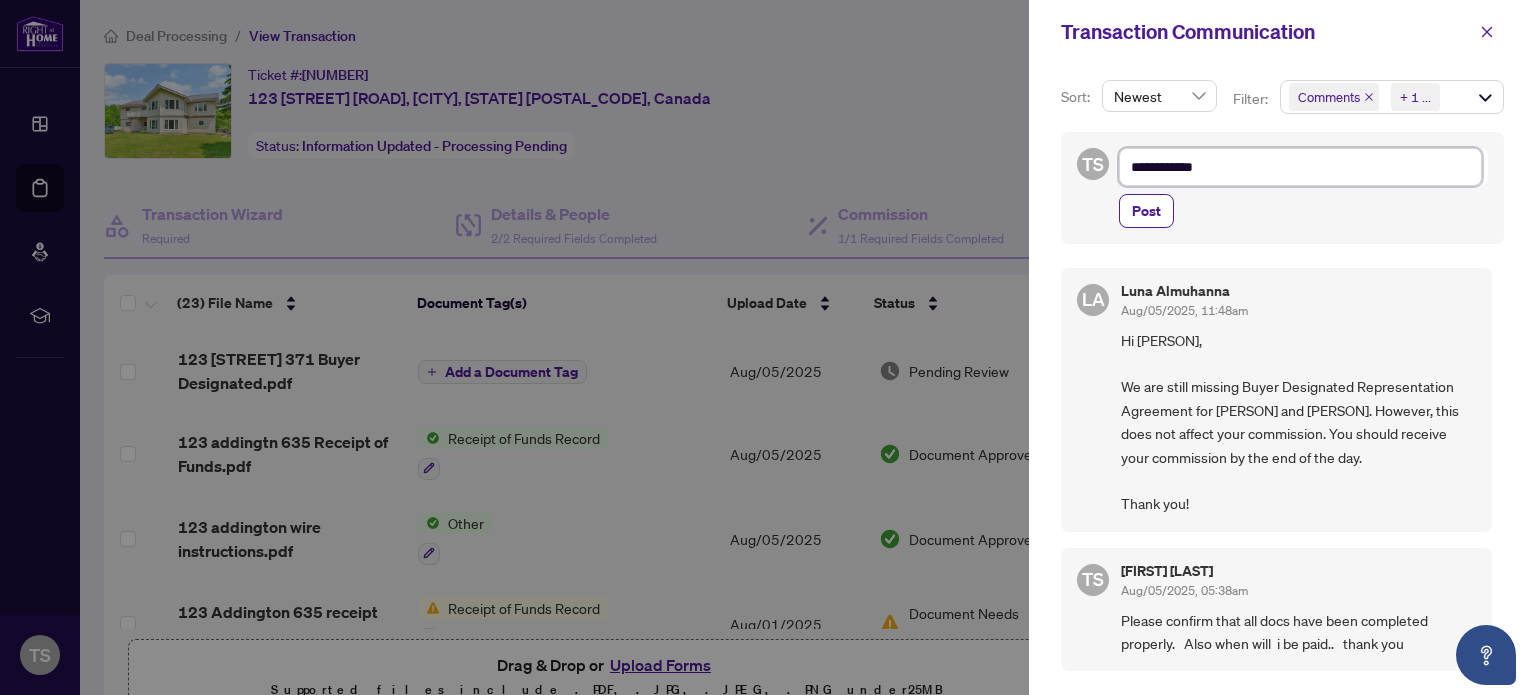 type on "**********" 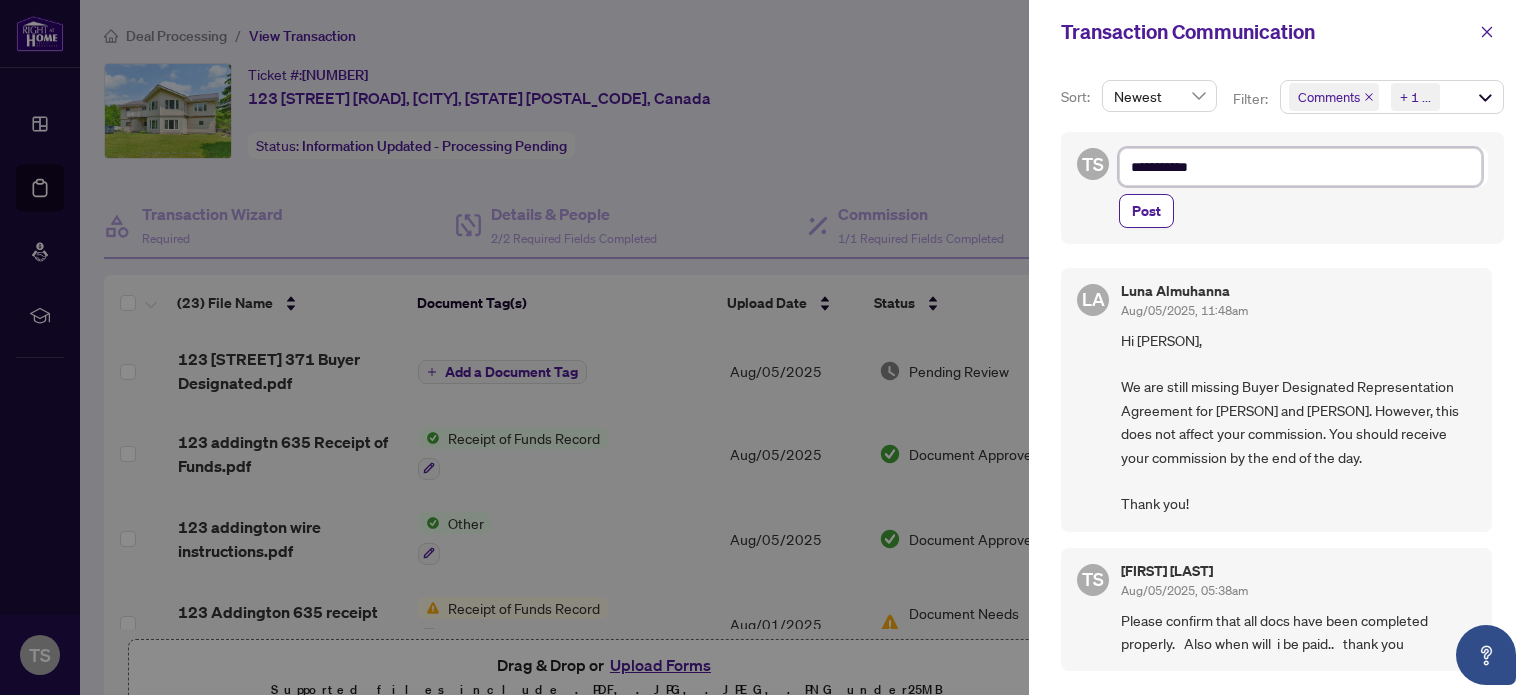 scroll, scrollTop: 3, scrollLeft: 0, axis: vertical 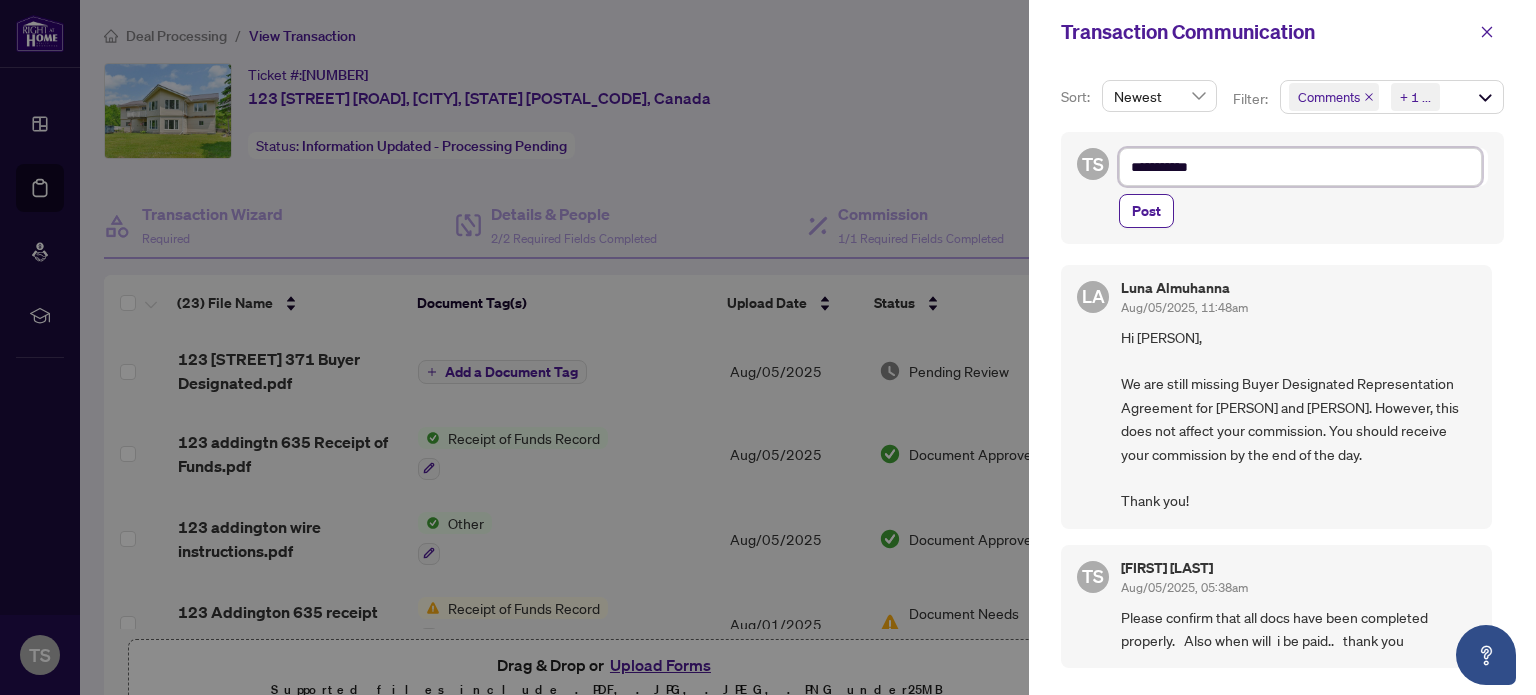 type on "**********" 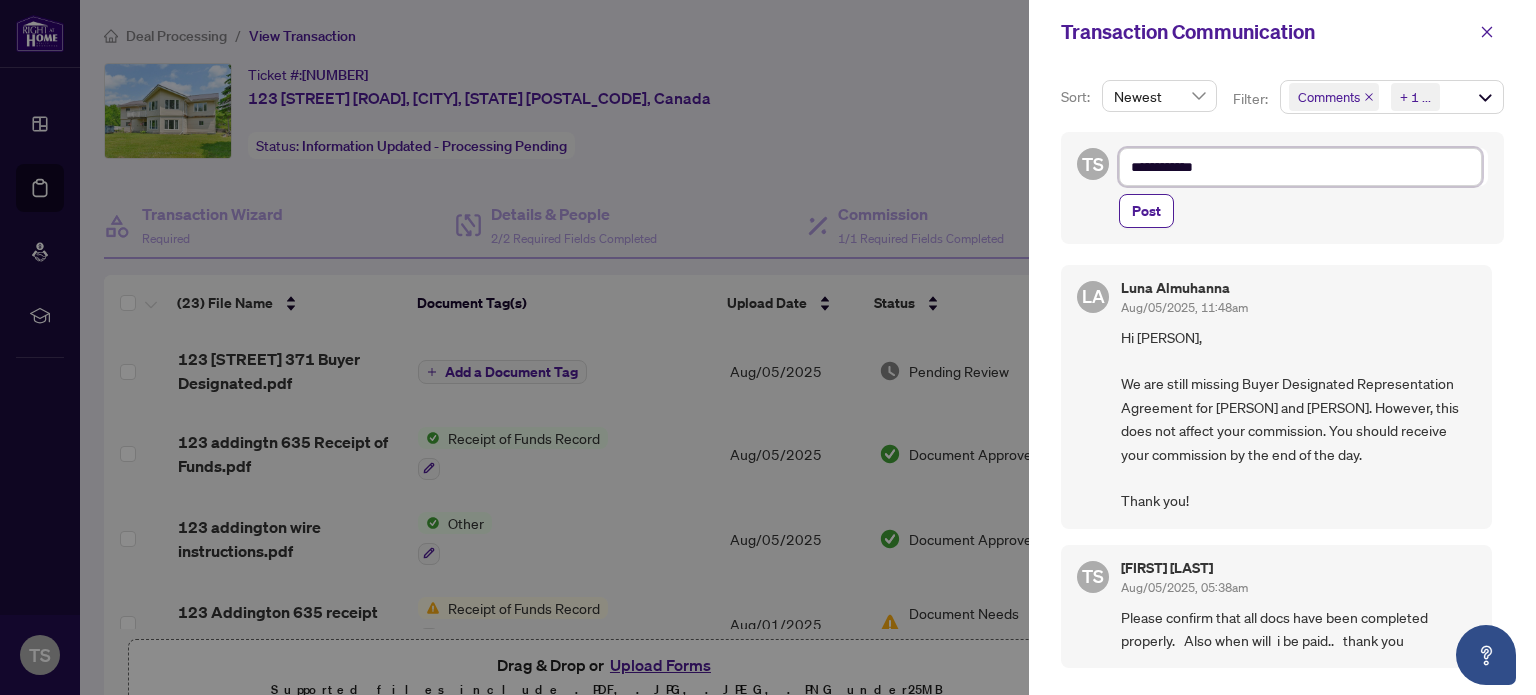 type on "**********" 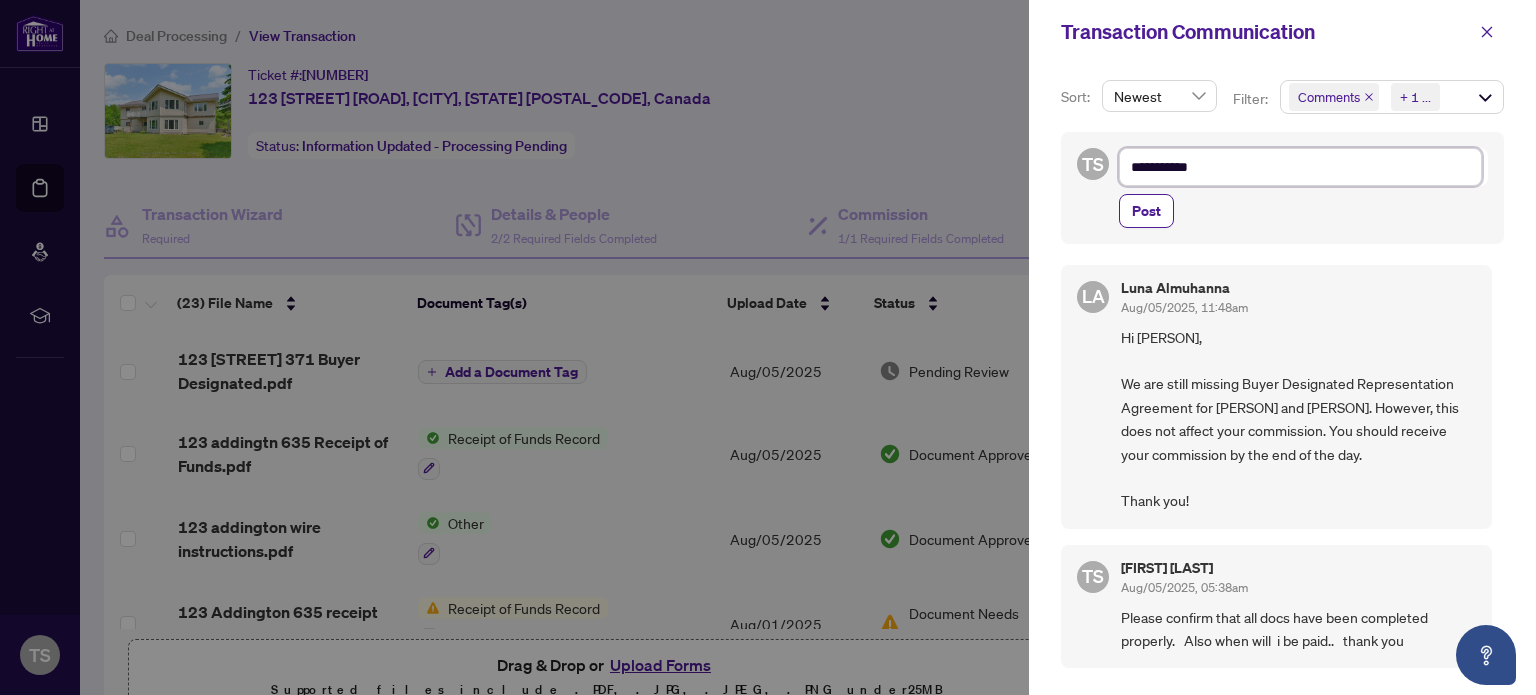 type on "**********" 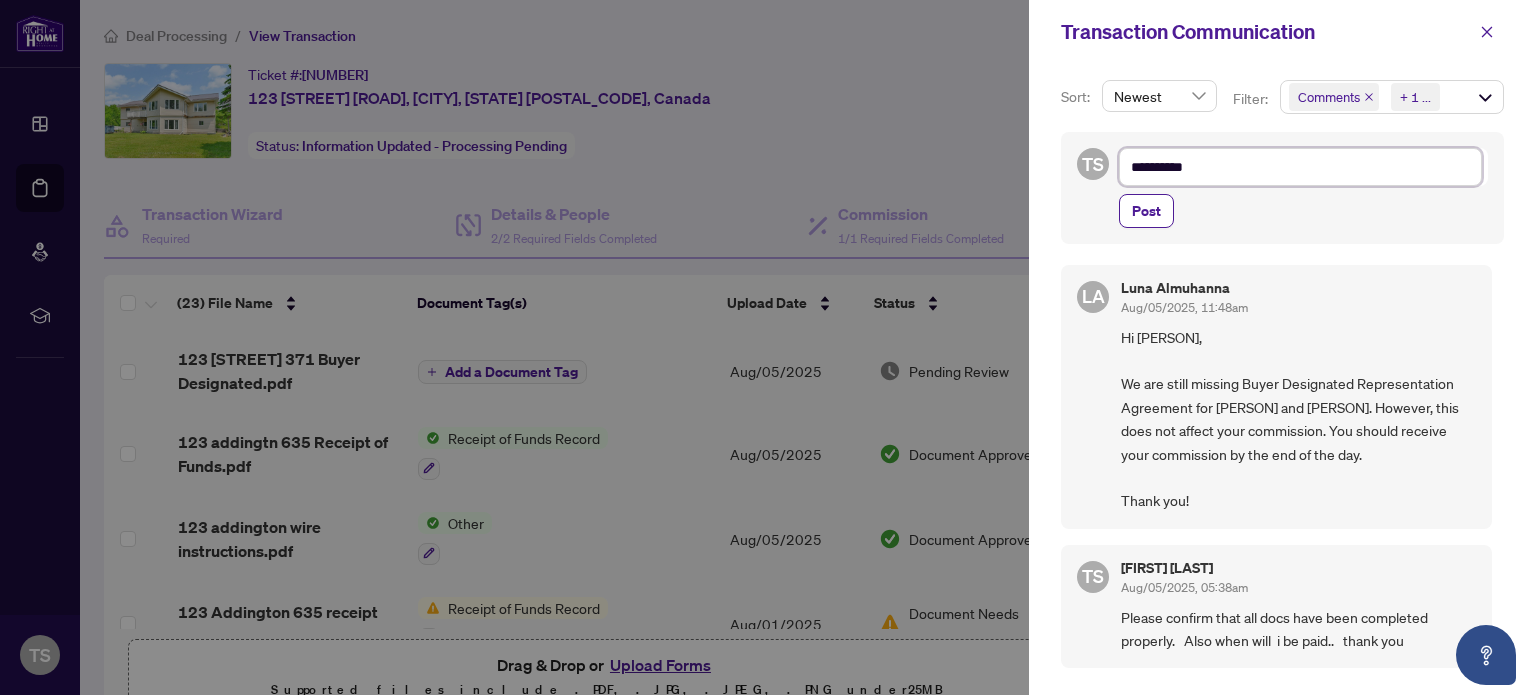 type on "*********" 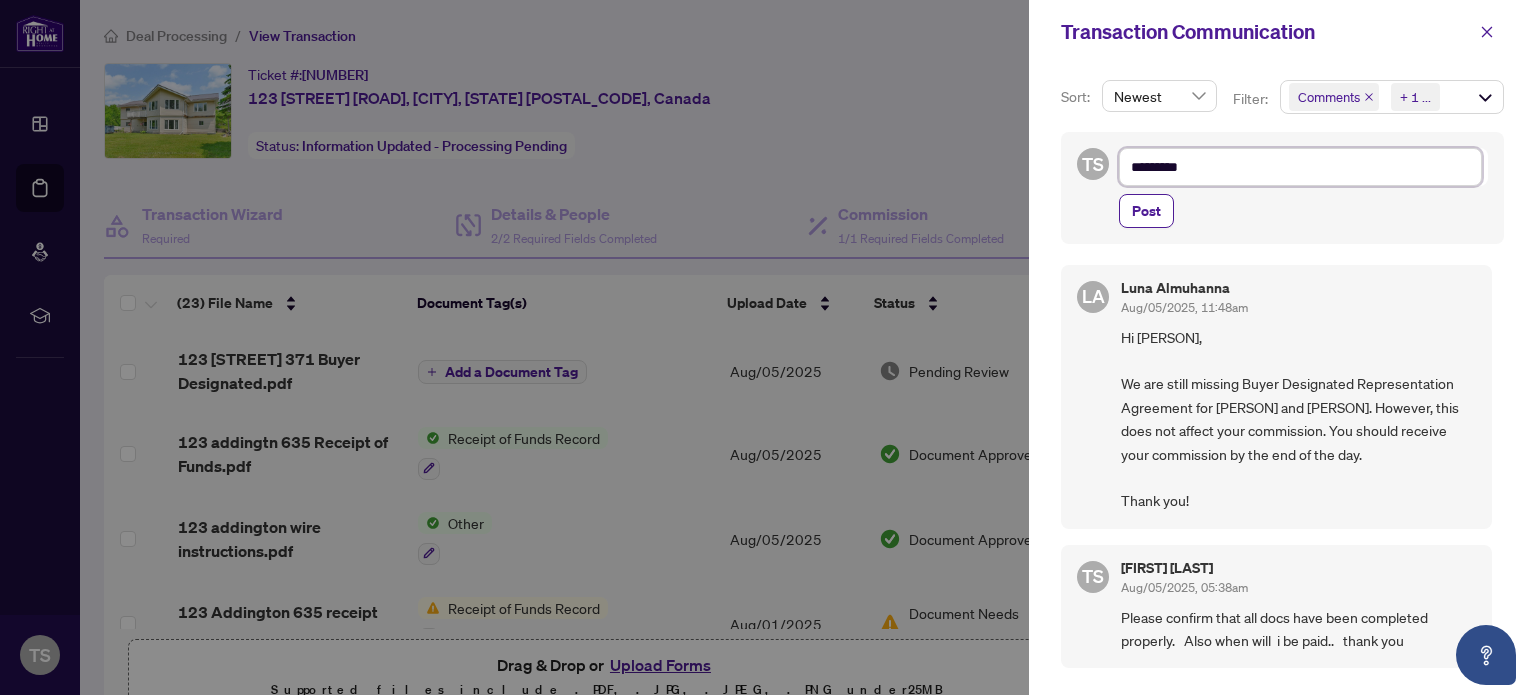 type on "********" 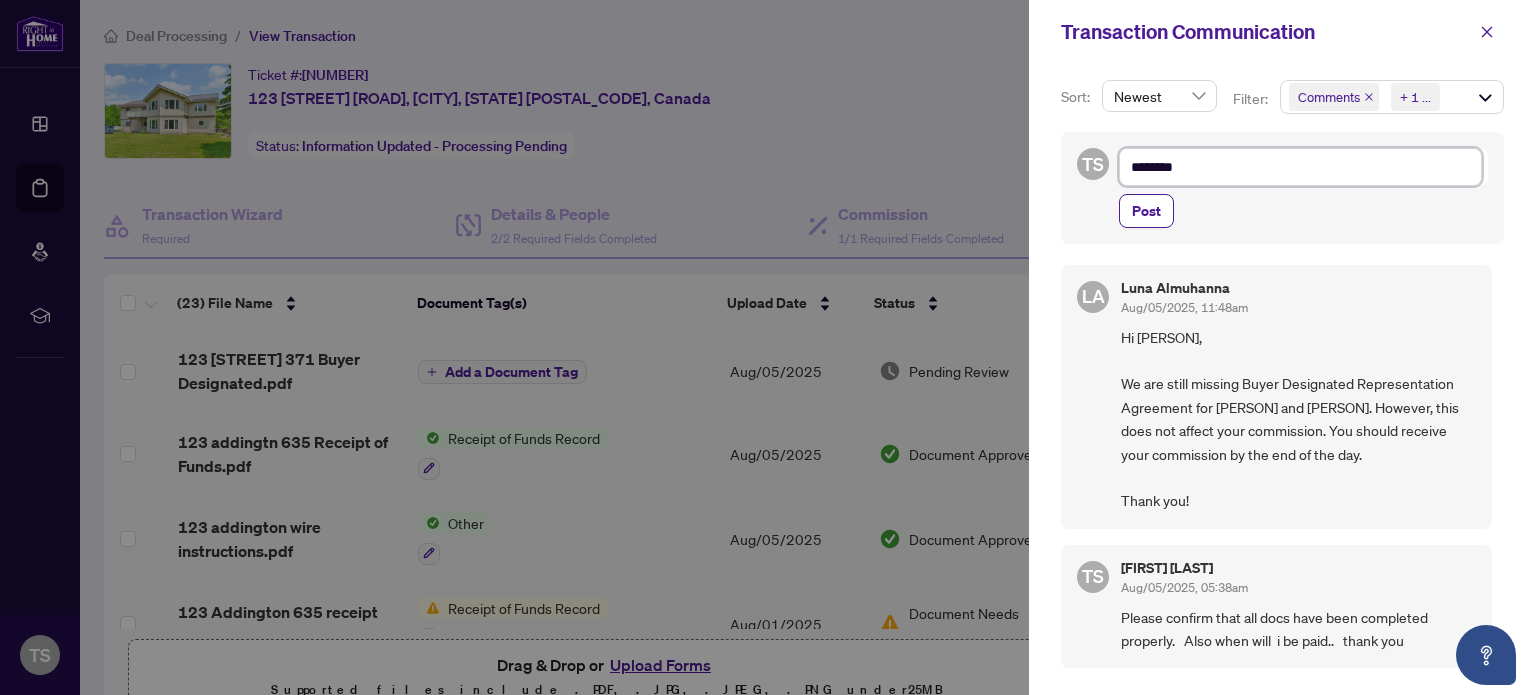 type on "*******" 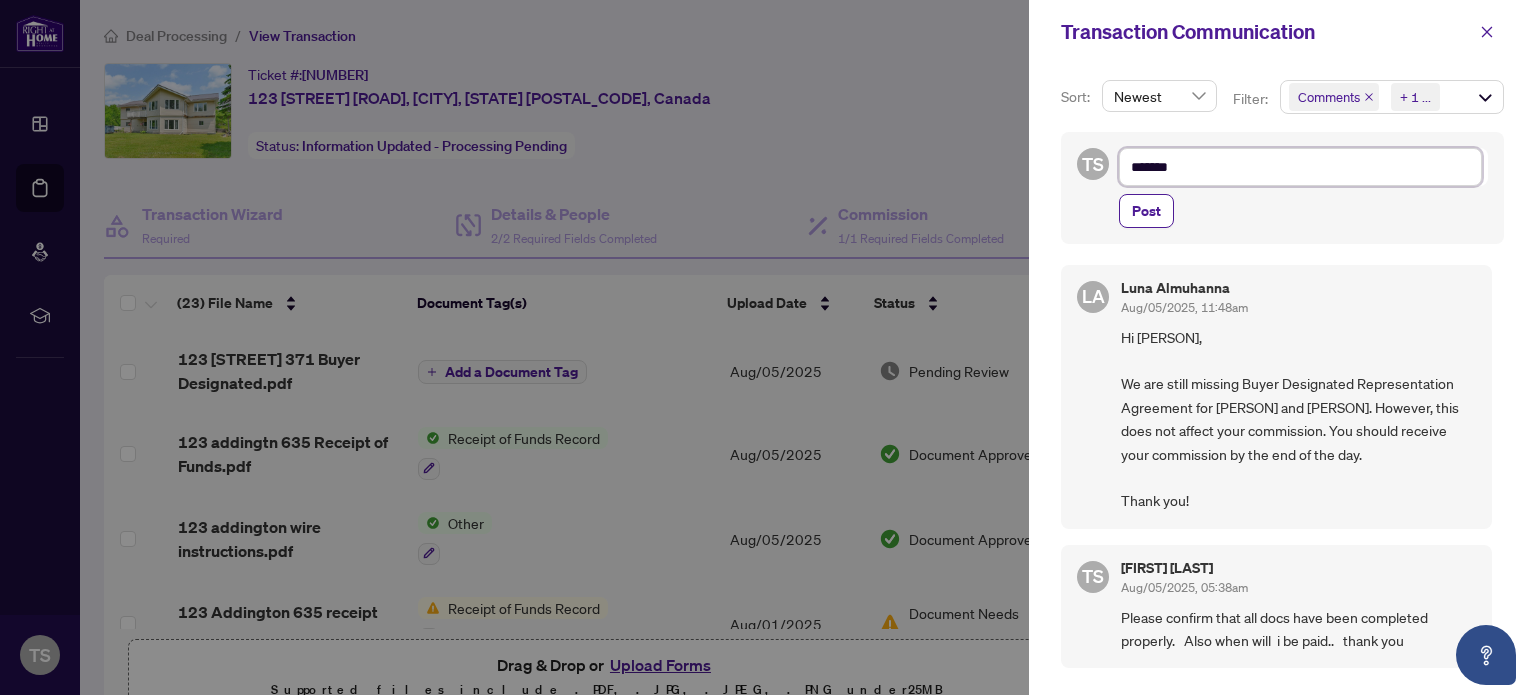 type on "*****" 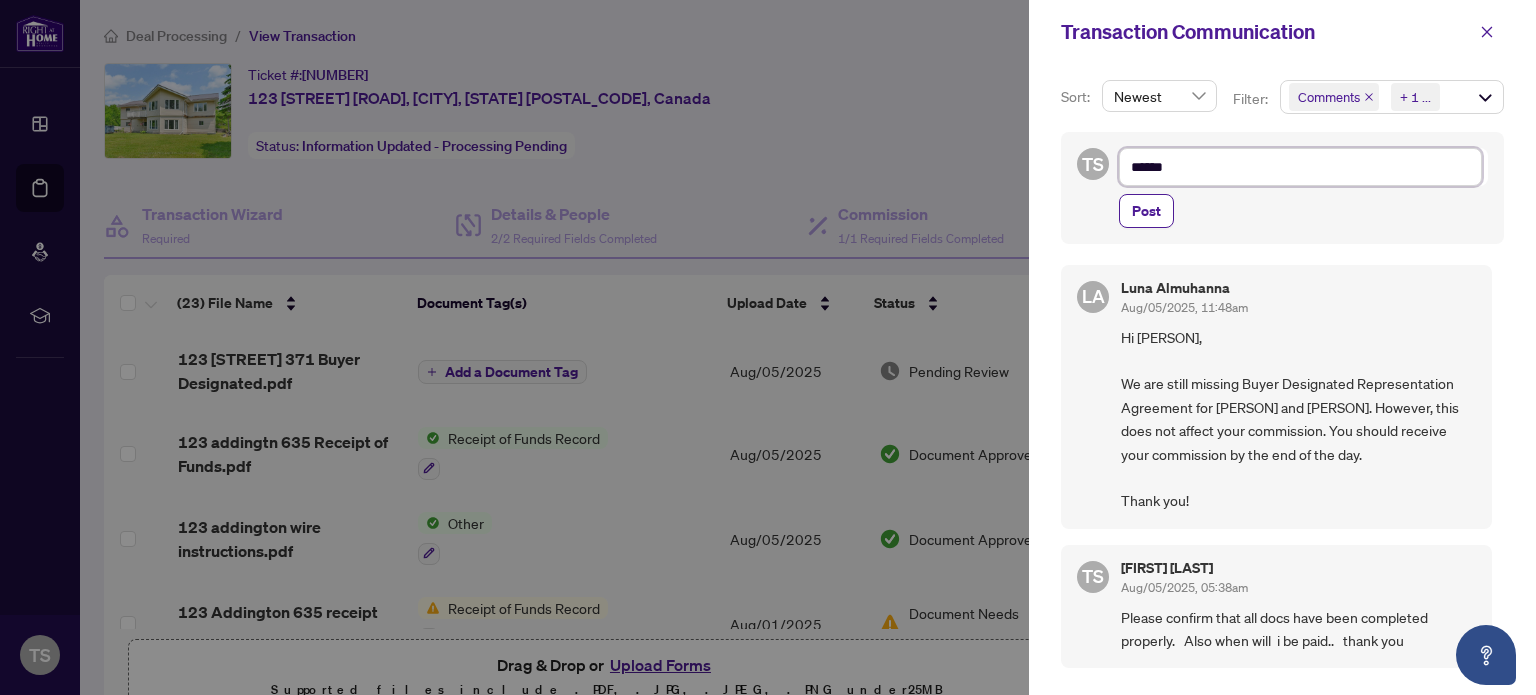 type on "*******" 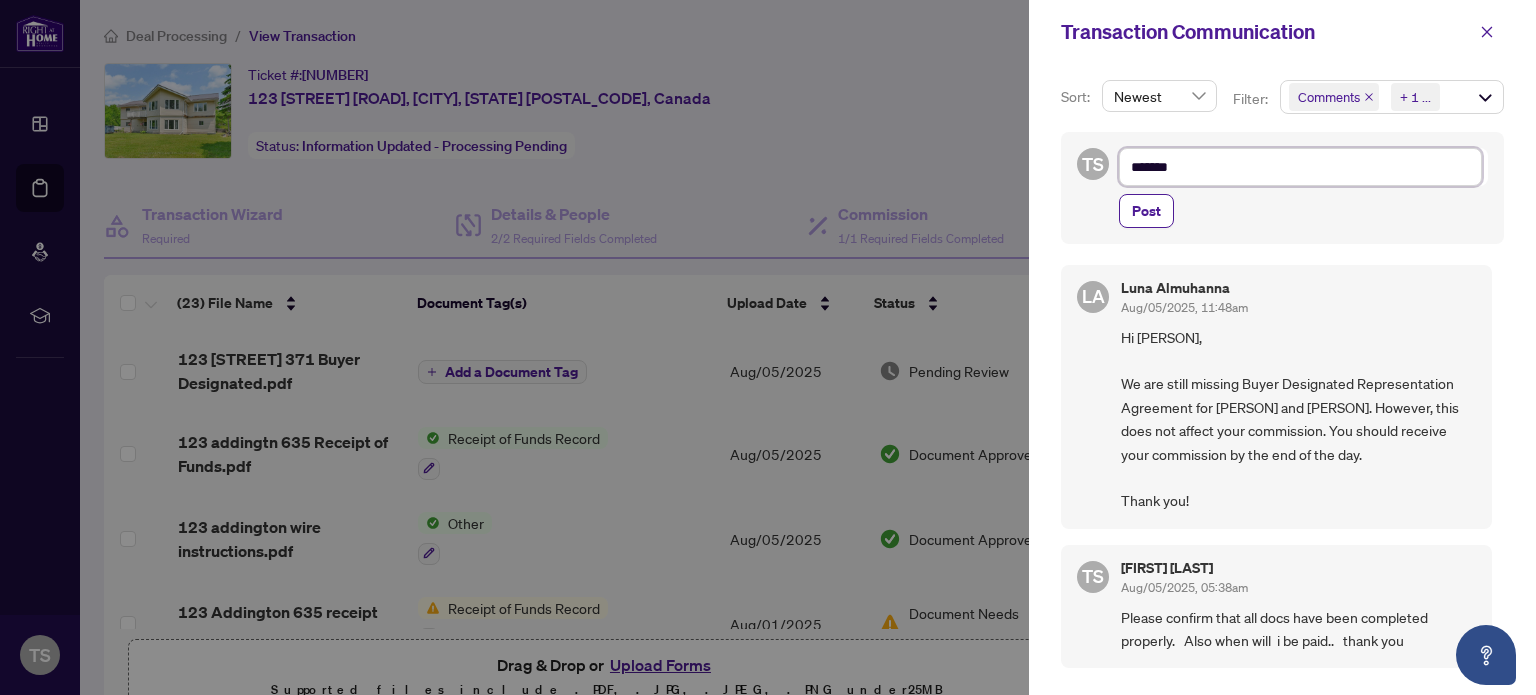 type on "*******" 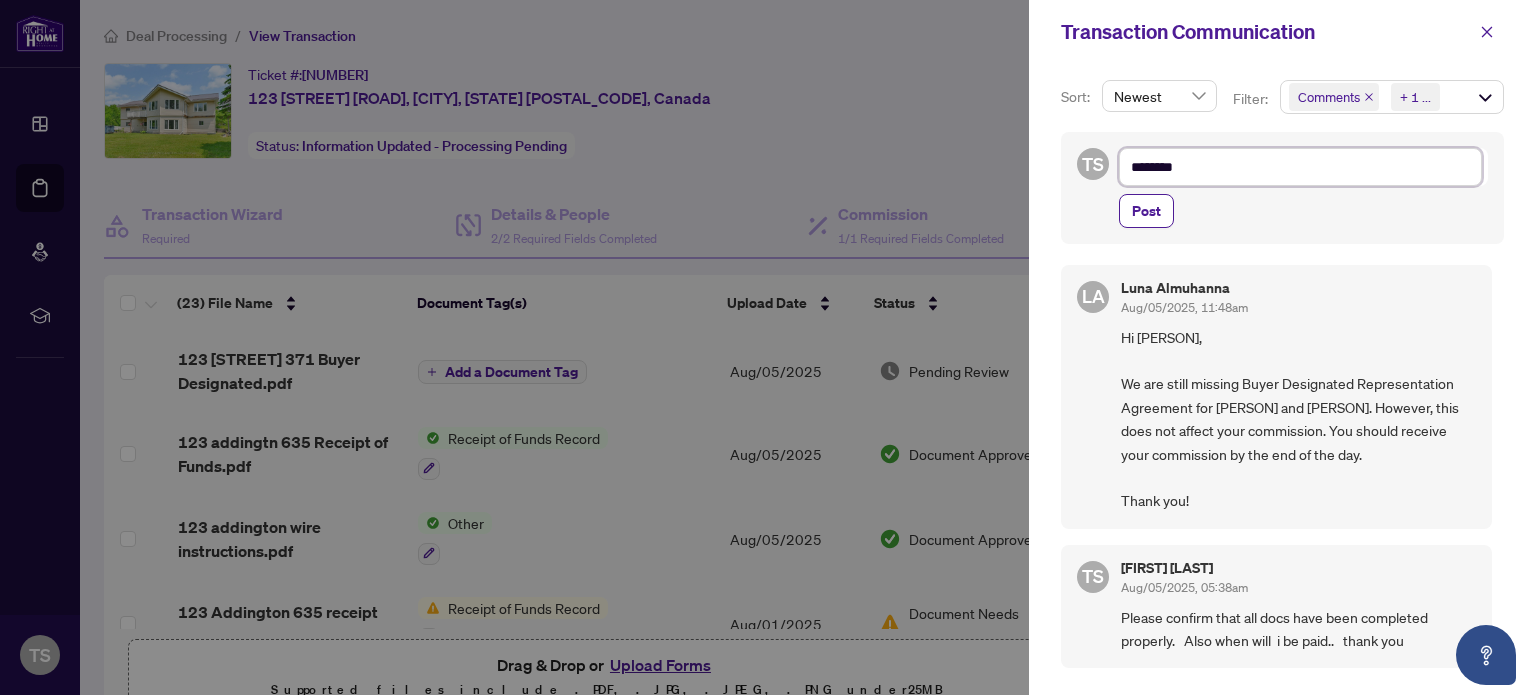 type on "*********" 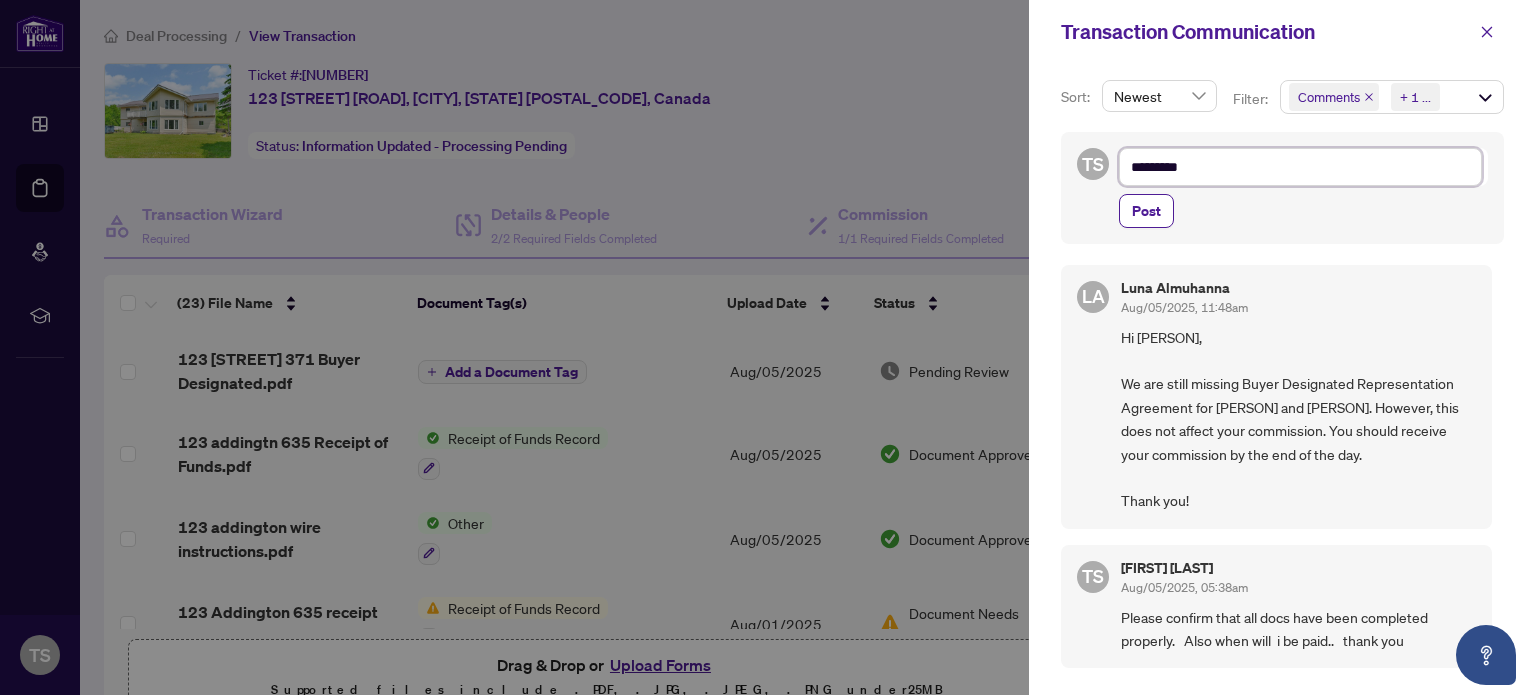 type on "**********" 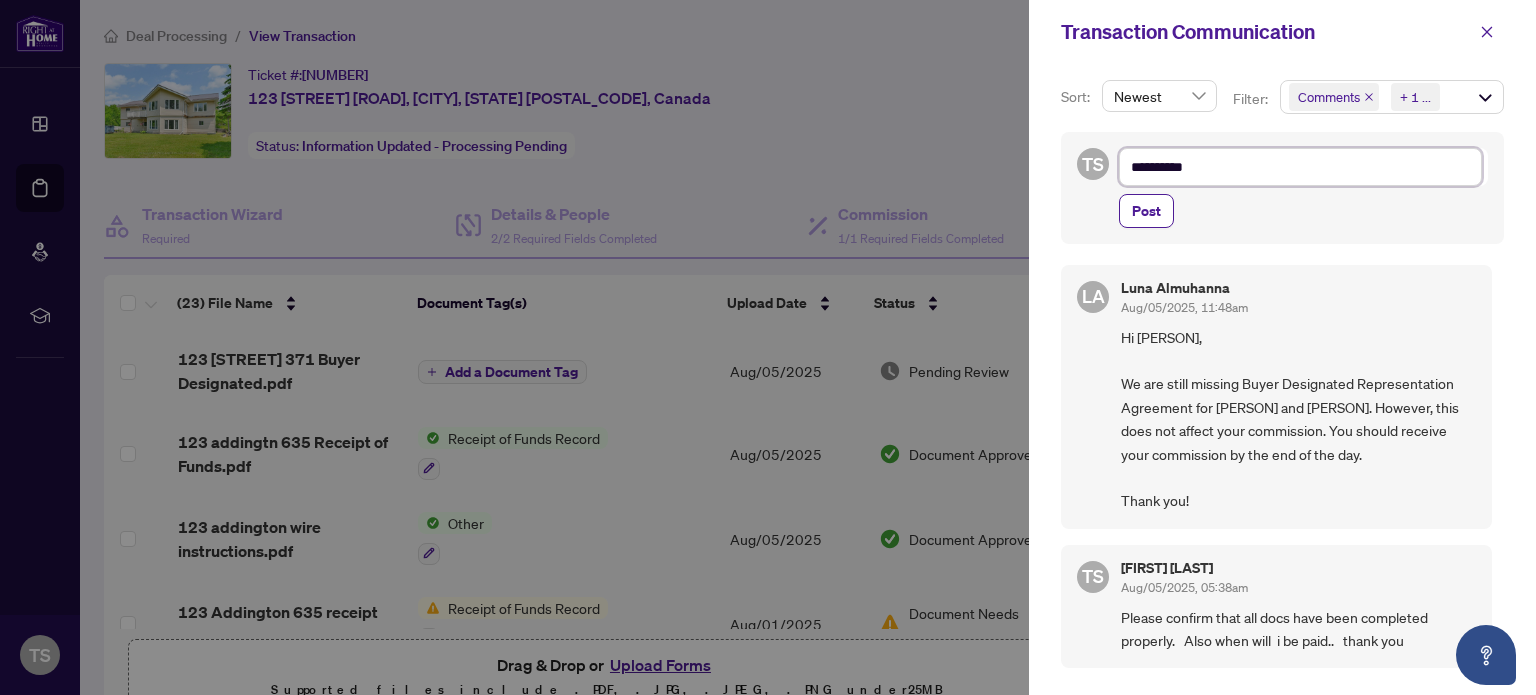 type on "*********" 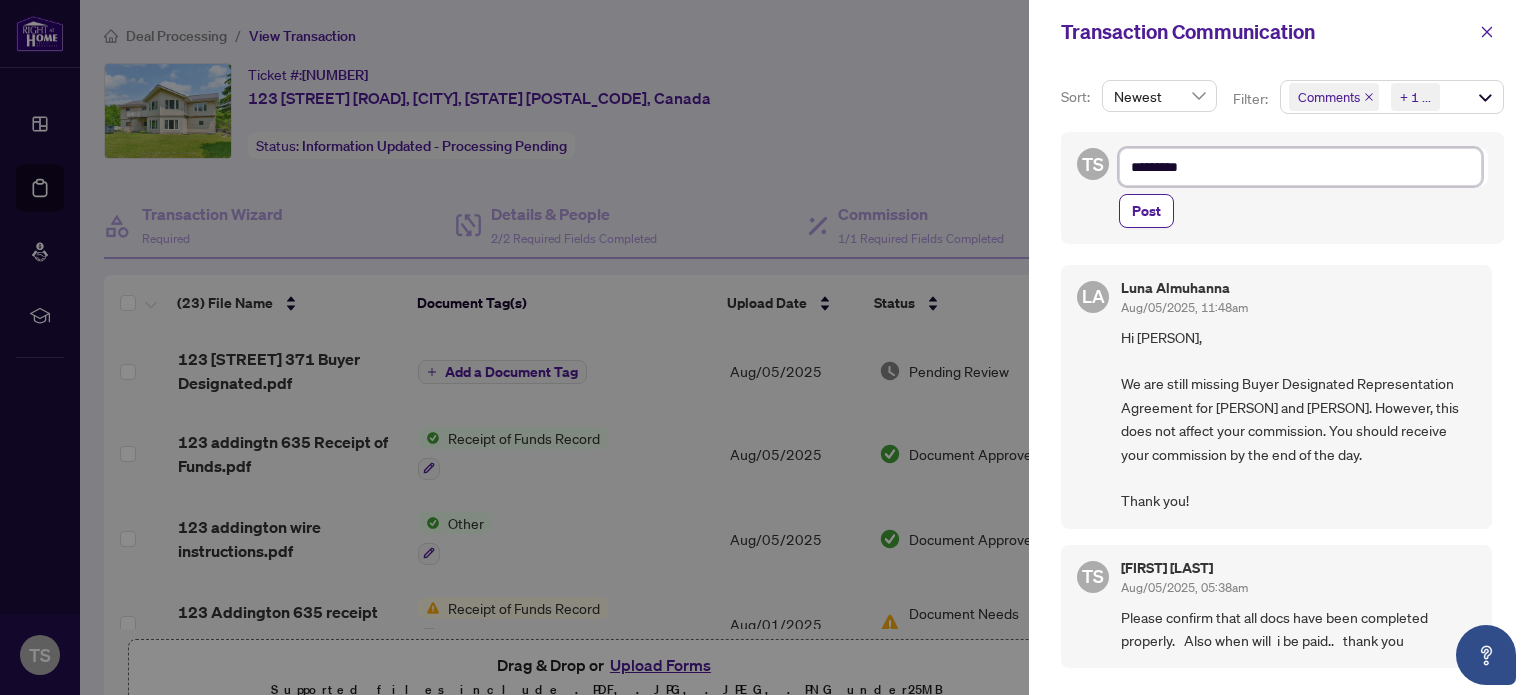 type on "********" 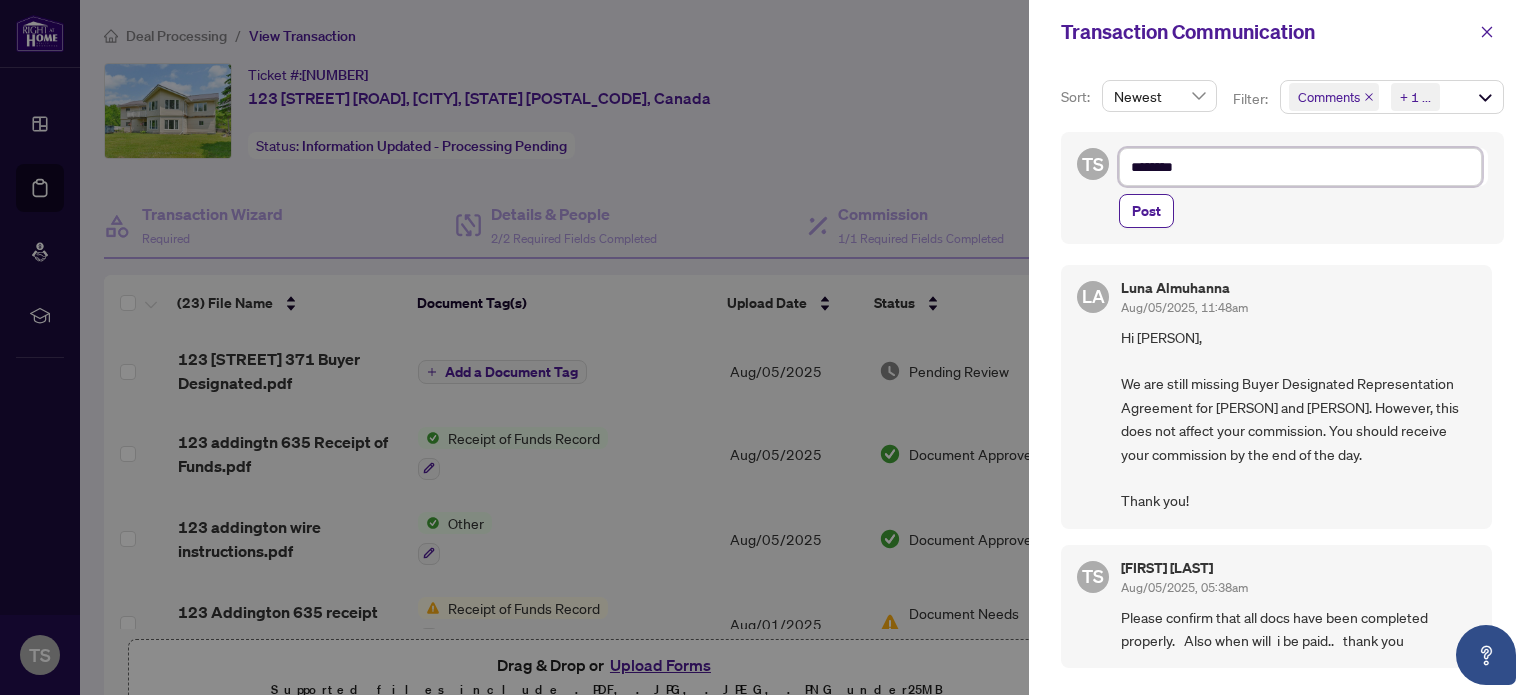 type on "*******" 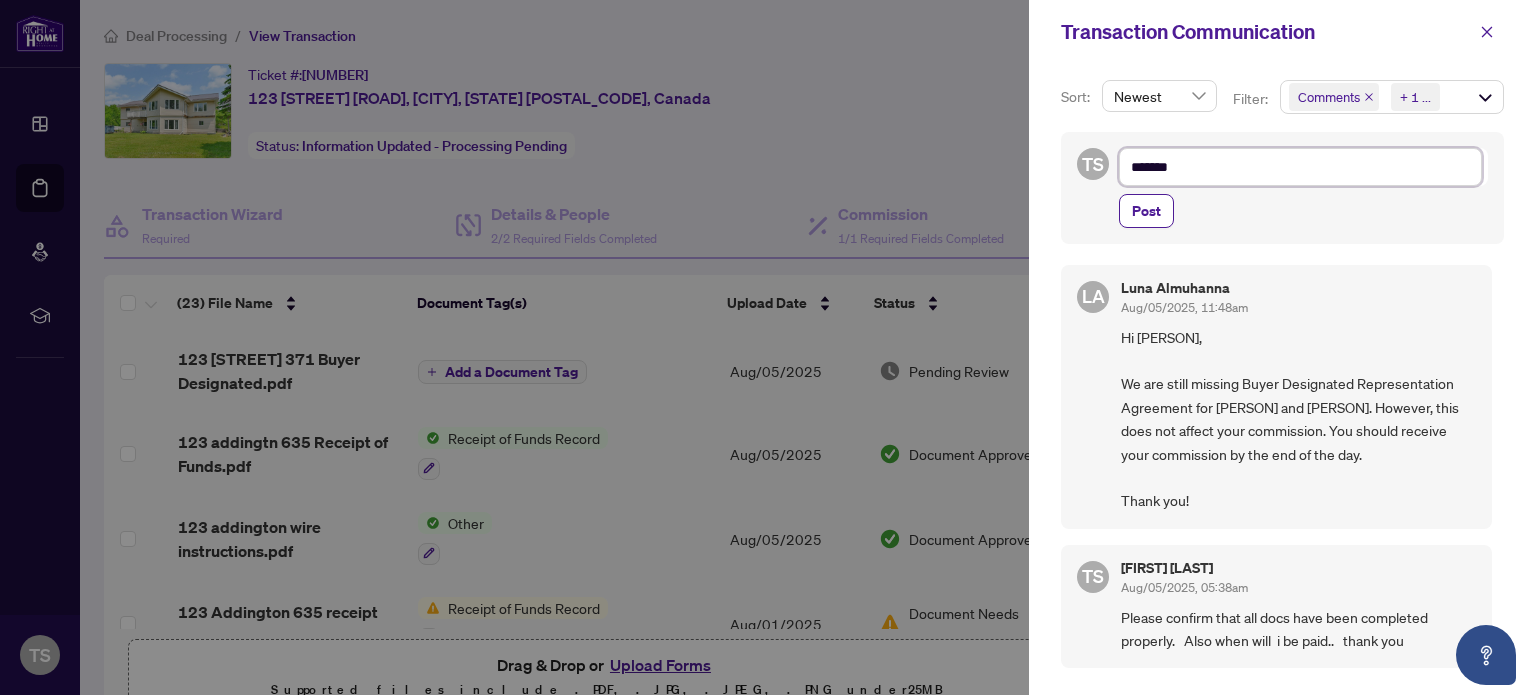 type on "*****" 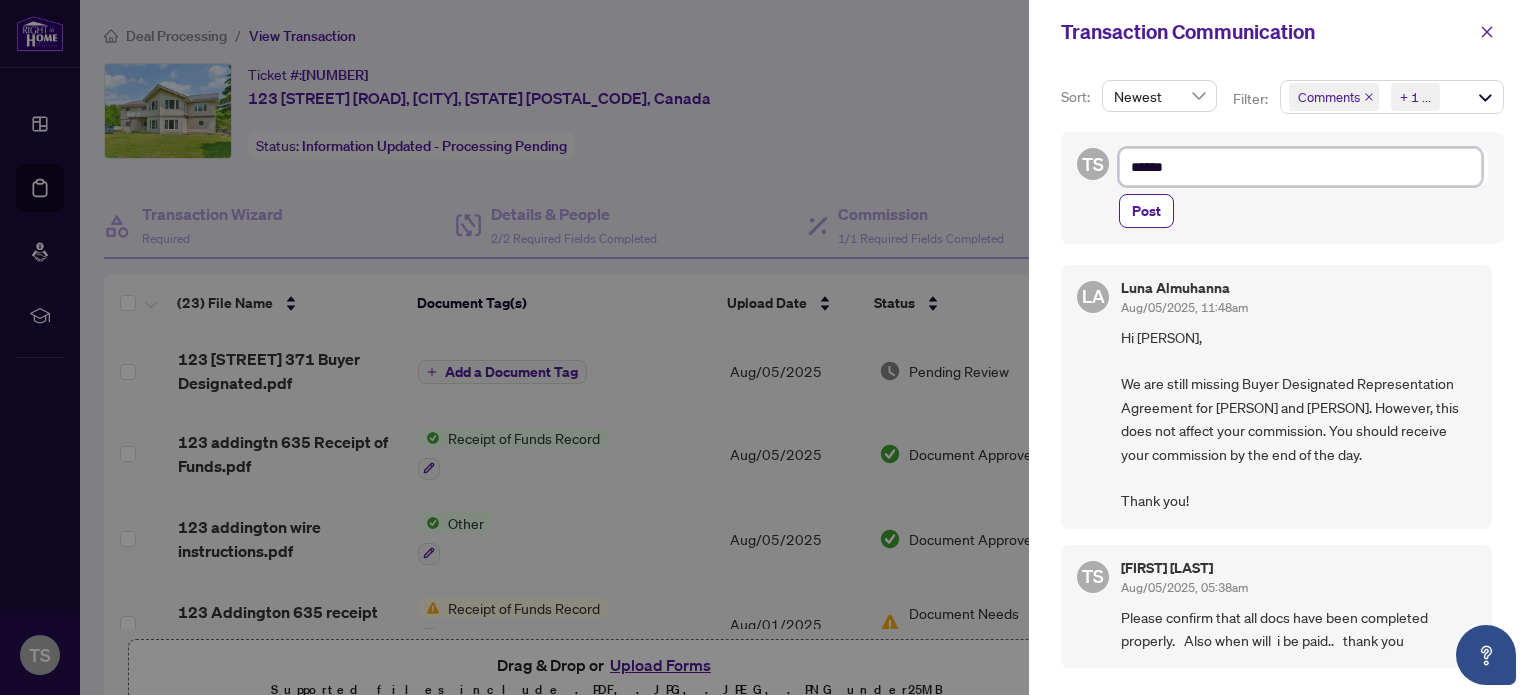 type on "*****" 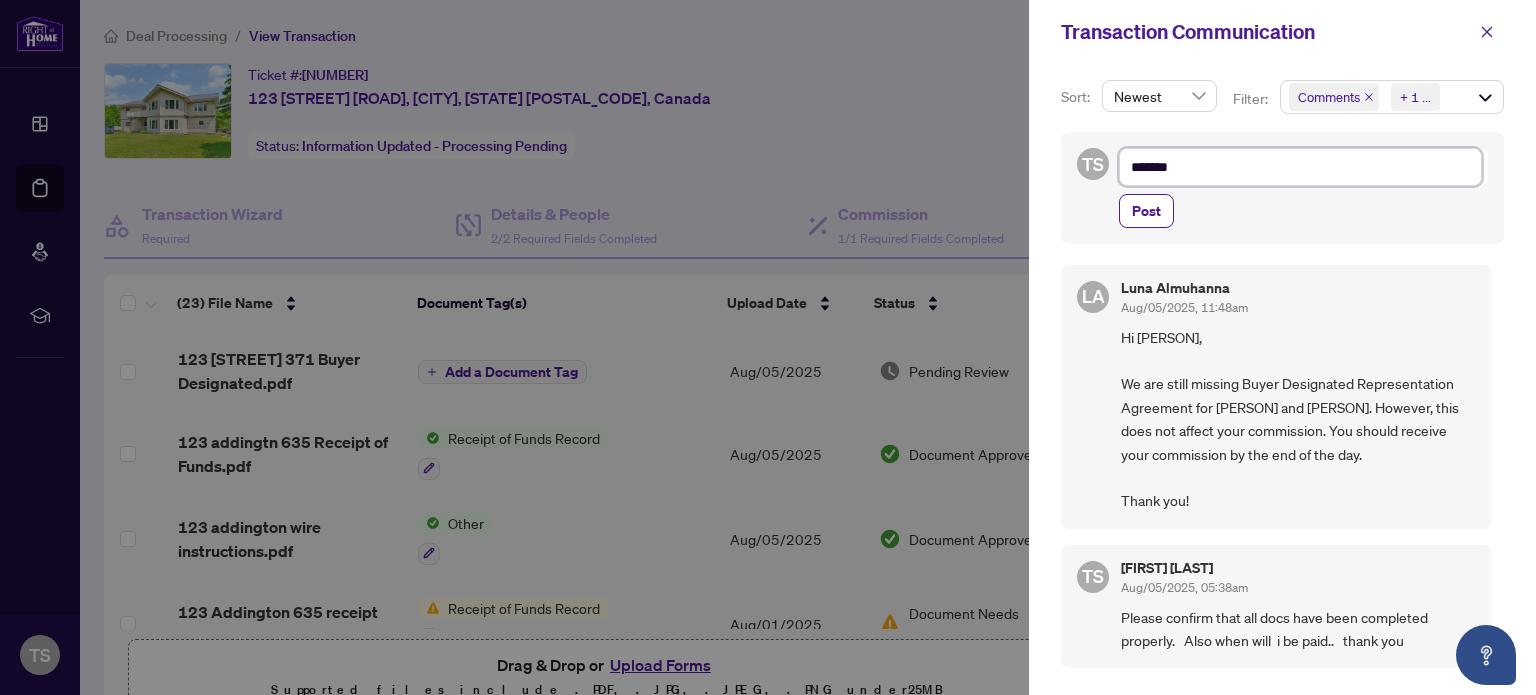 type on "********" 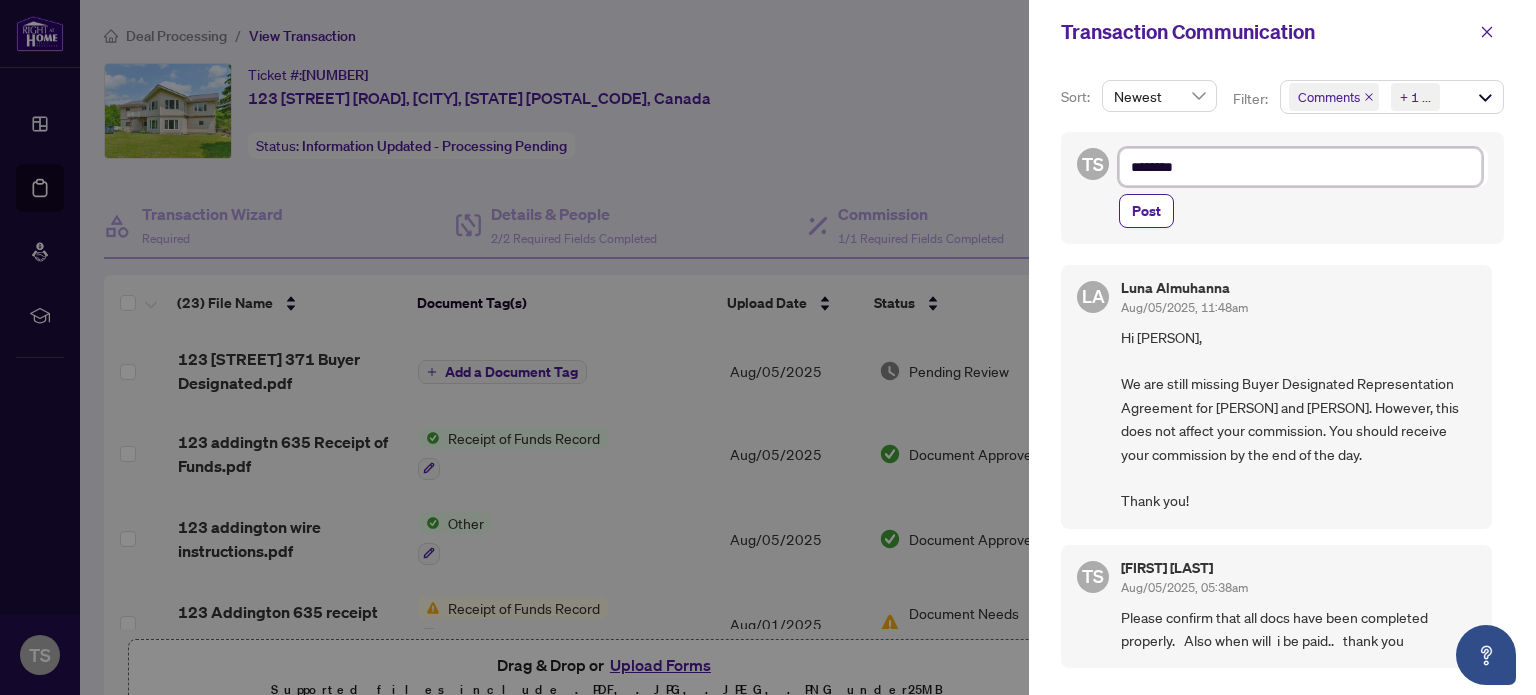 type on "*****" 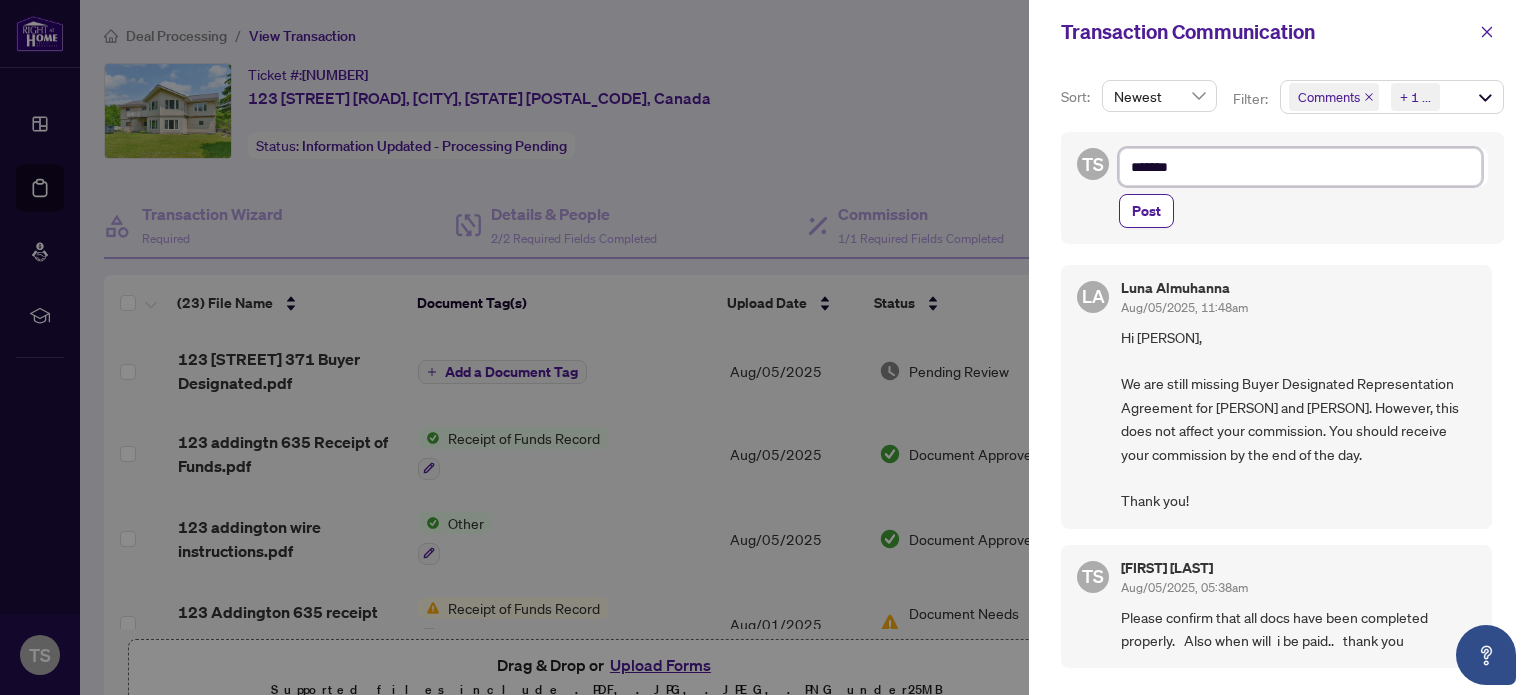 type on "********" 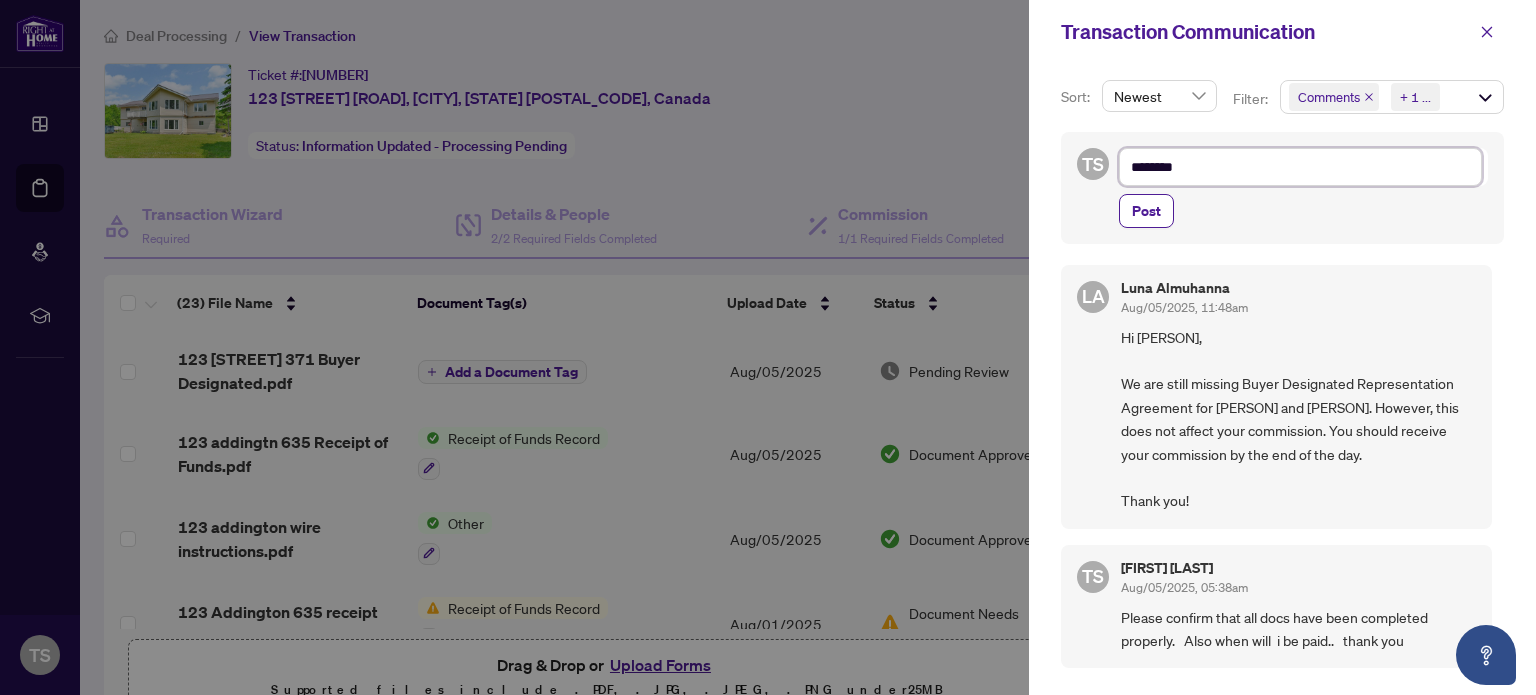 type on "*********" 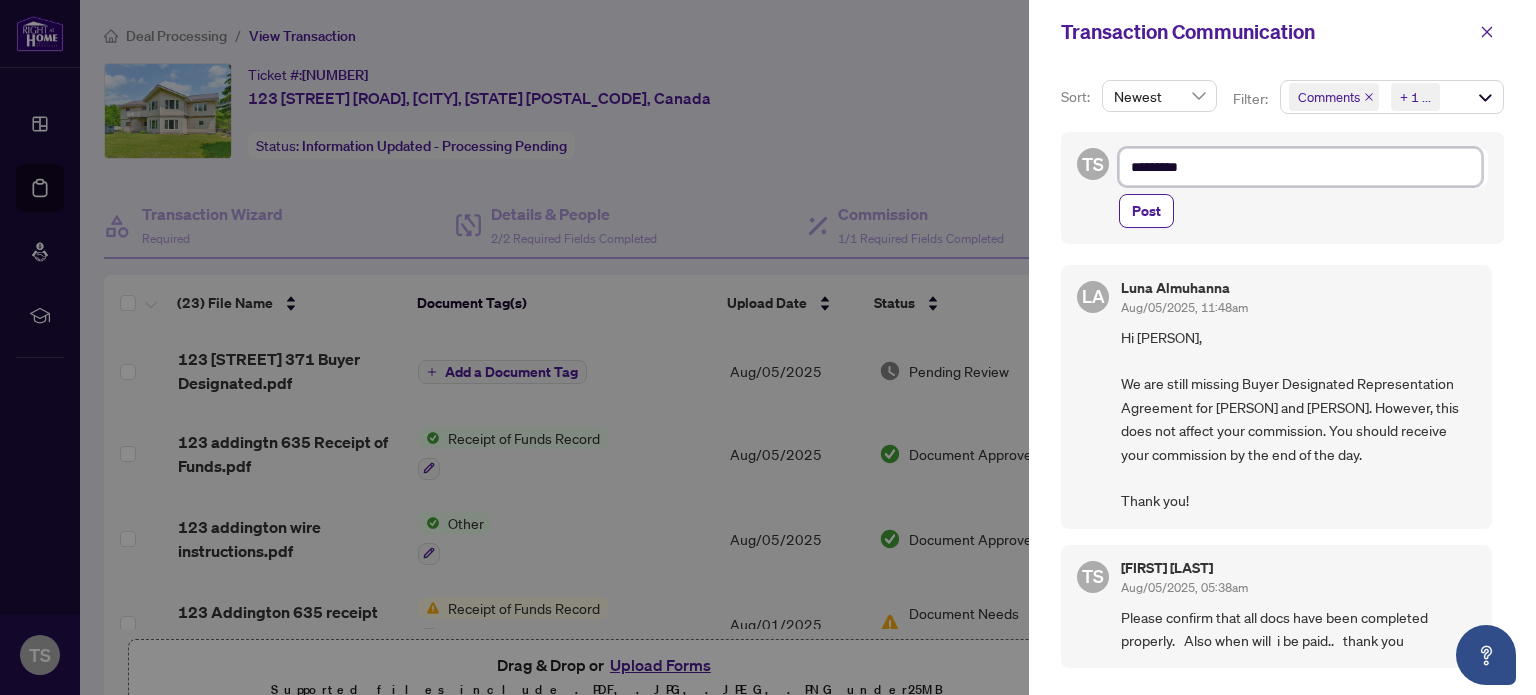 type on "**********" 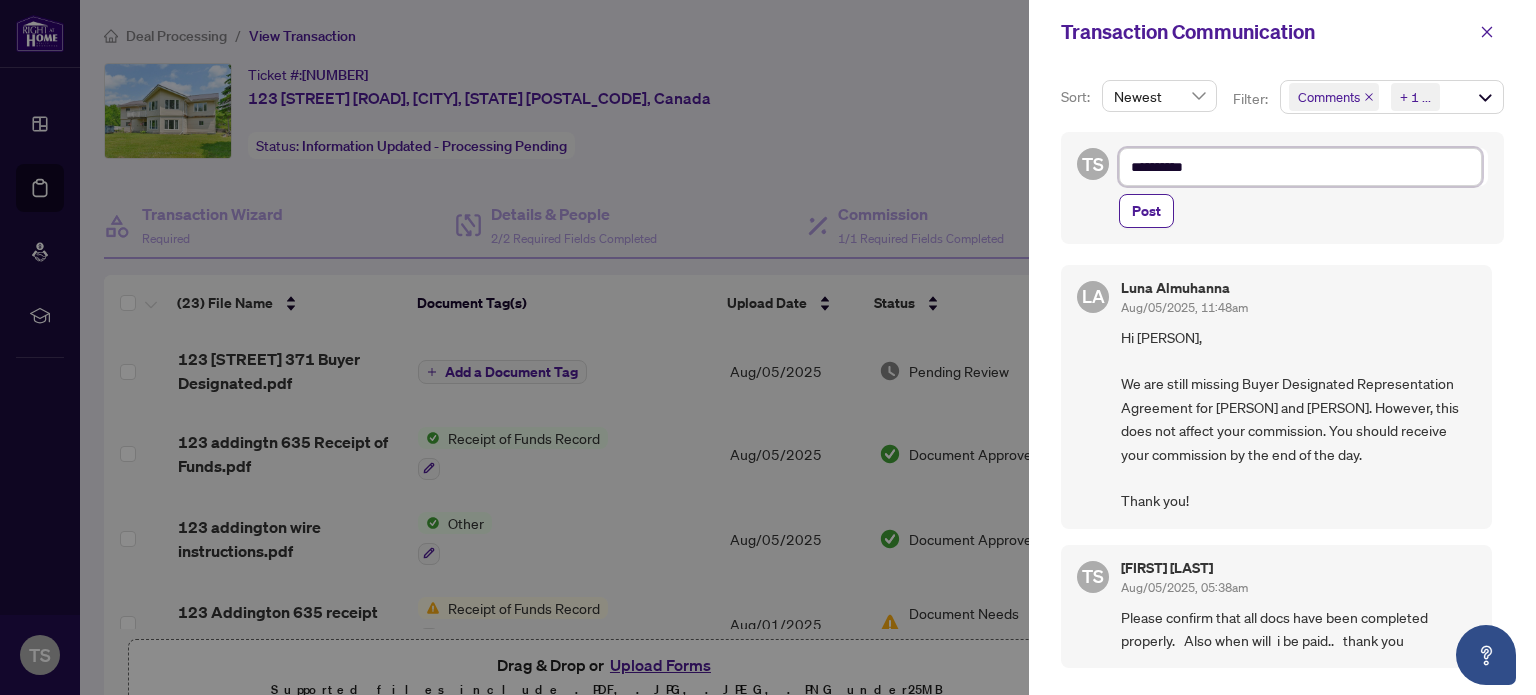 type on "**********" 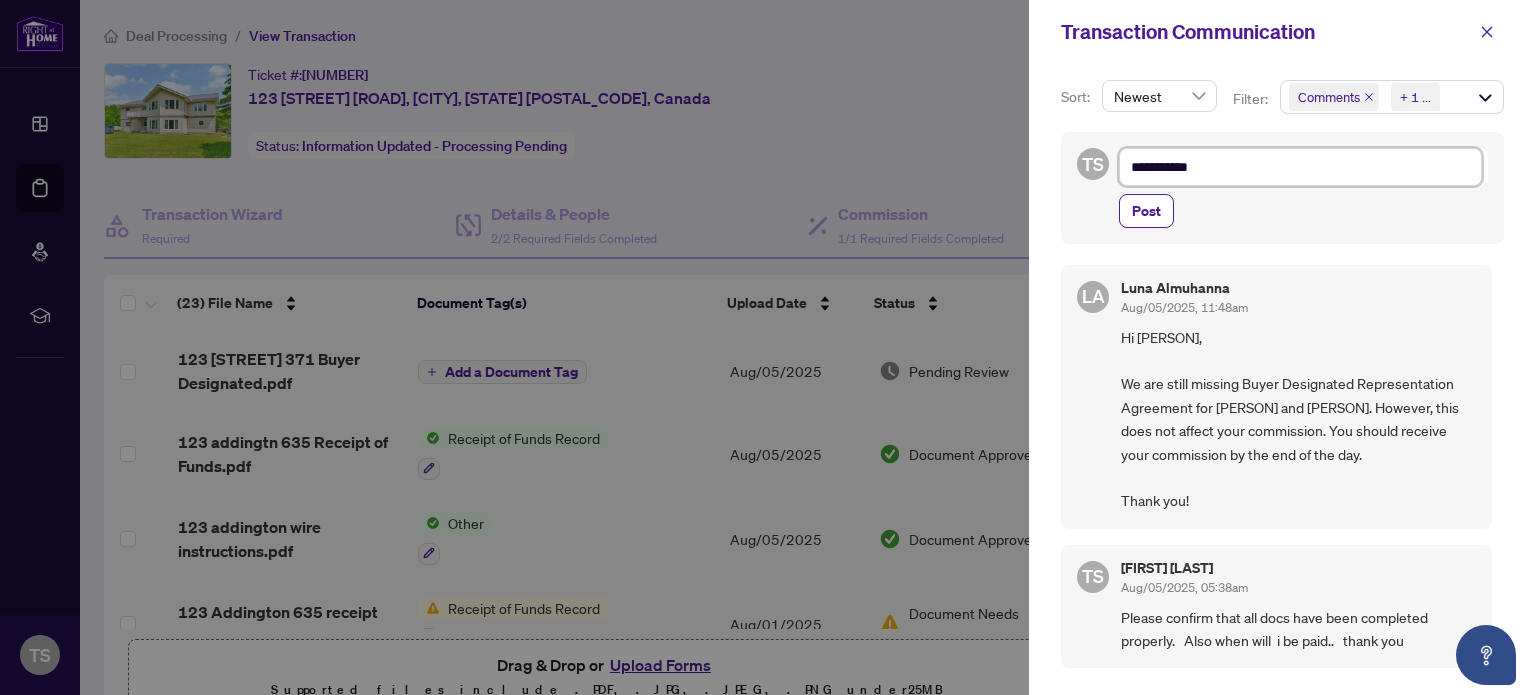 type on "**********" 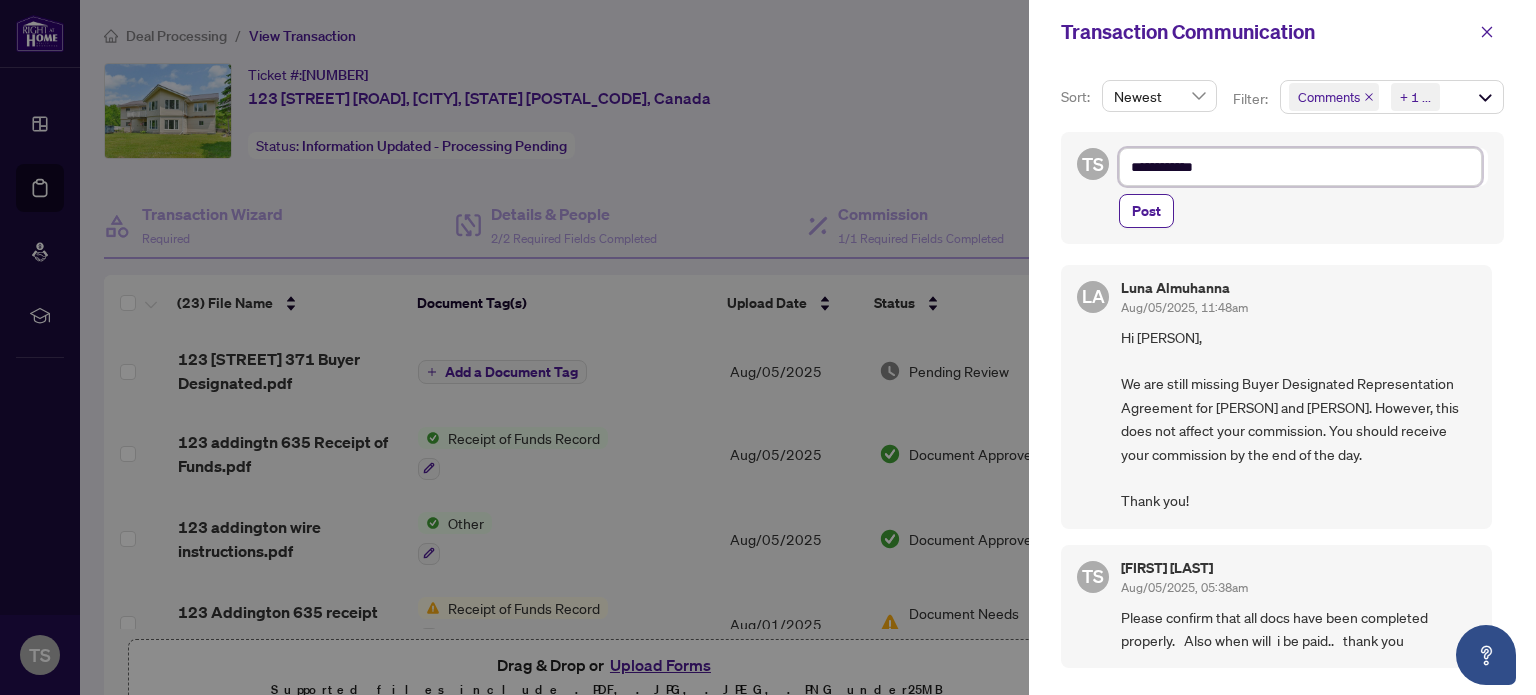 type on "**********" 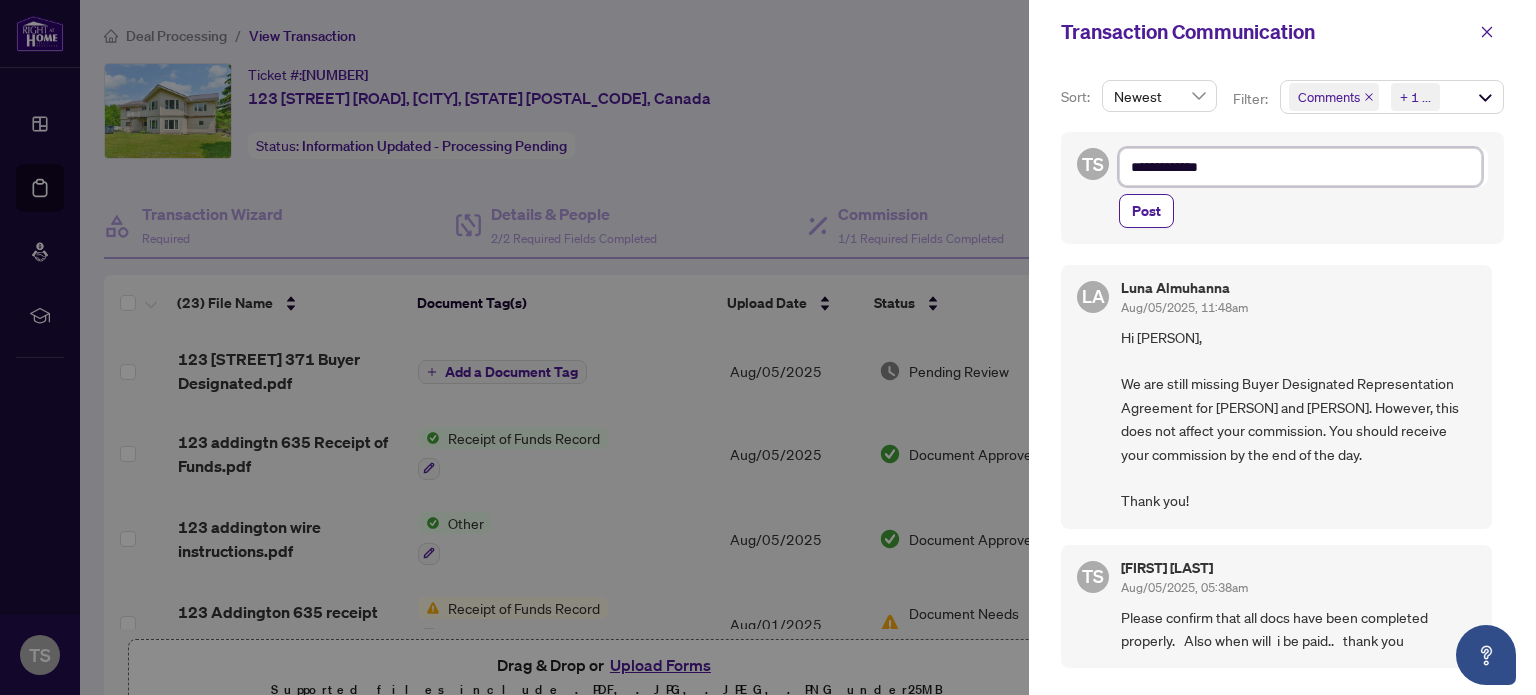 type on "**********" 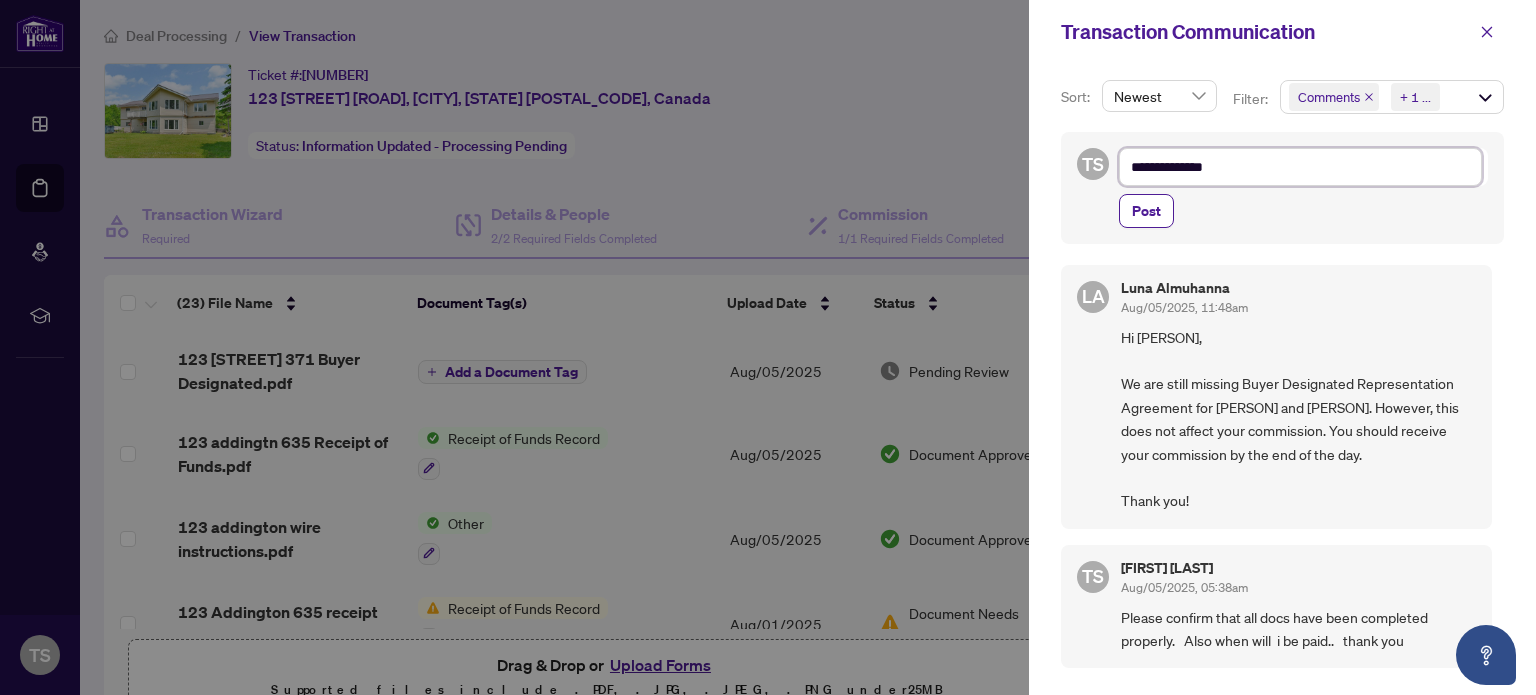 type on "**********" 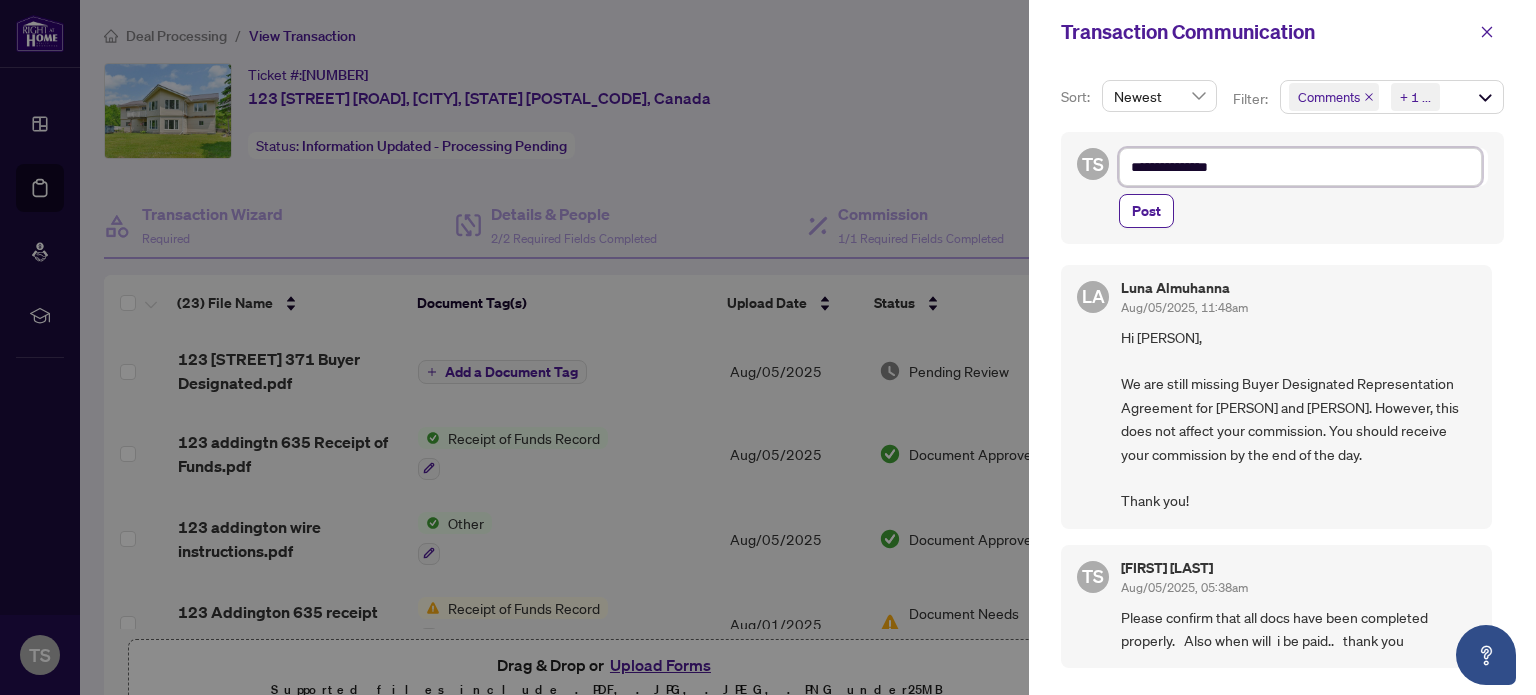 type on "**********" 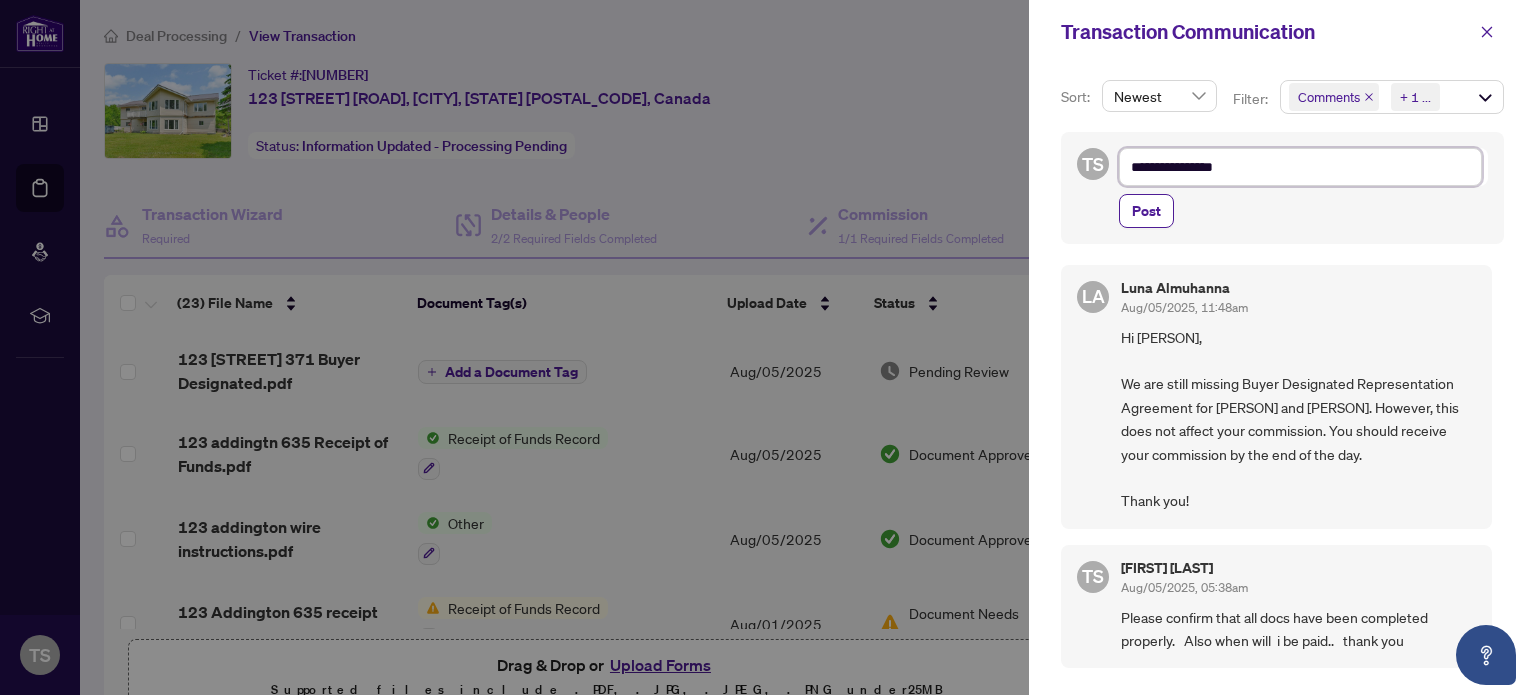 type on "**********" 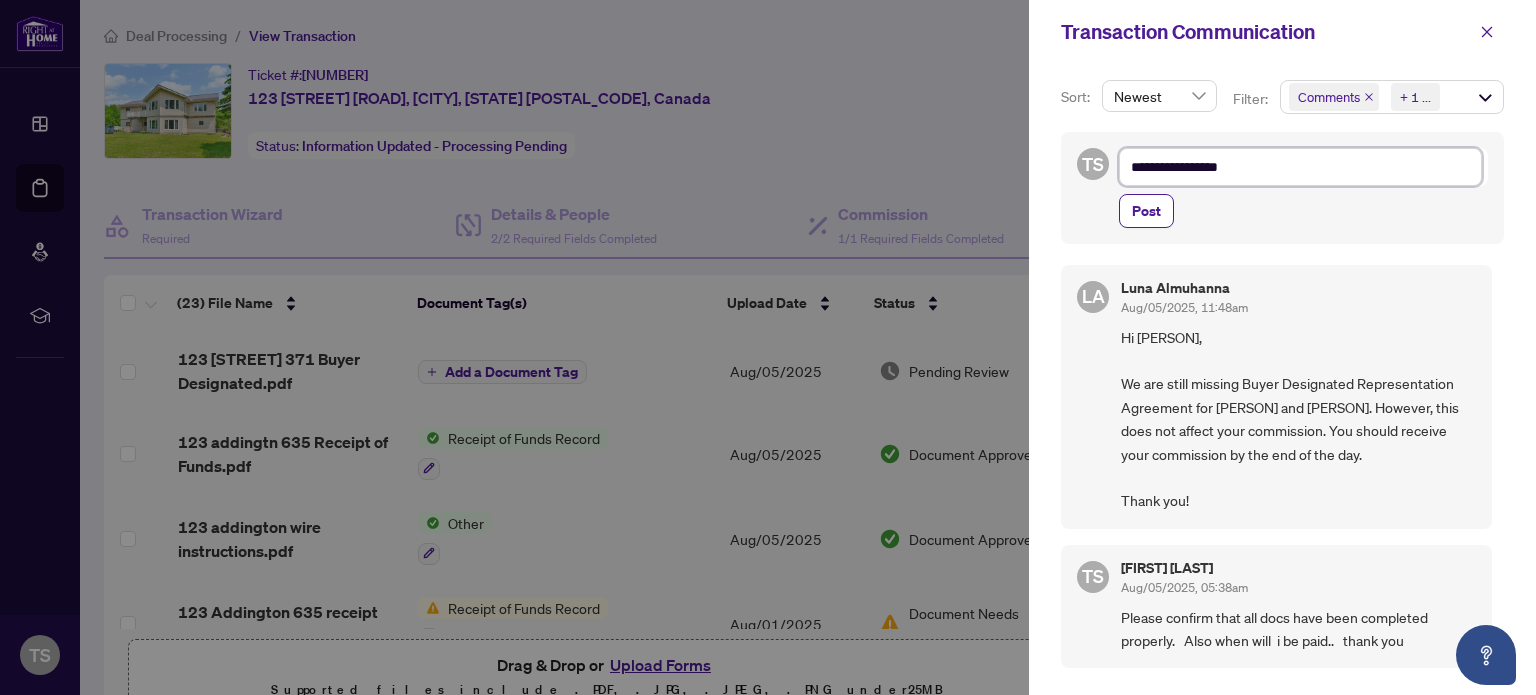 type on "**********" 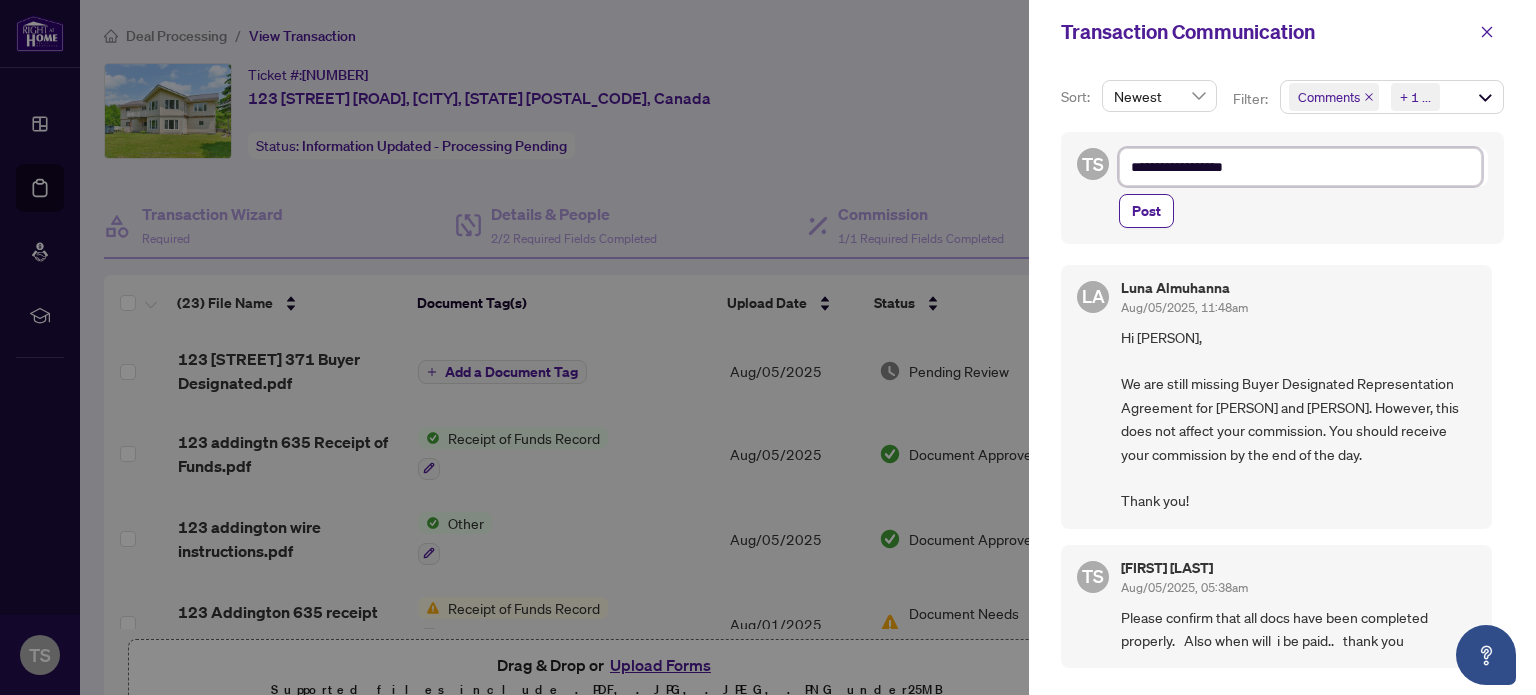 type on "**********" 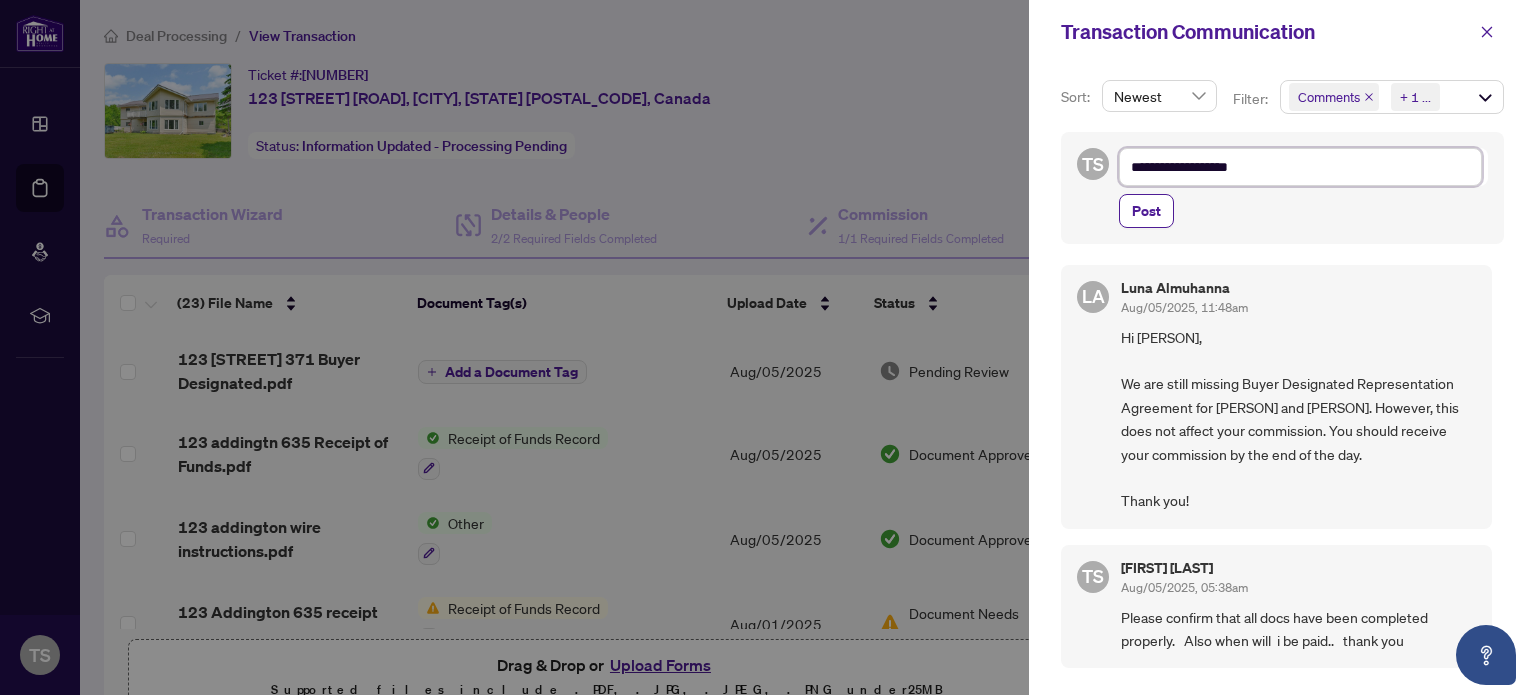 type on "**********" 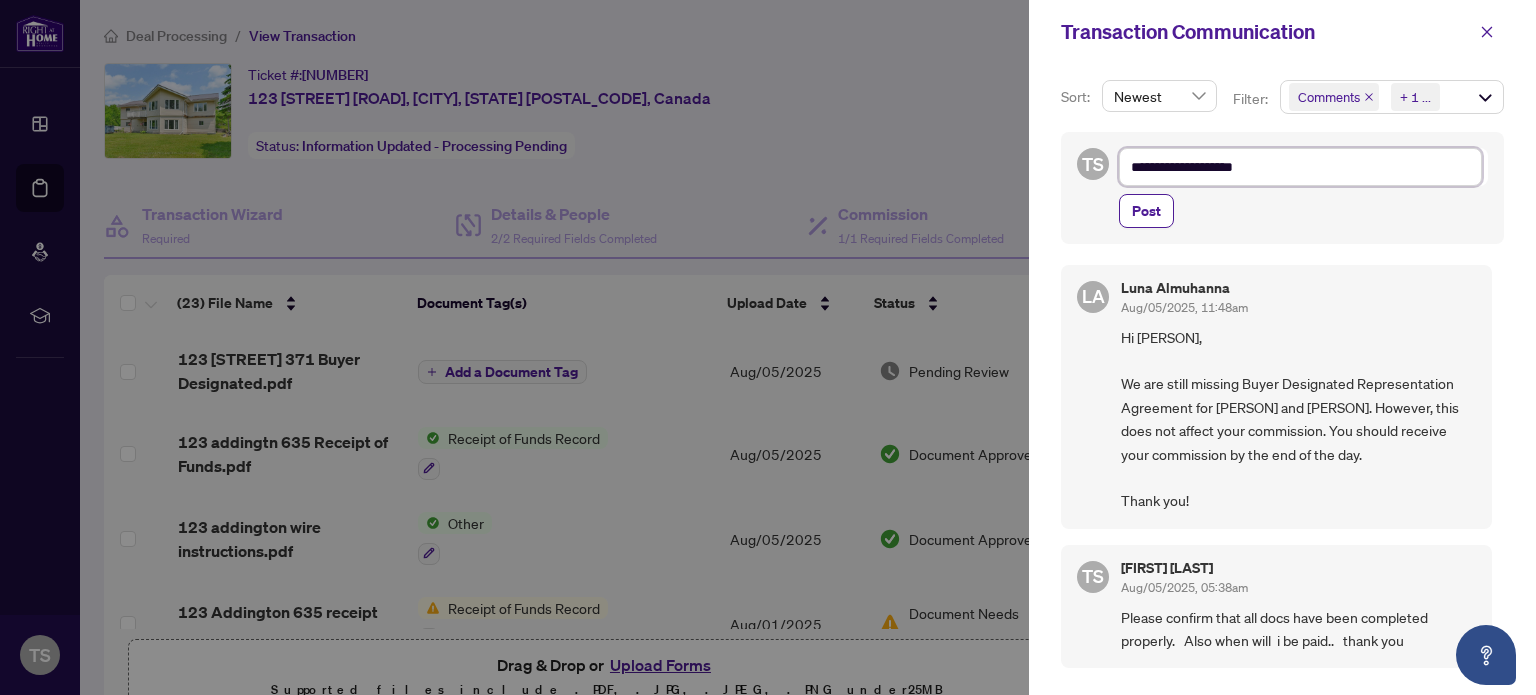 type on "**********" 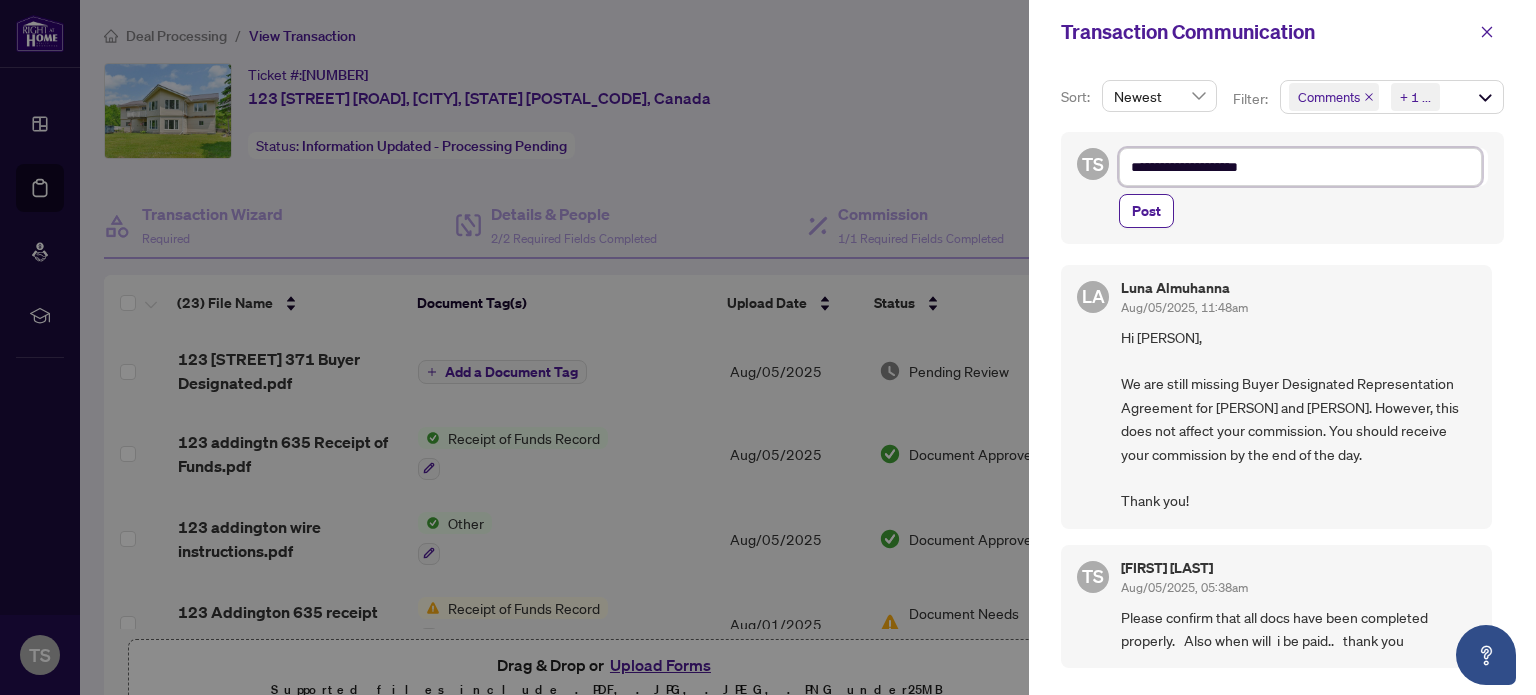 type on "**********" 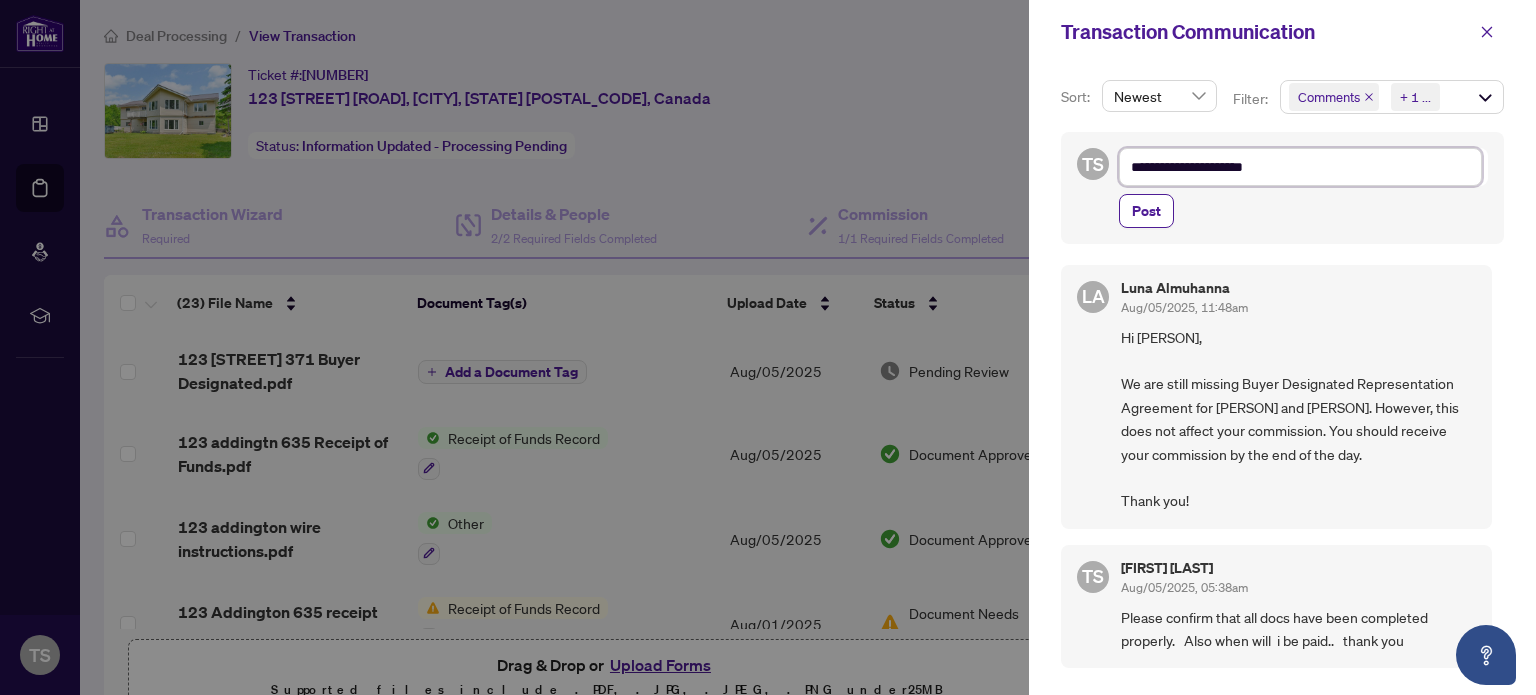 type on "**********" 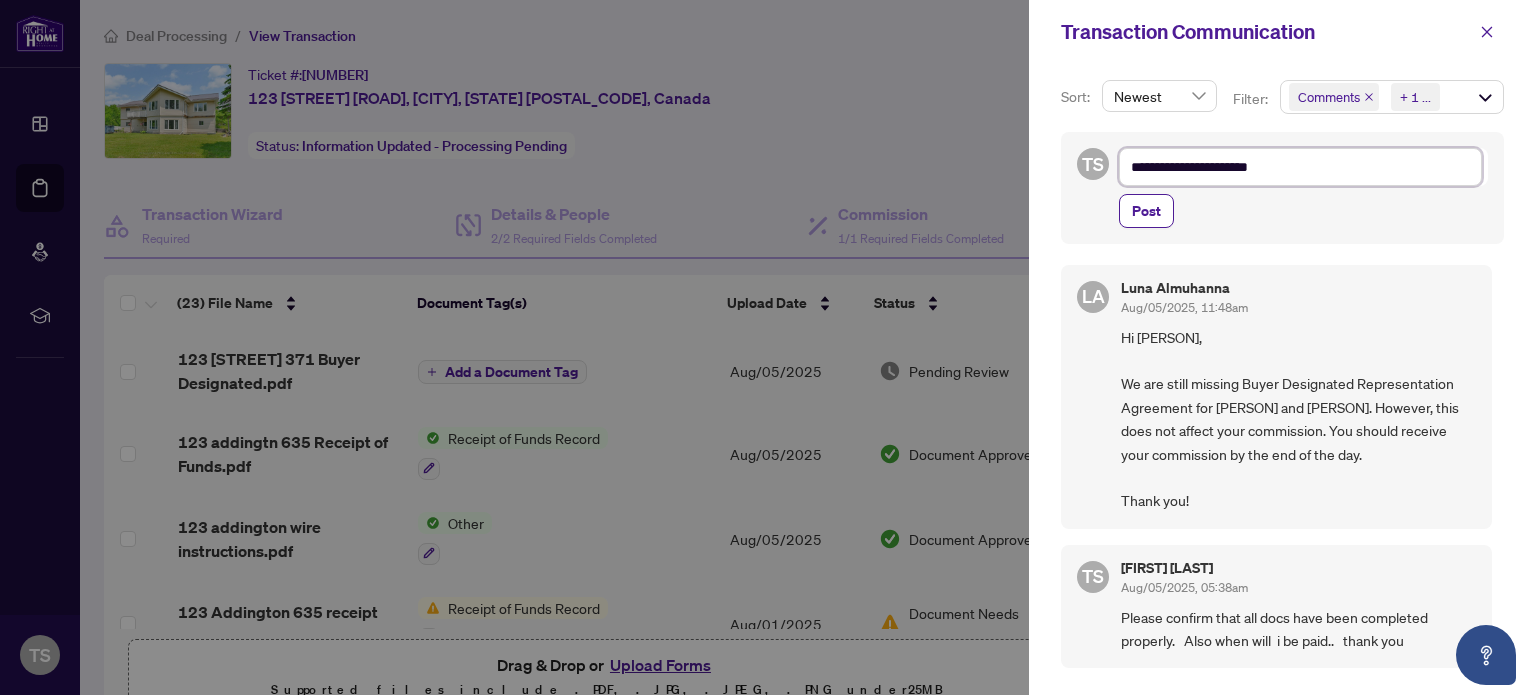 type on "**********" 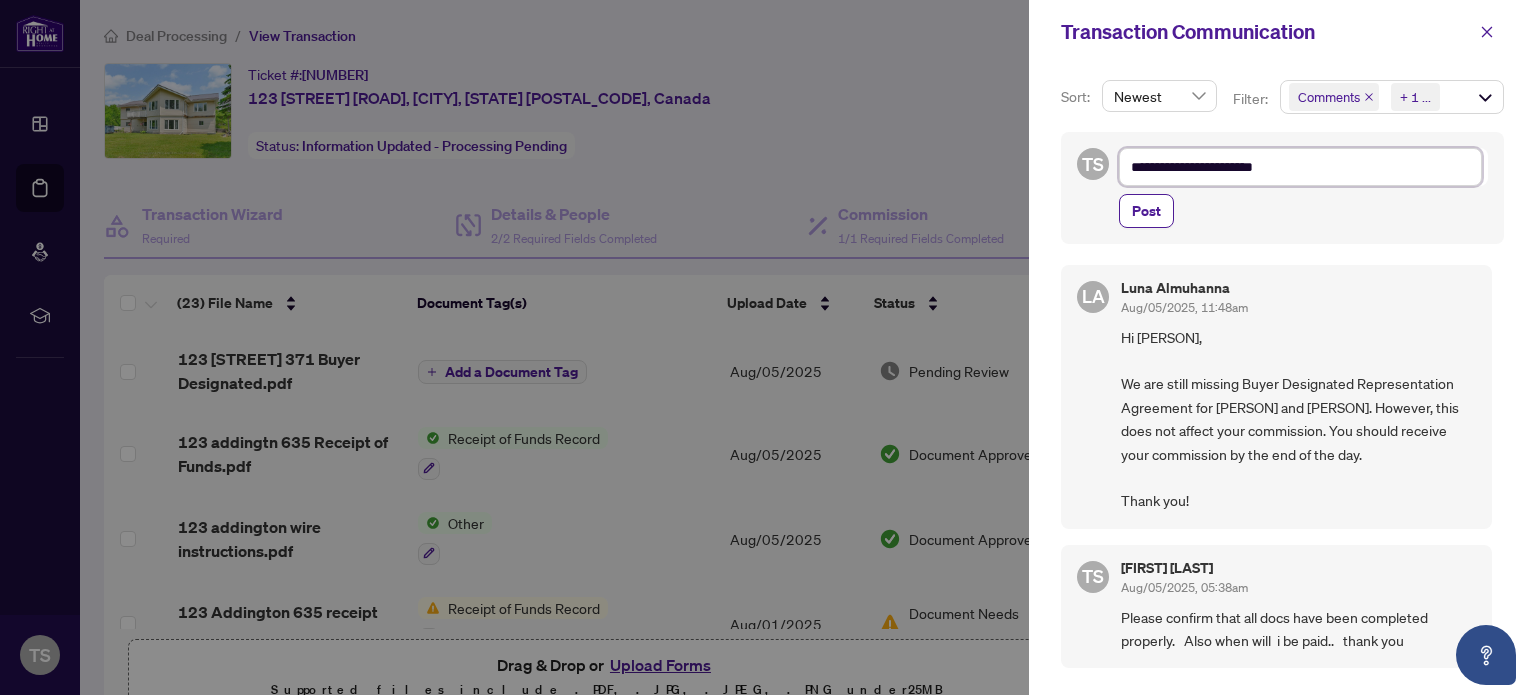 type on "**********" 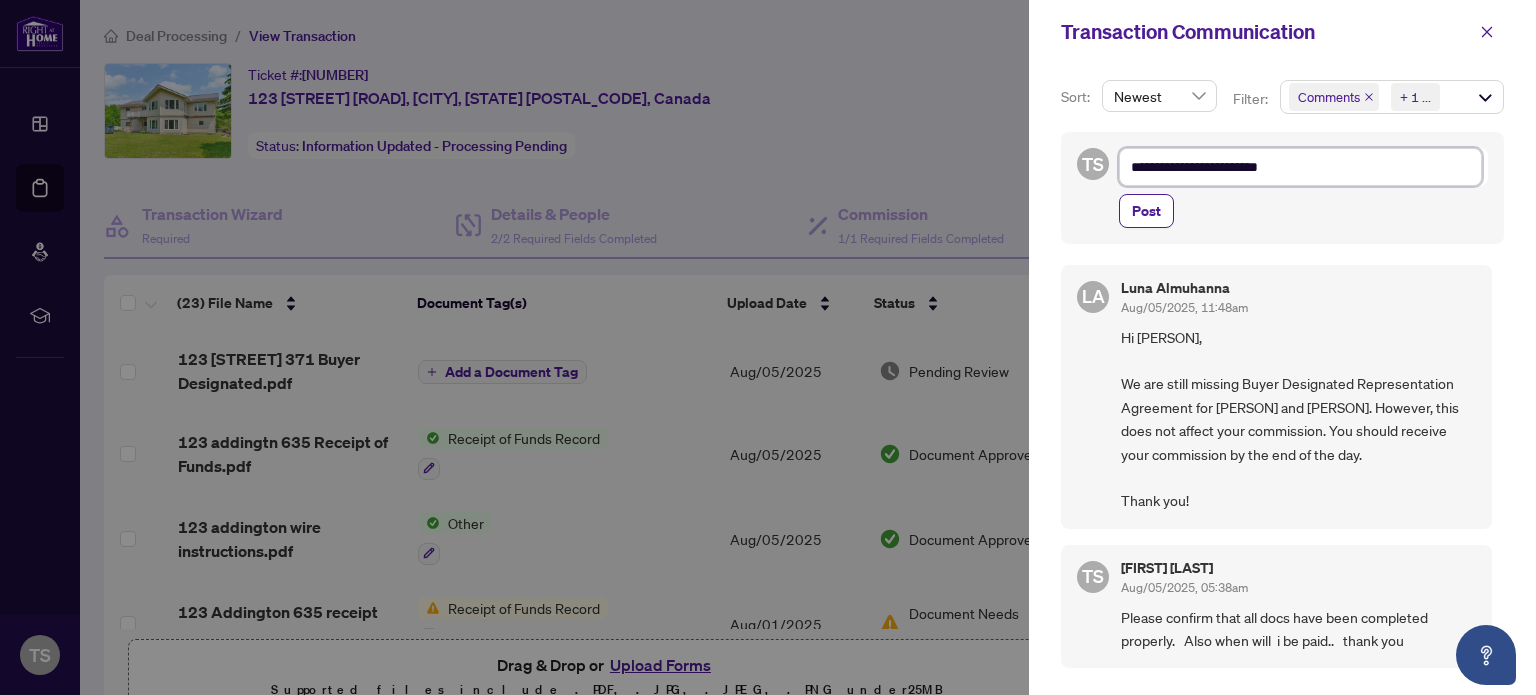 type on "**********" 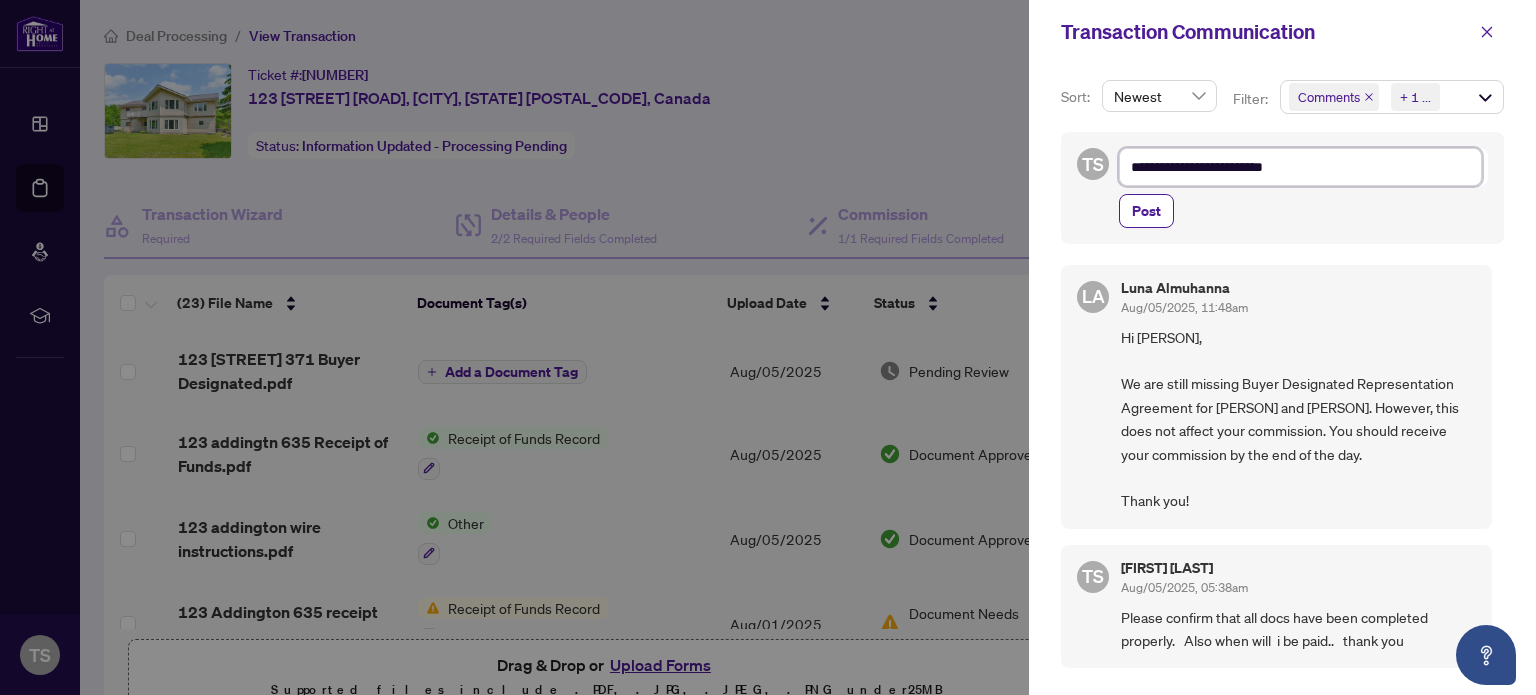 type on "**********" 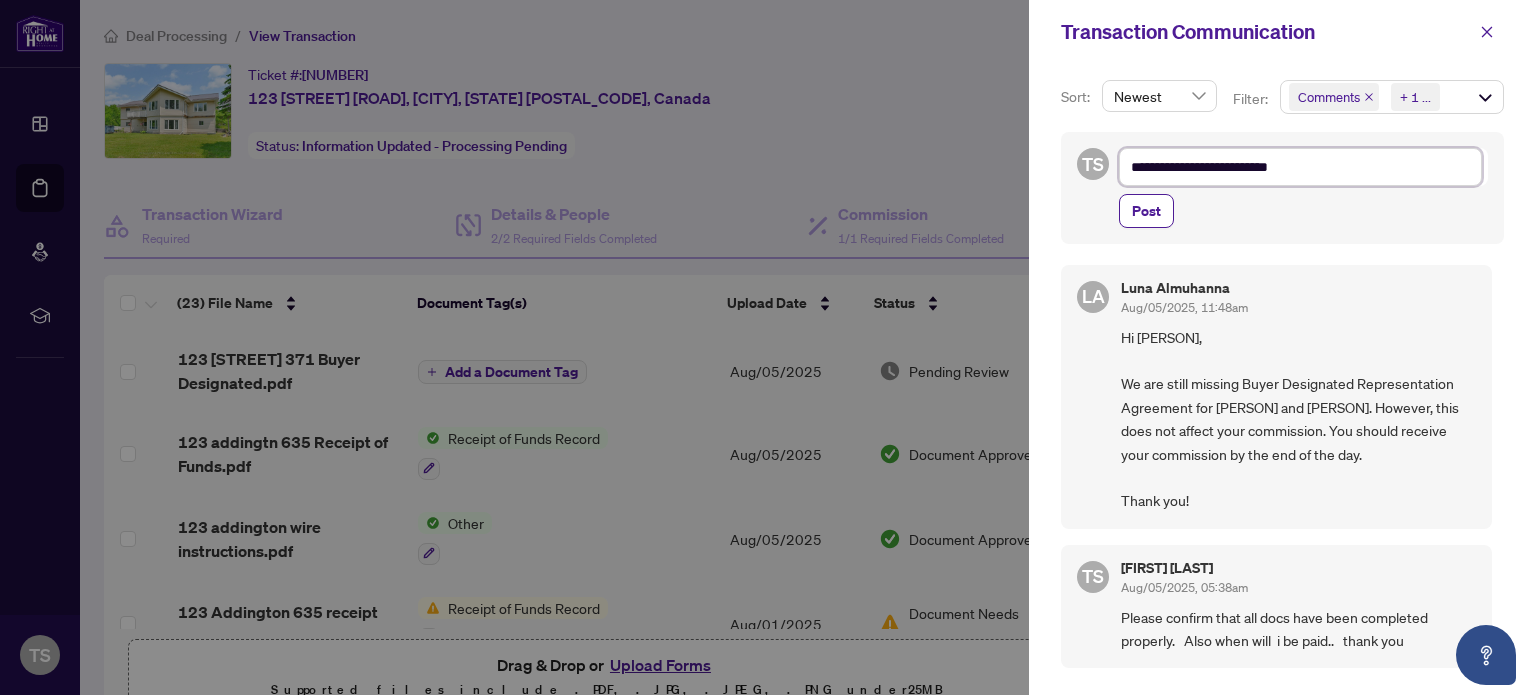 type on "**********" 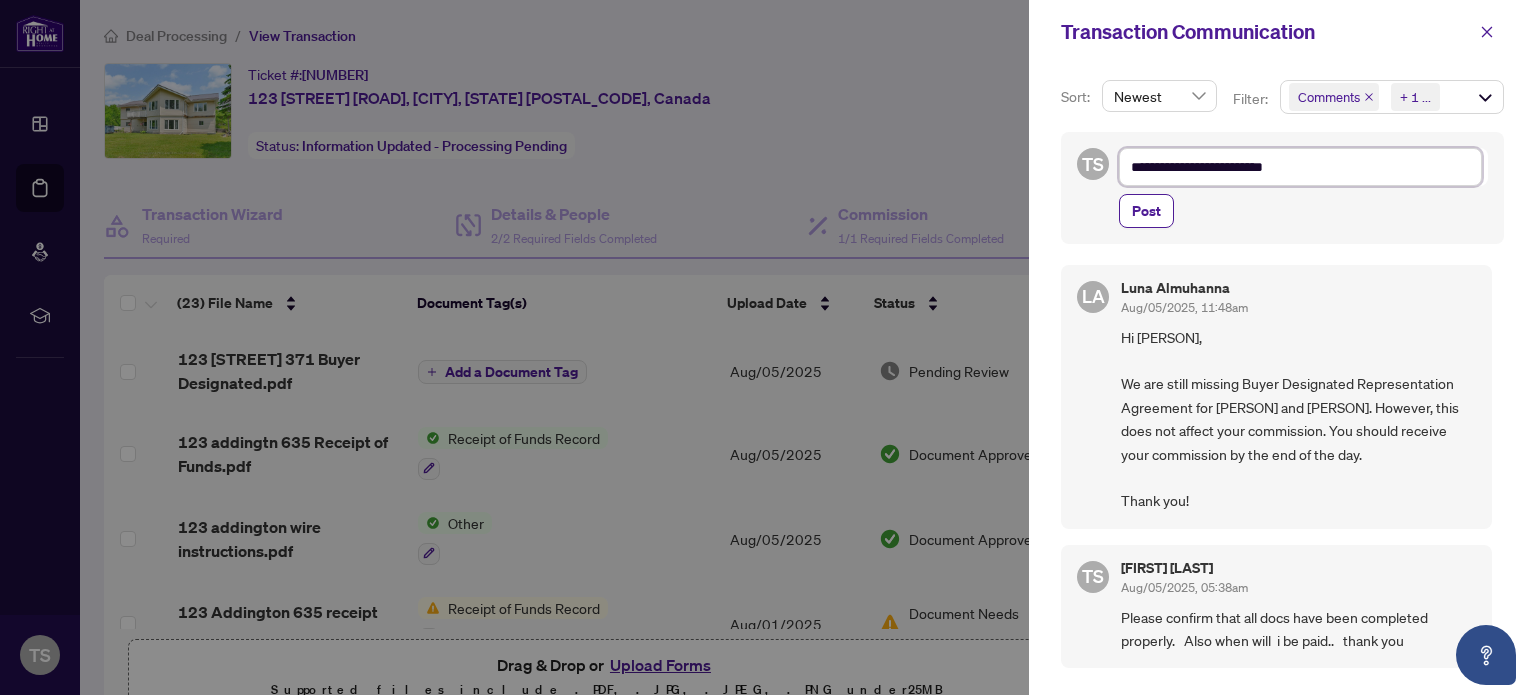 type on "**********" 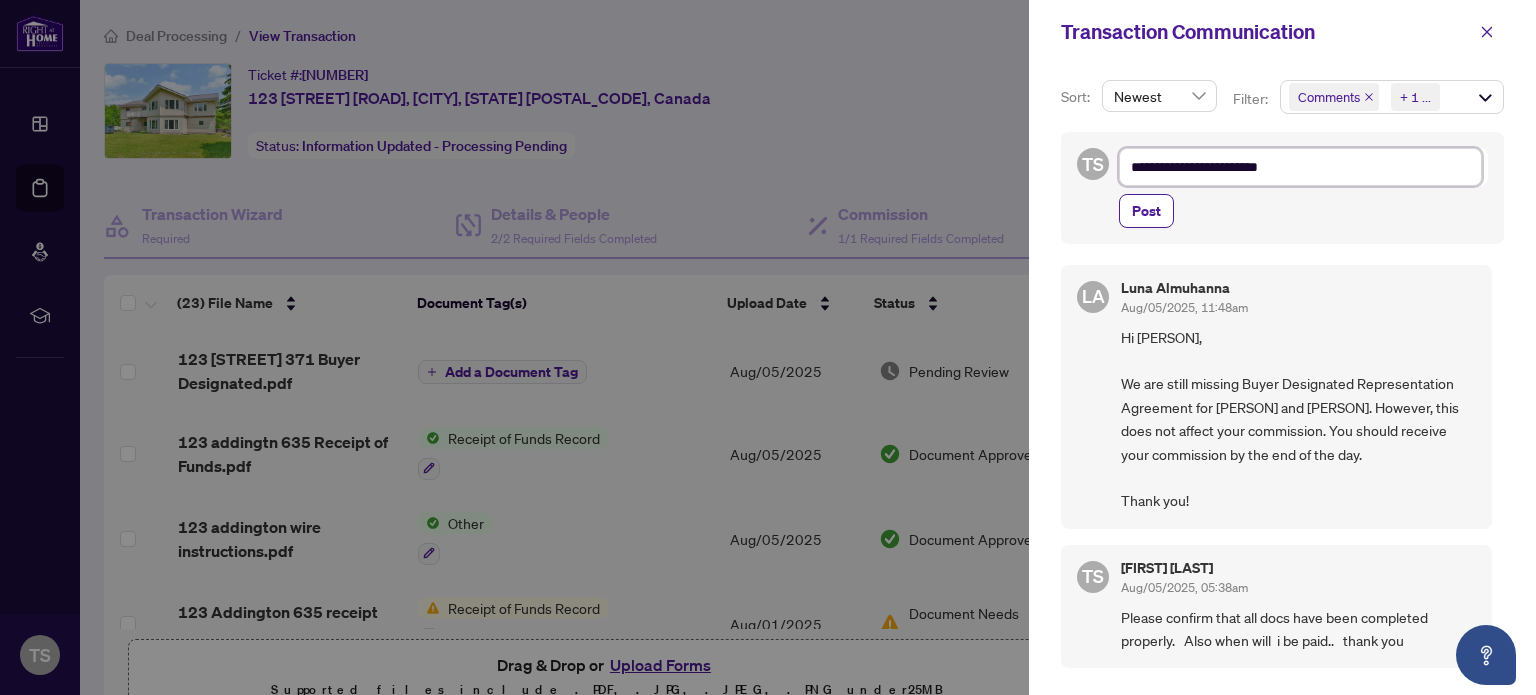 type on "**********" 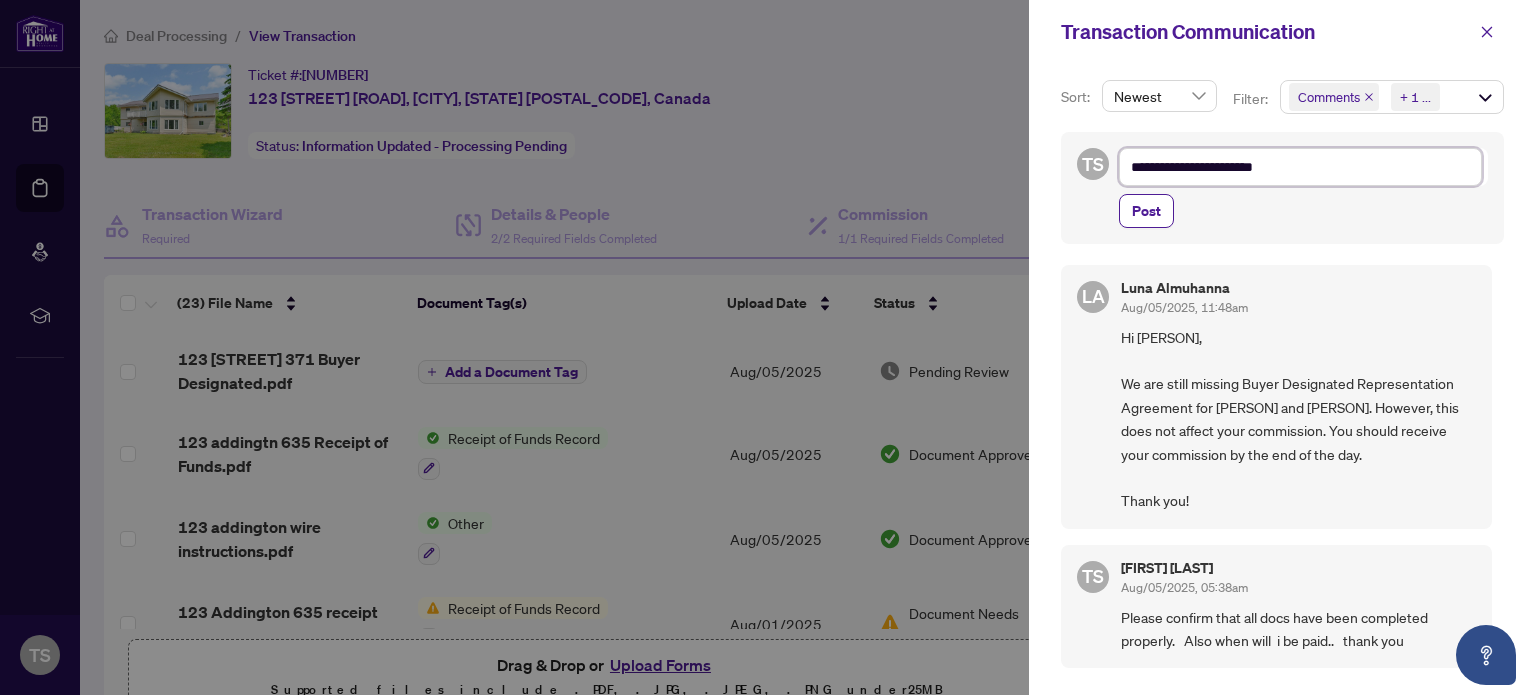 type on "**********" 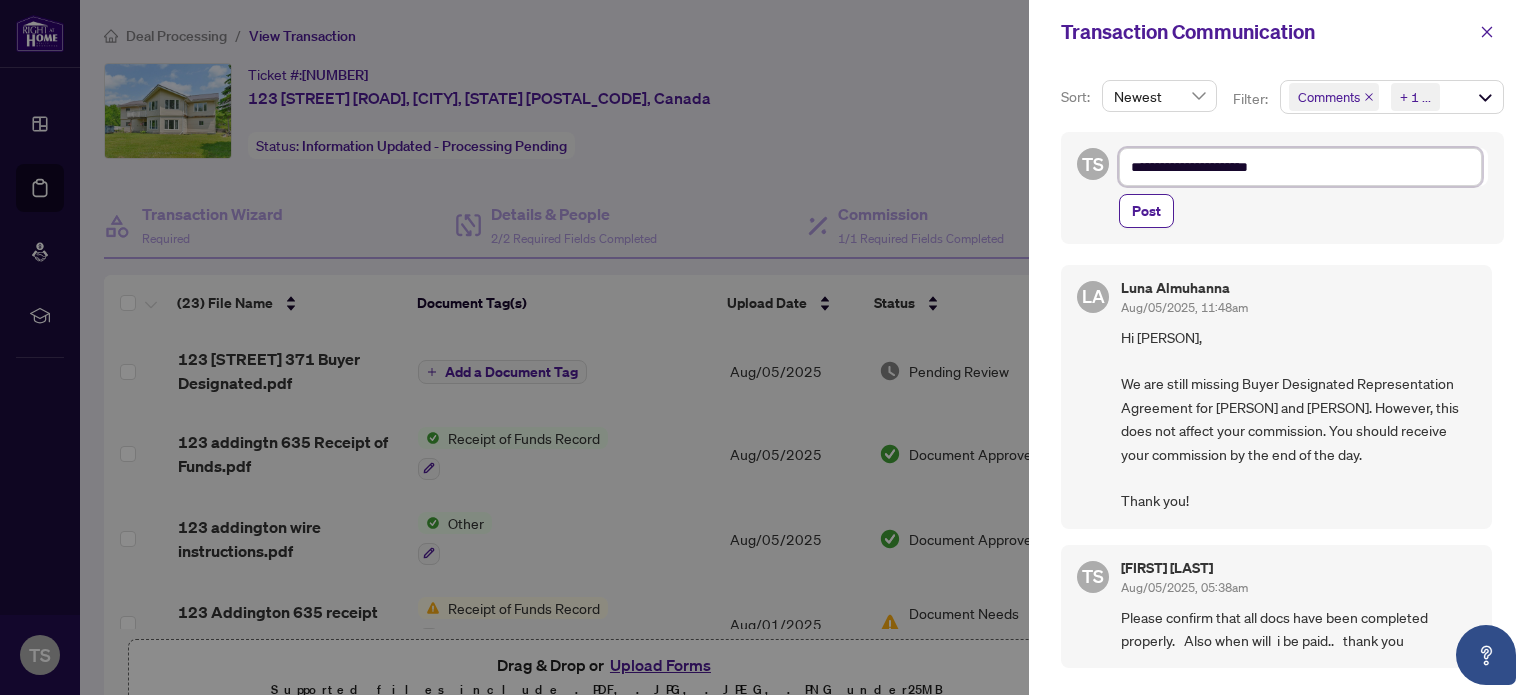 type on "**********" 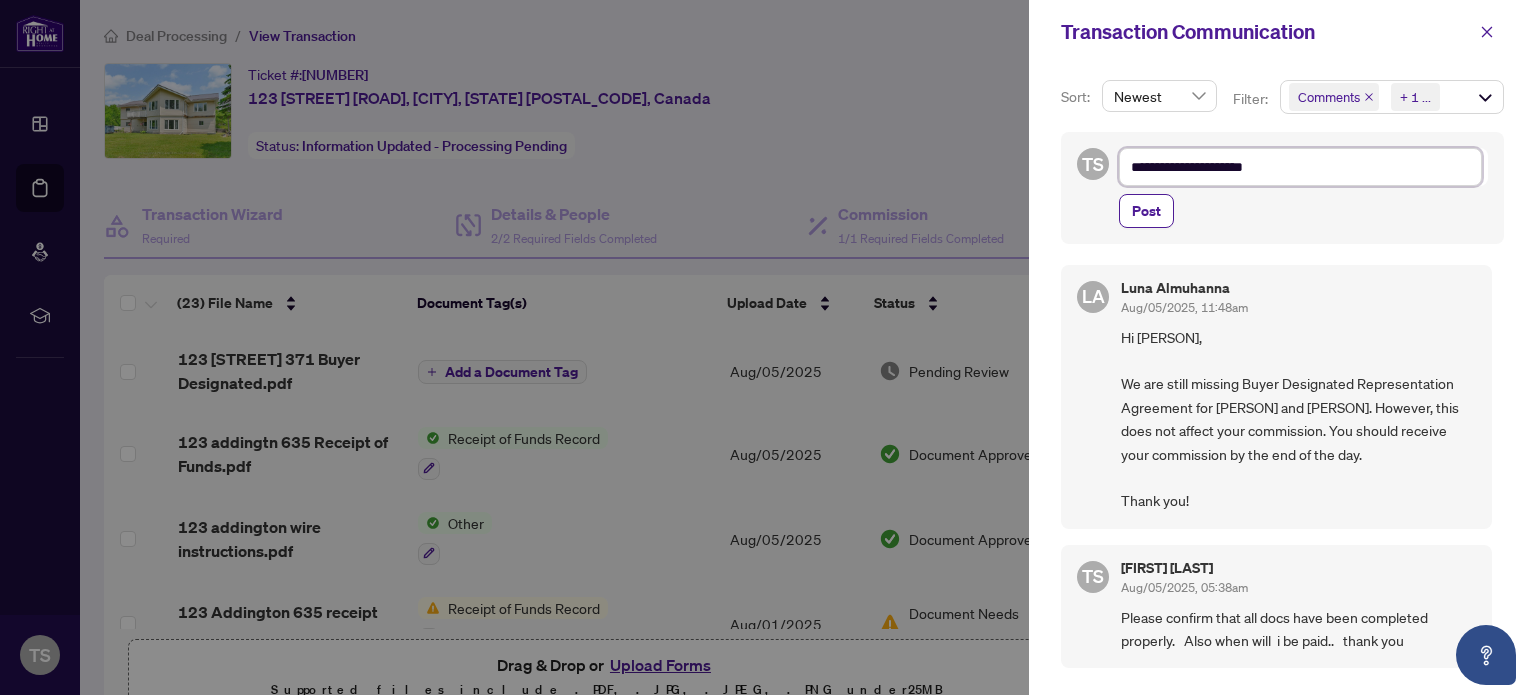 type on "**********" 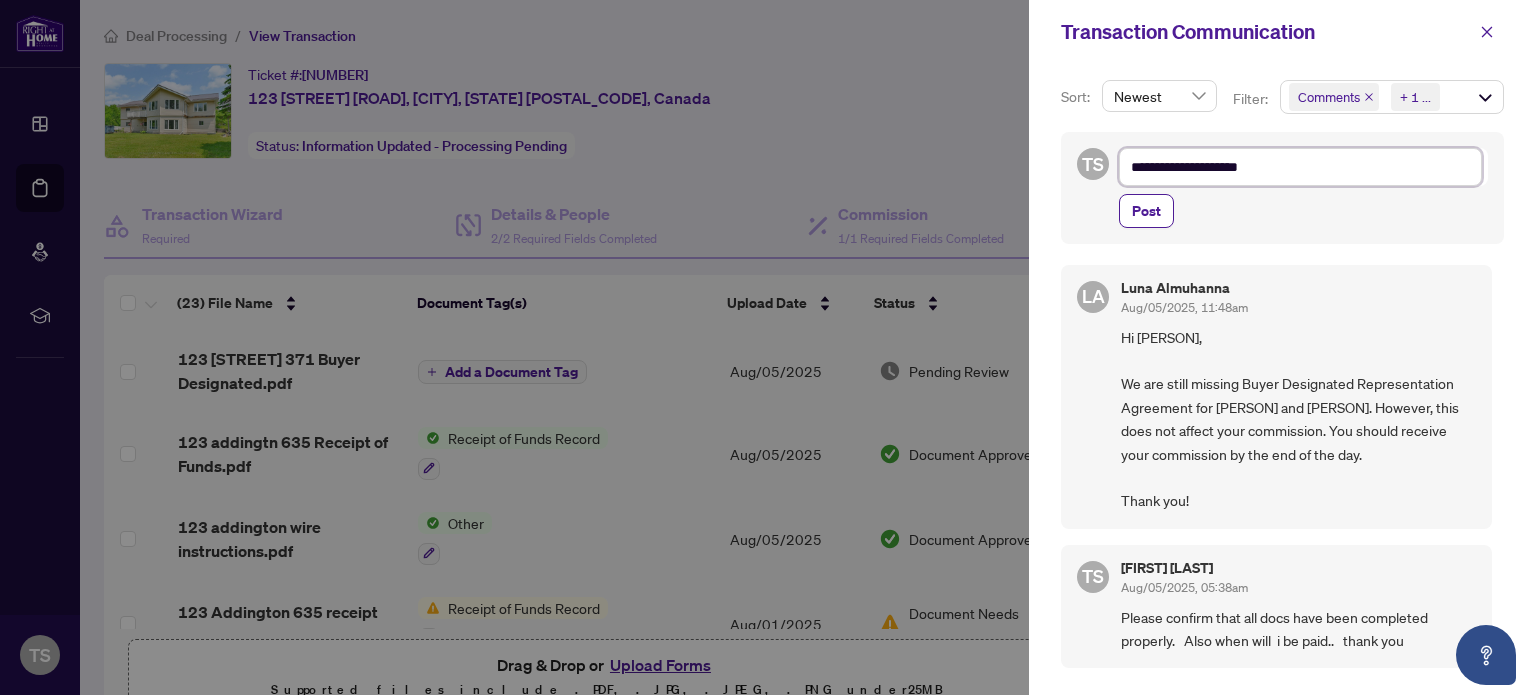 type on "**********" 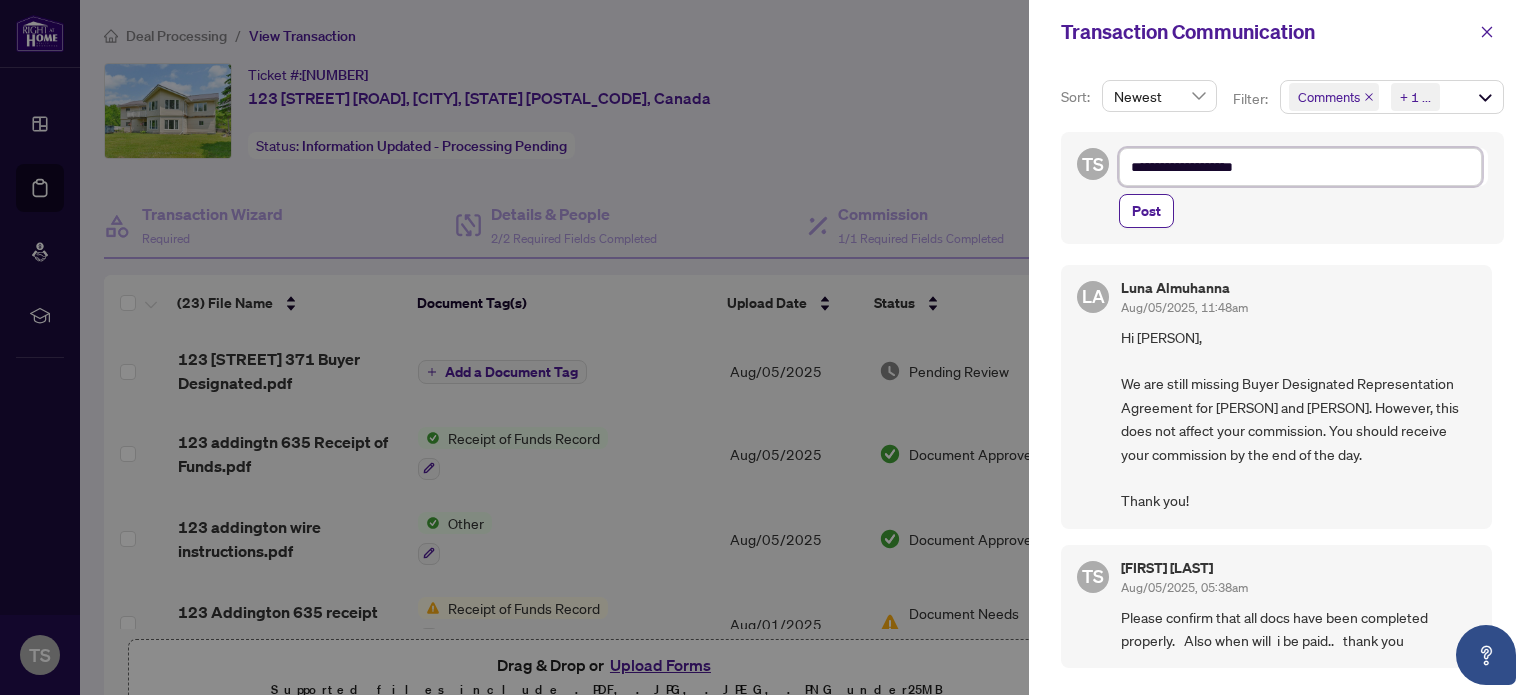 type on "**********" 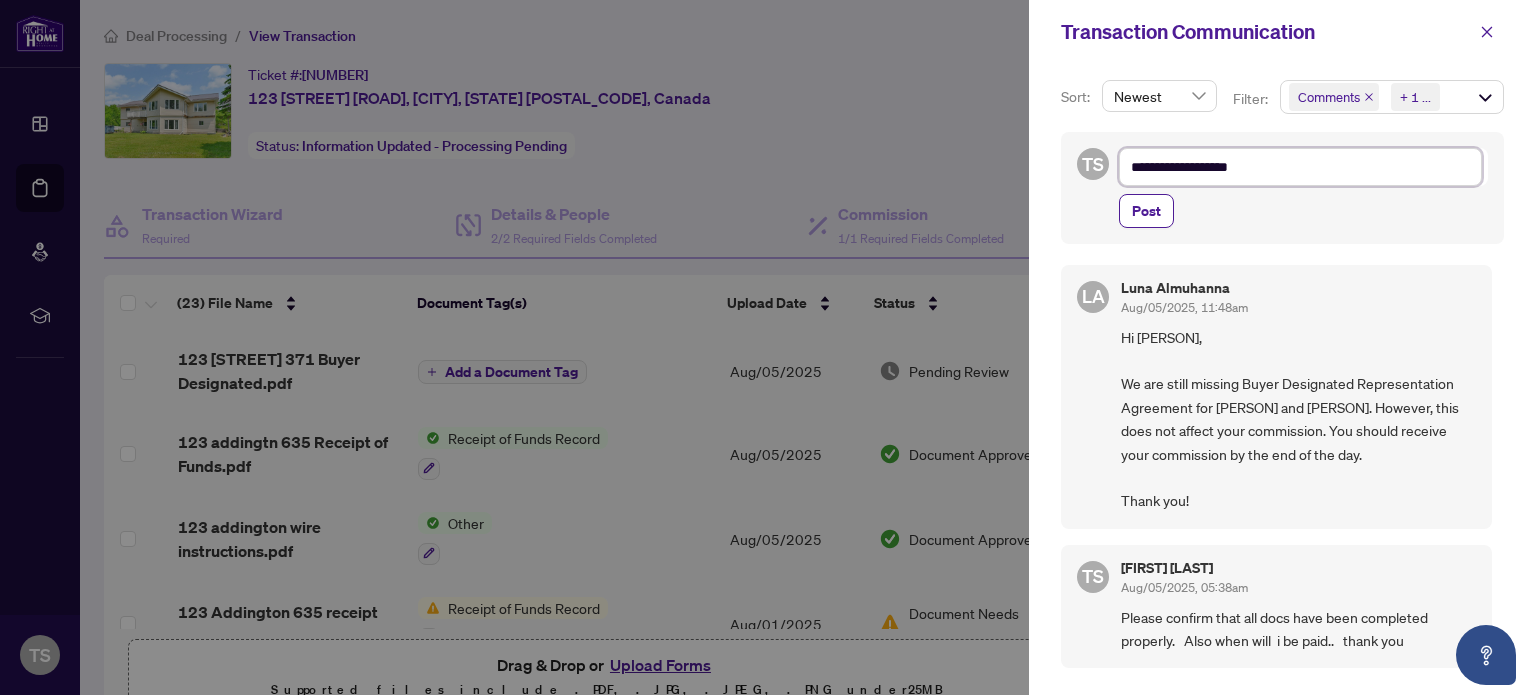type on "**********" 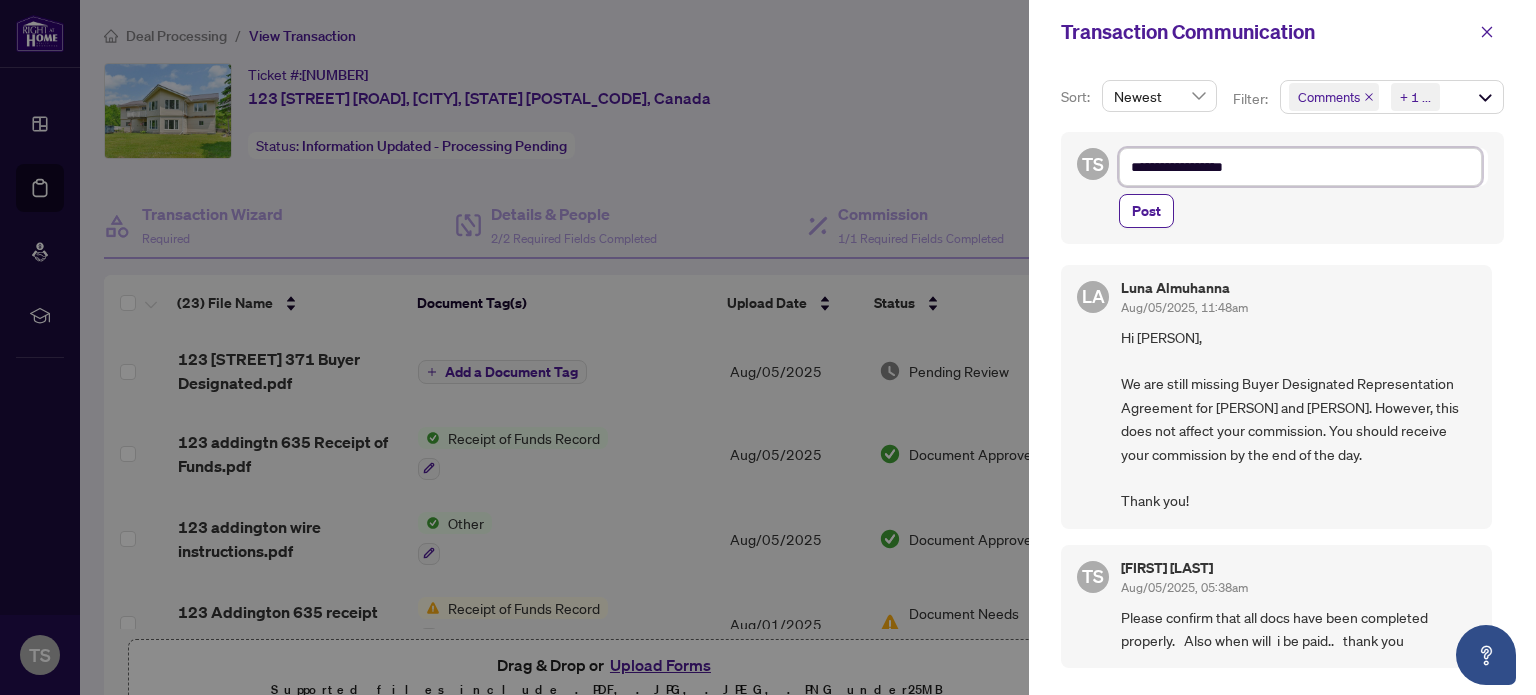 type on "**********" 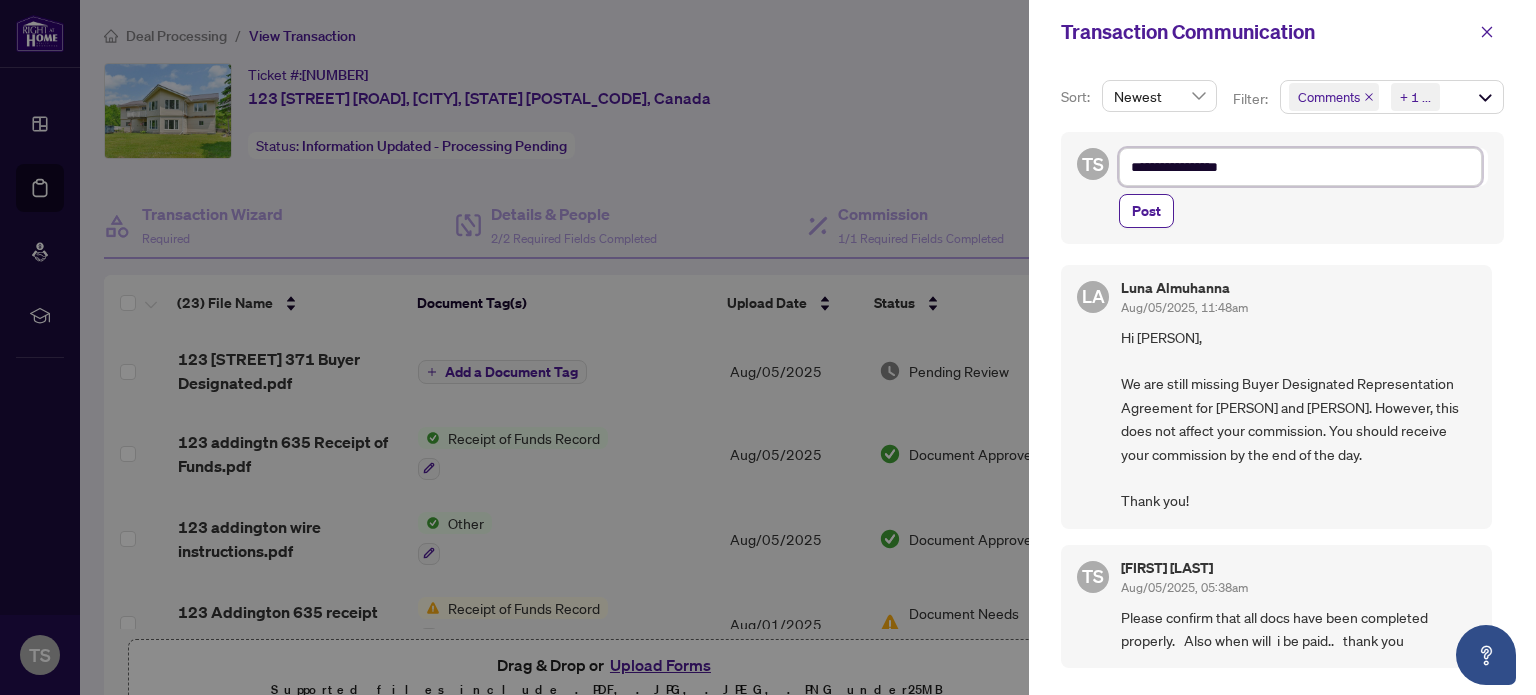 type on "**********" 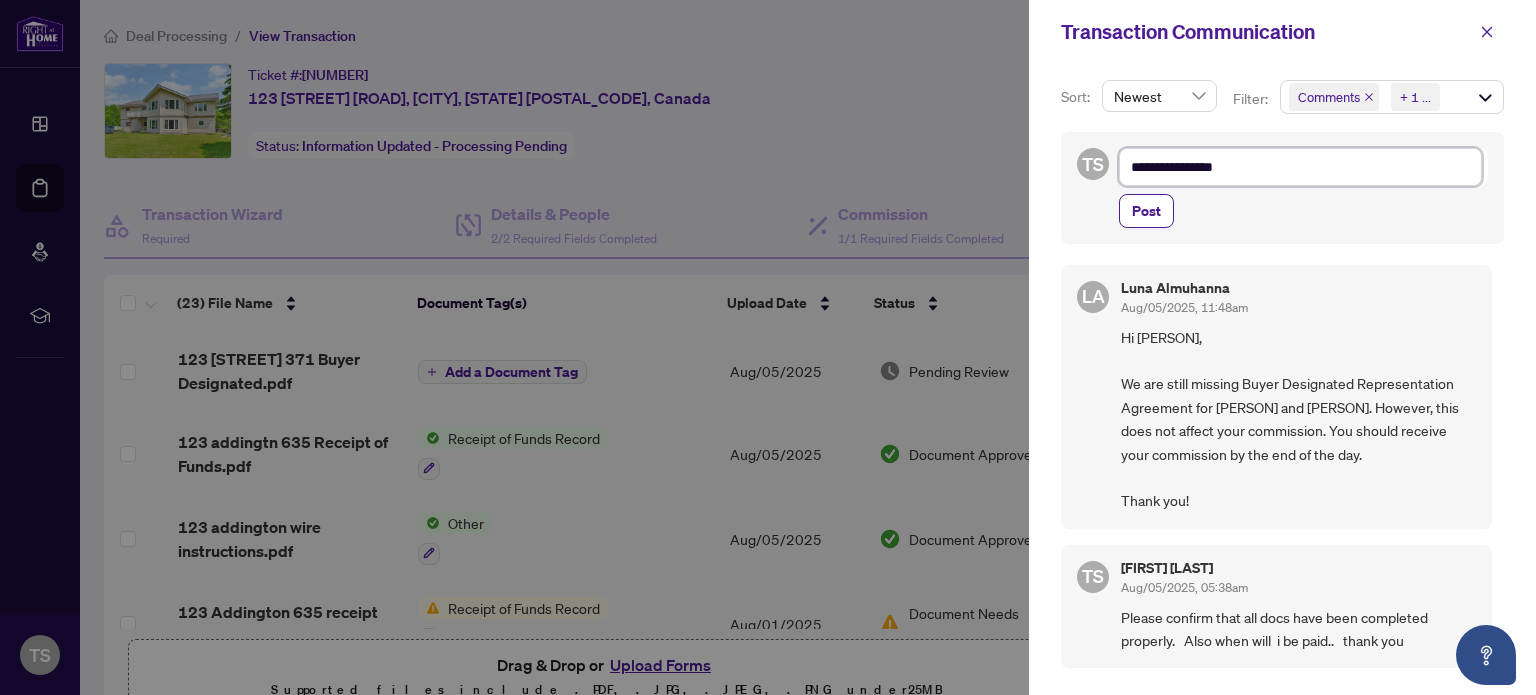 click on "**********" at bounding box center [1300, 167] 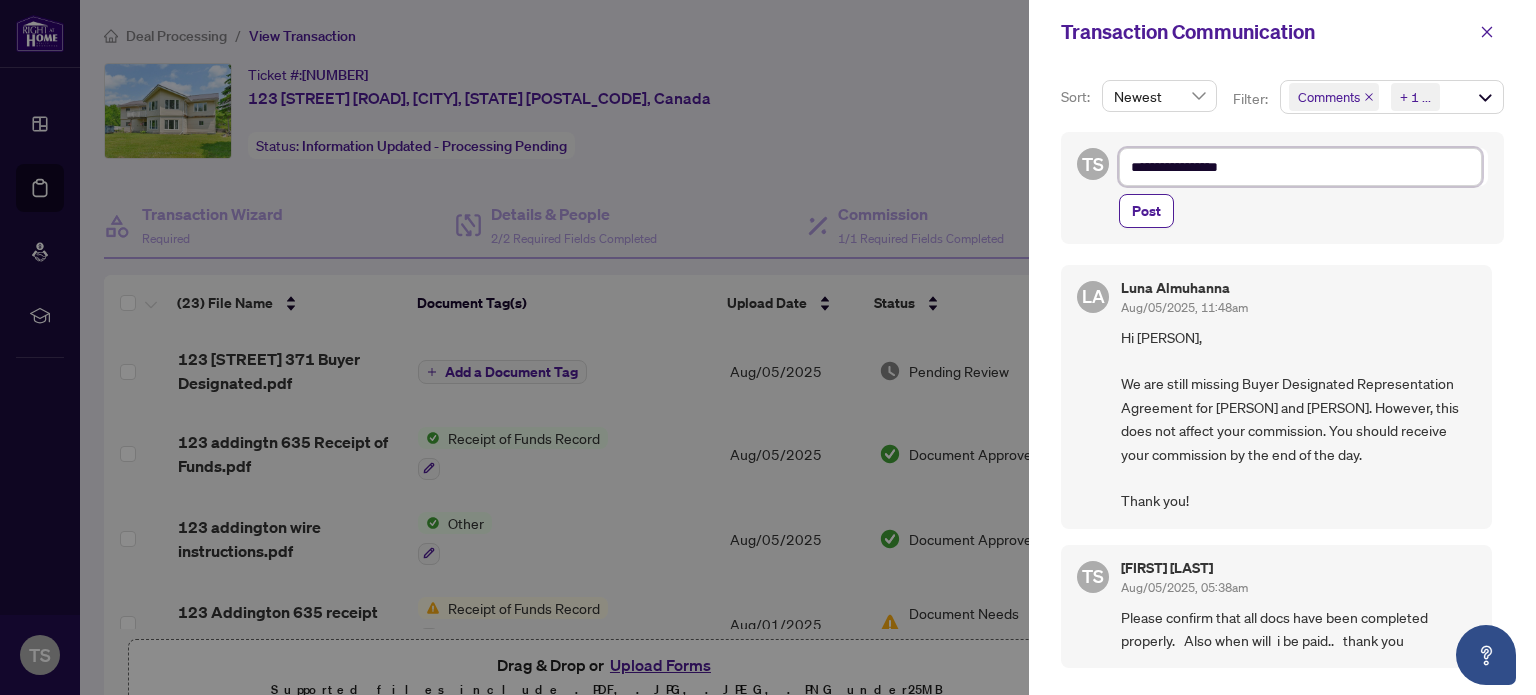 type on "**********" 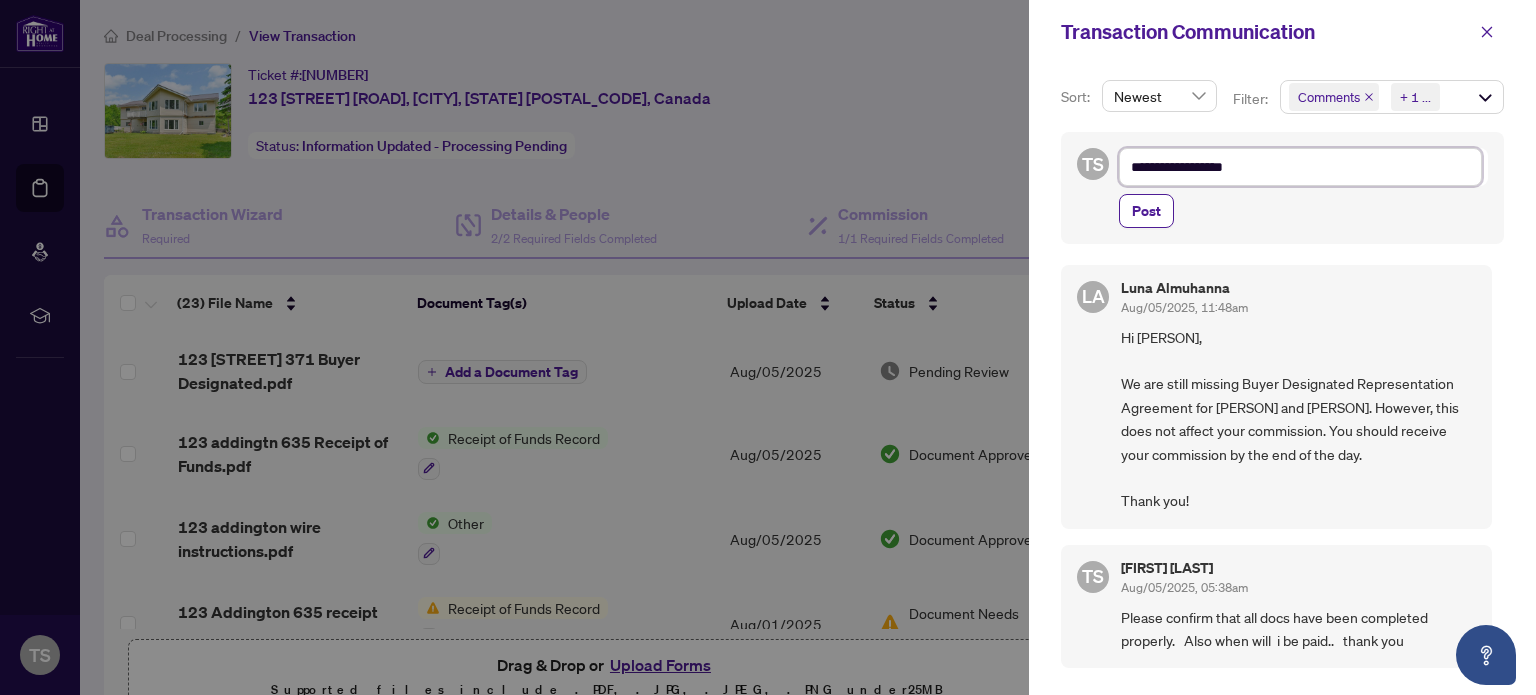 type on "**********" 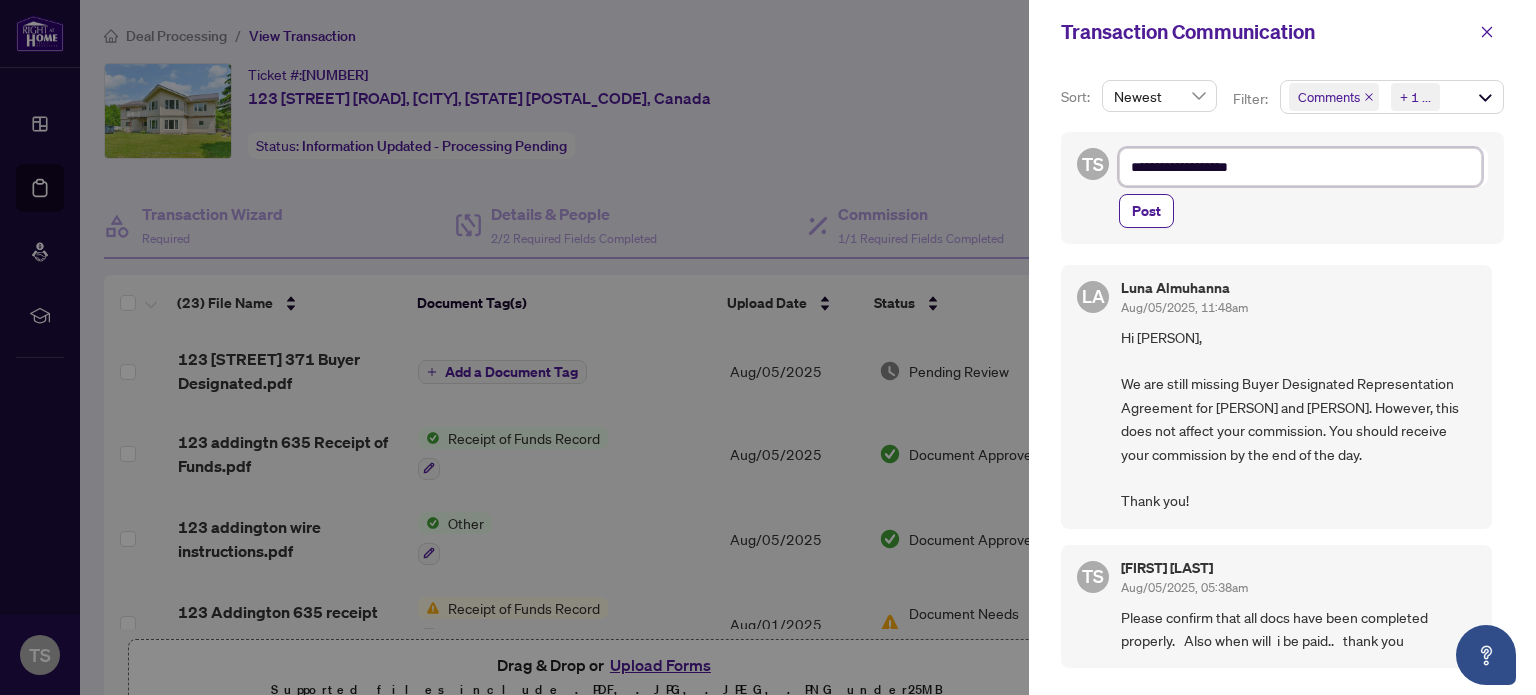 type on "**********" 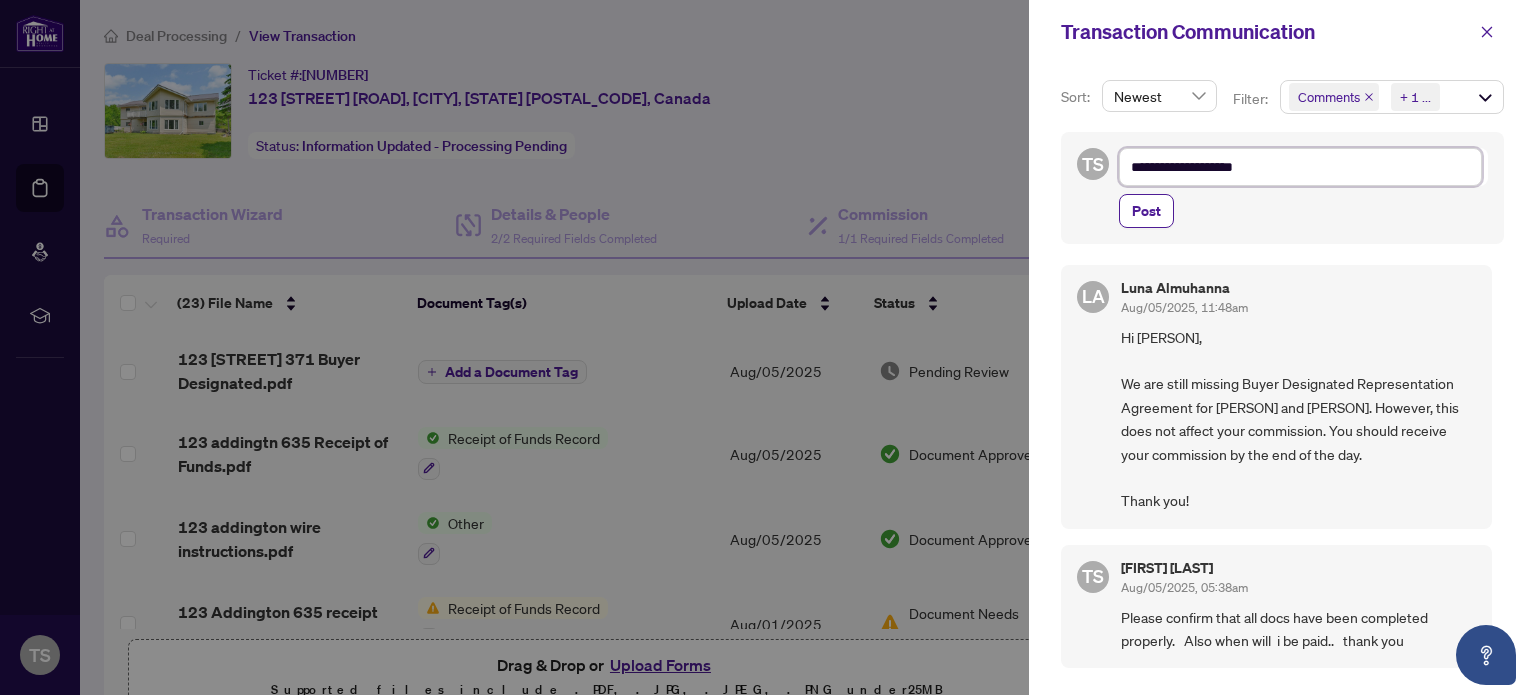 type on "**********" 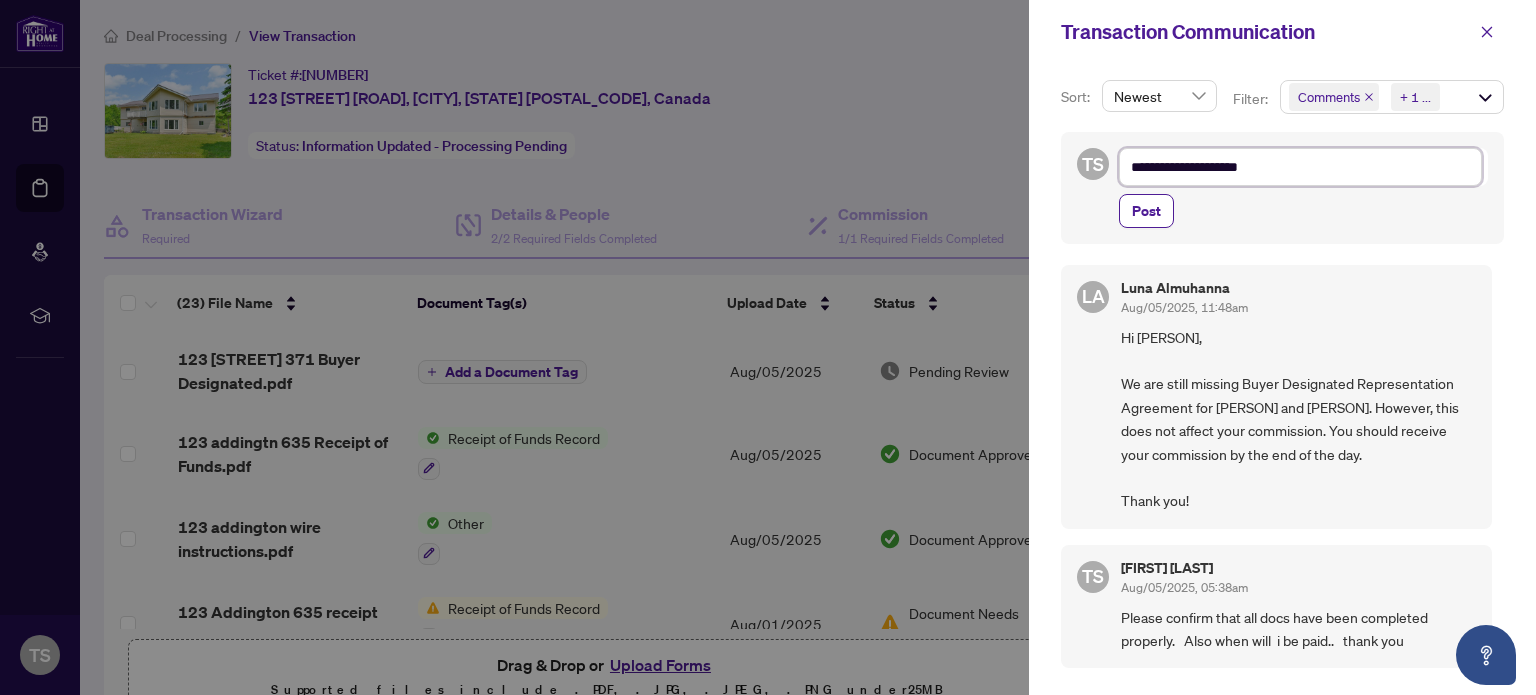 type on "**********" 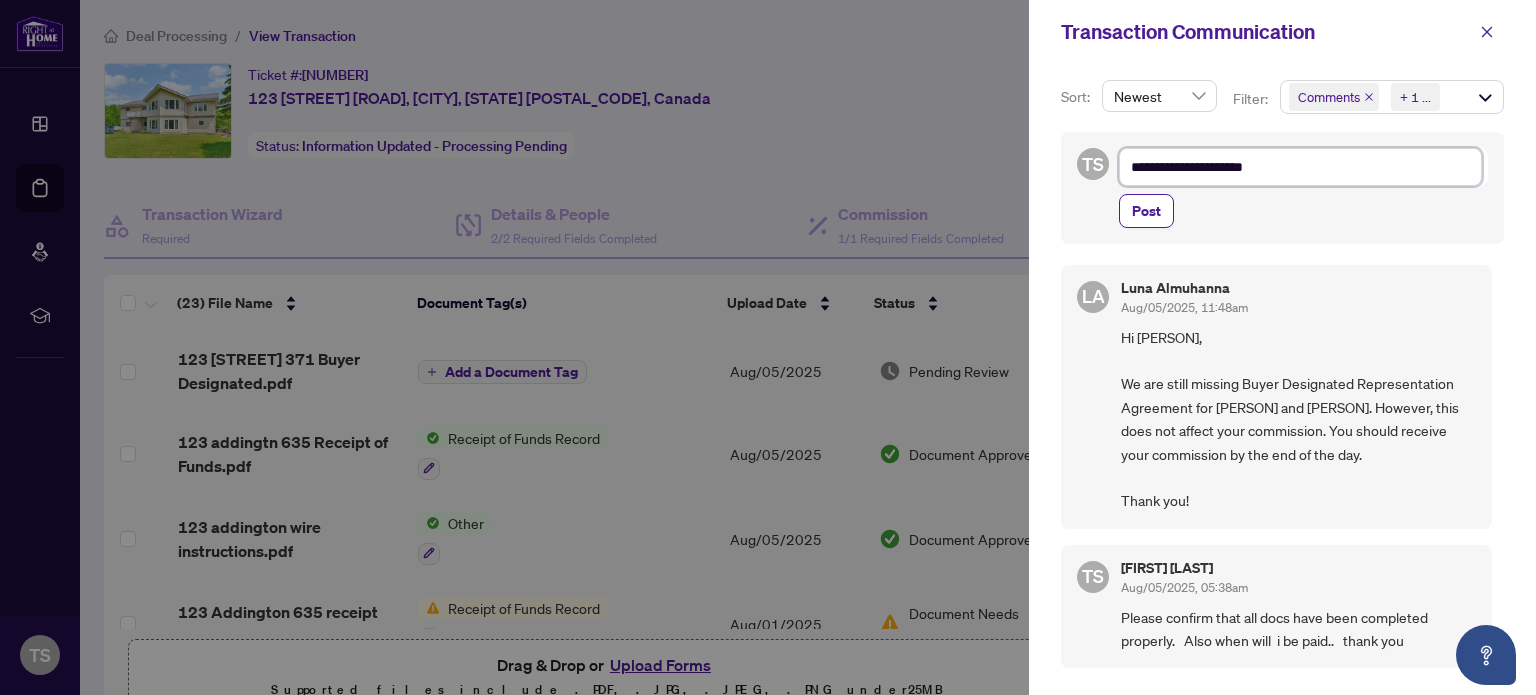 type on "**********" 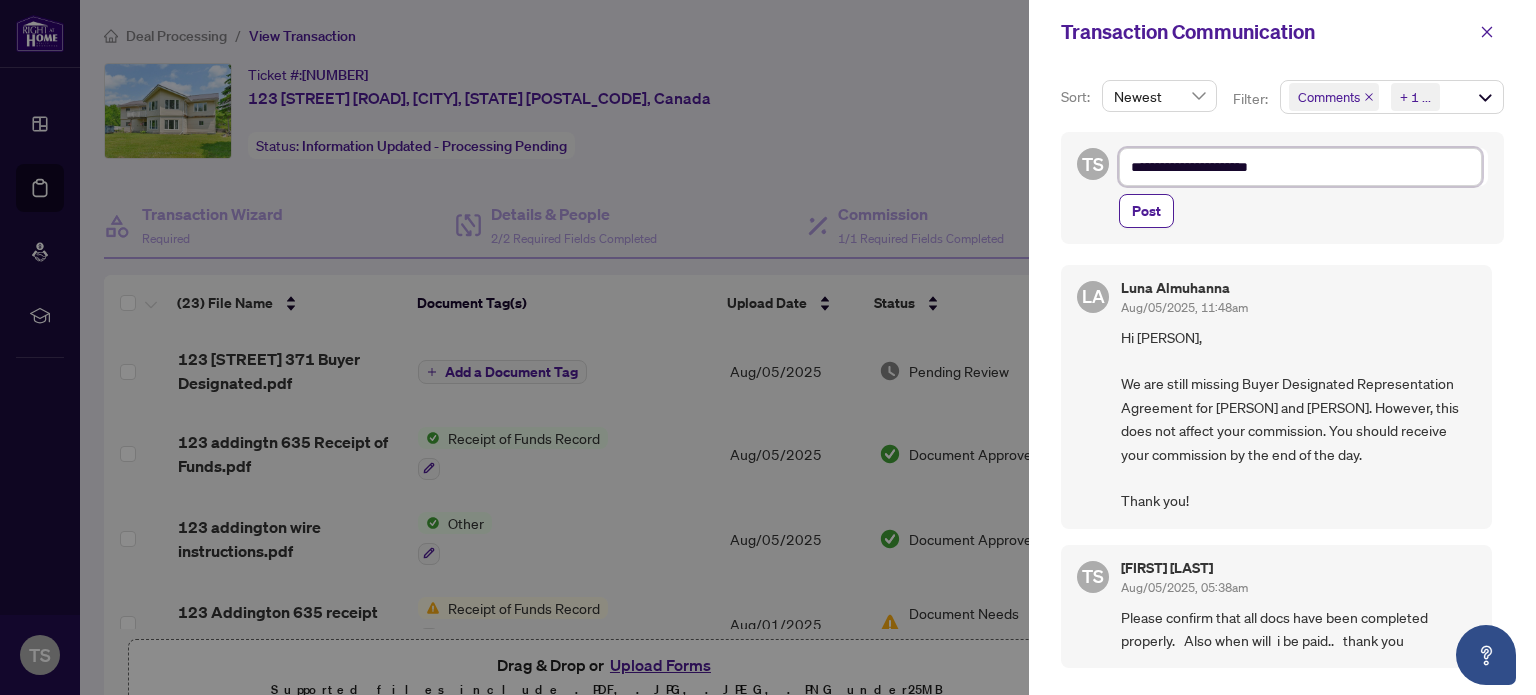 type on "**********" 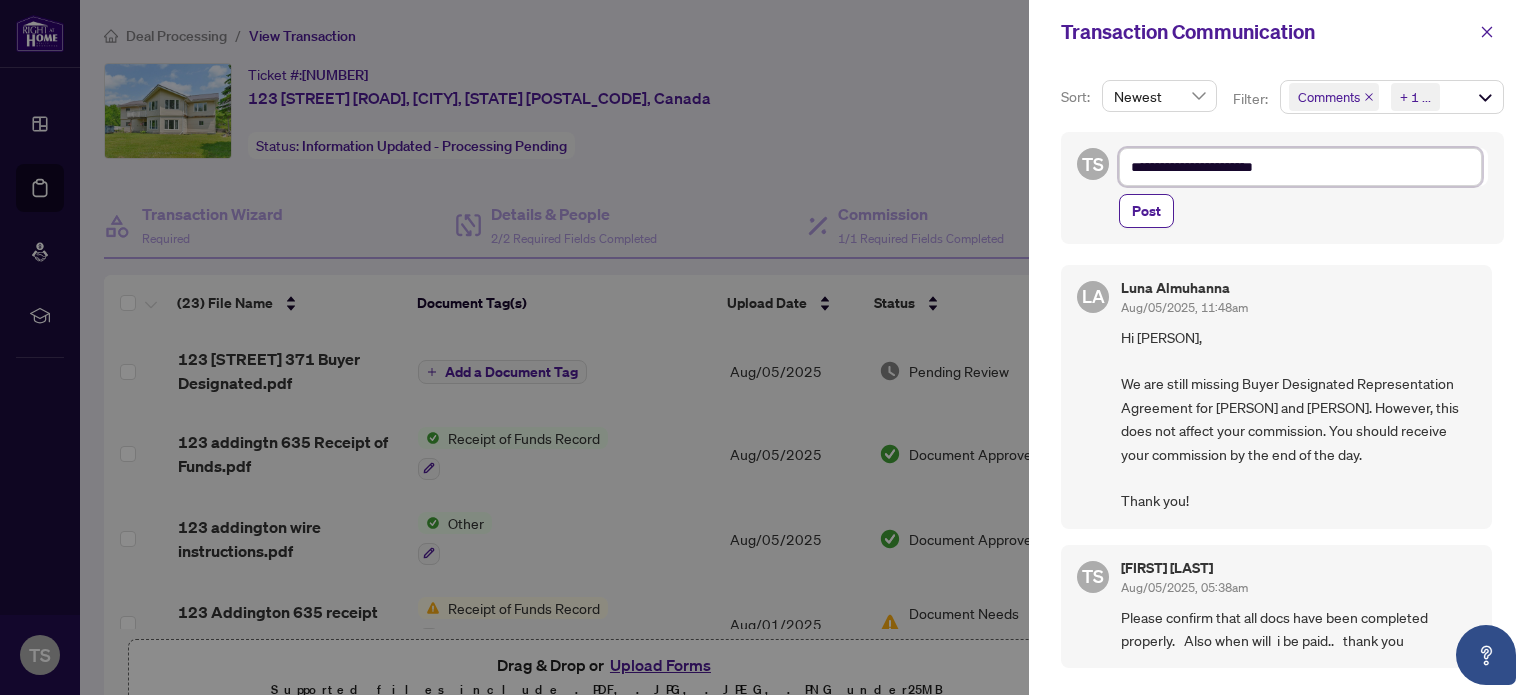 type on "**********" 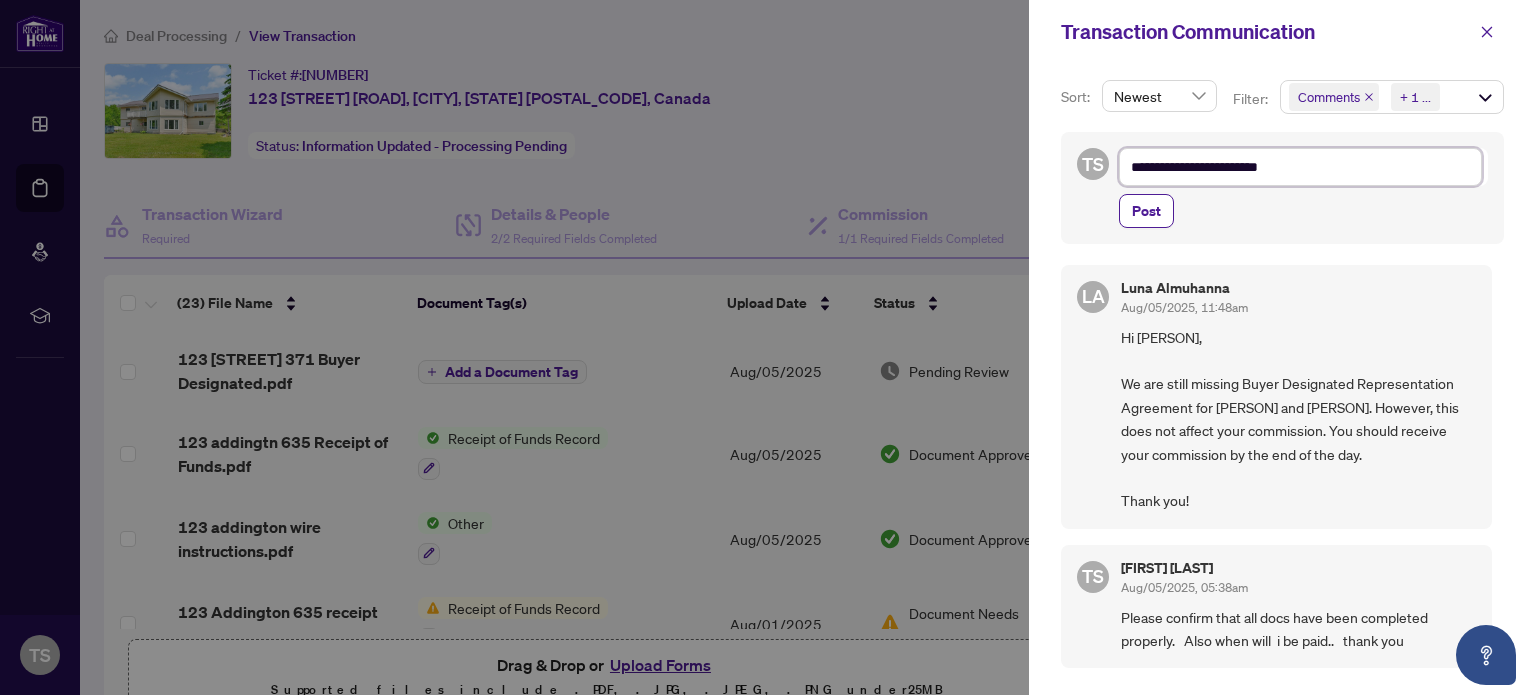 type on "**********" 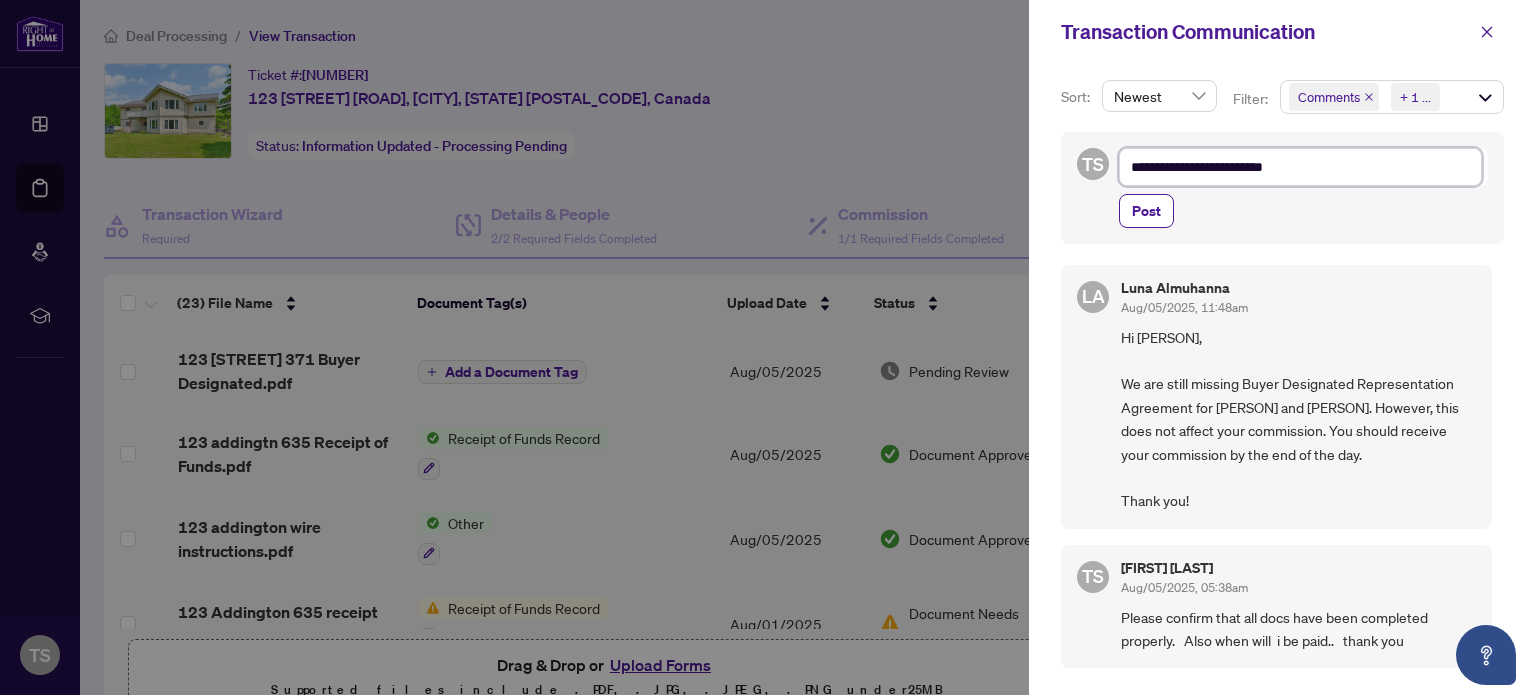 type on "**********" 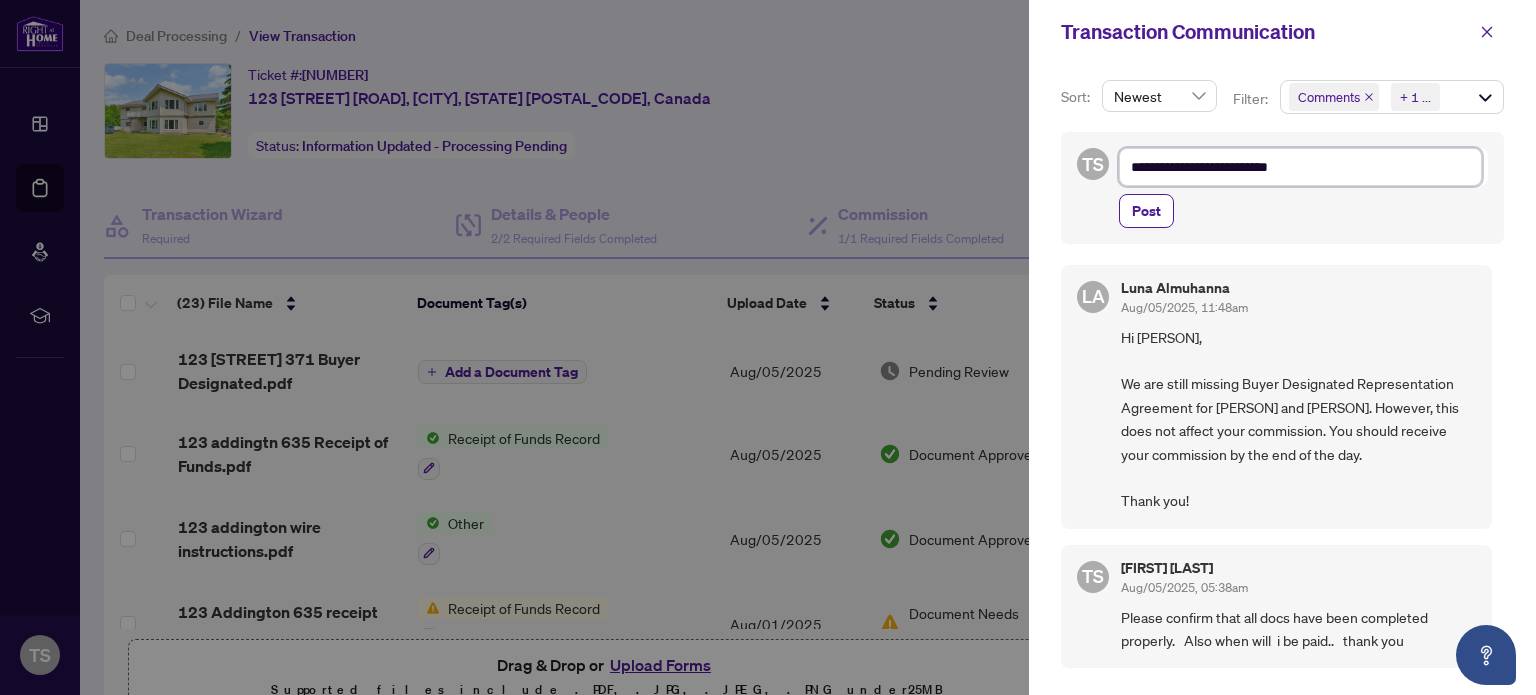 type on "**********" 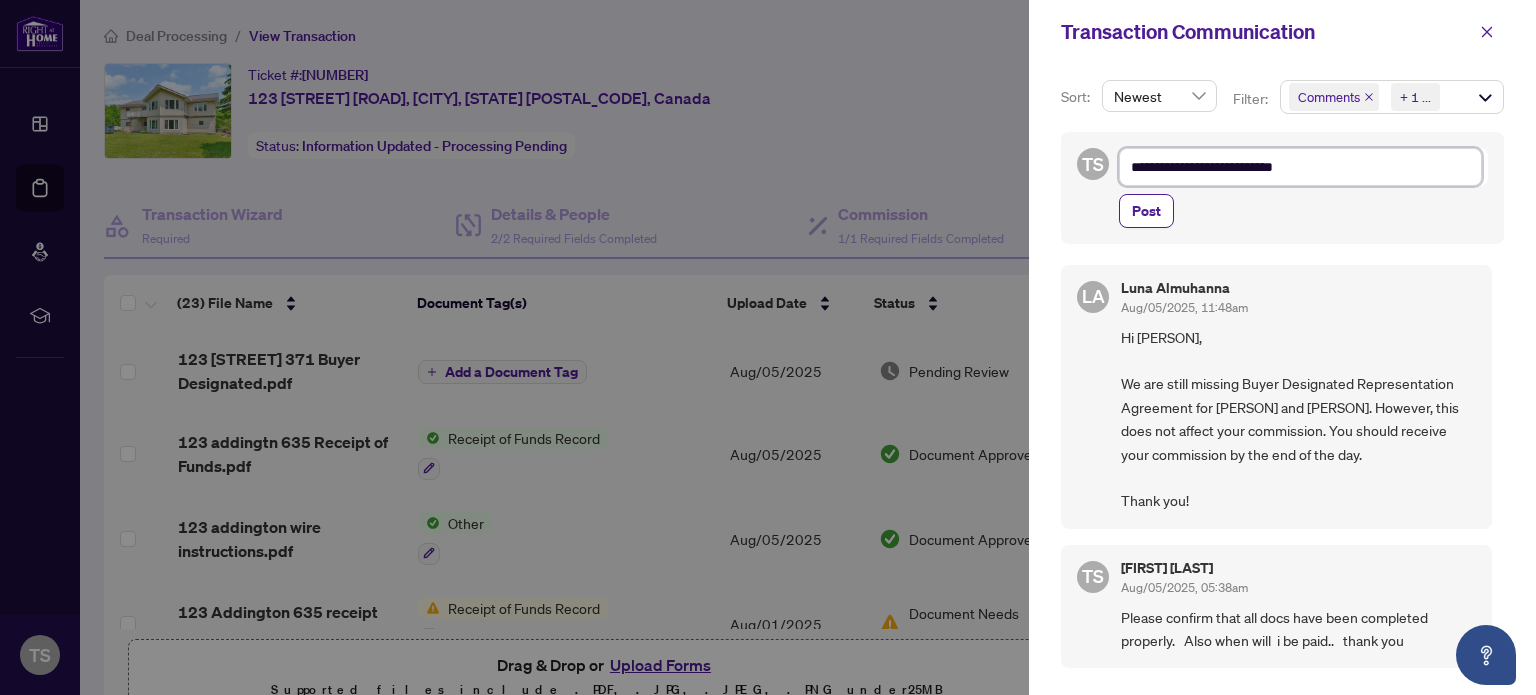 type on "**********" 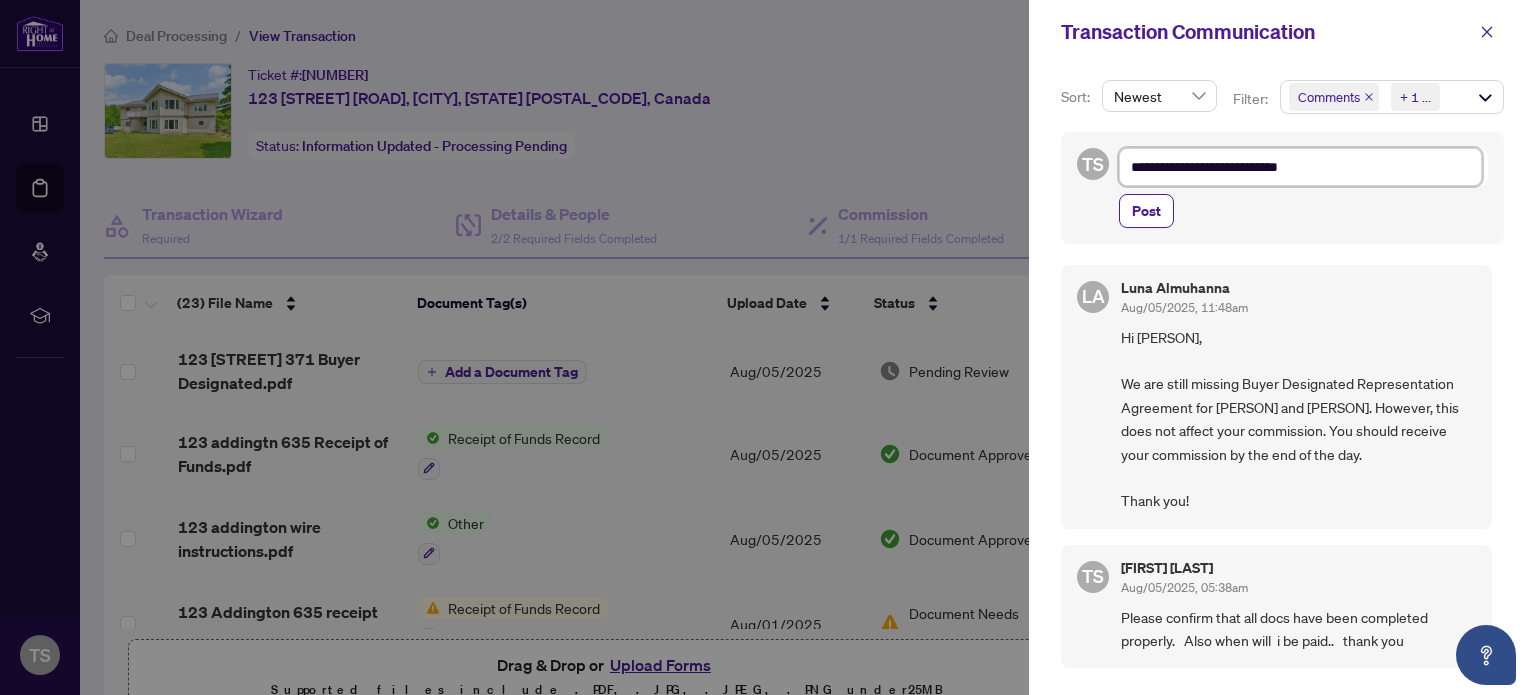 type on "**********" 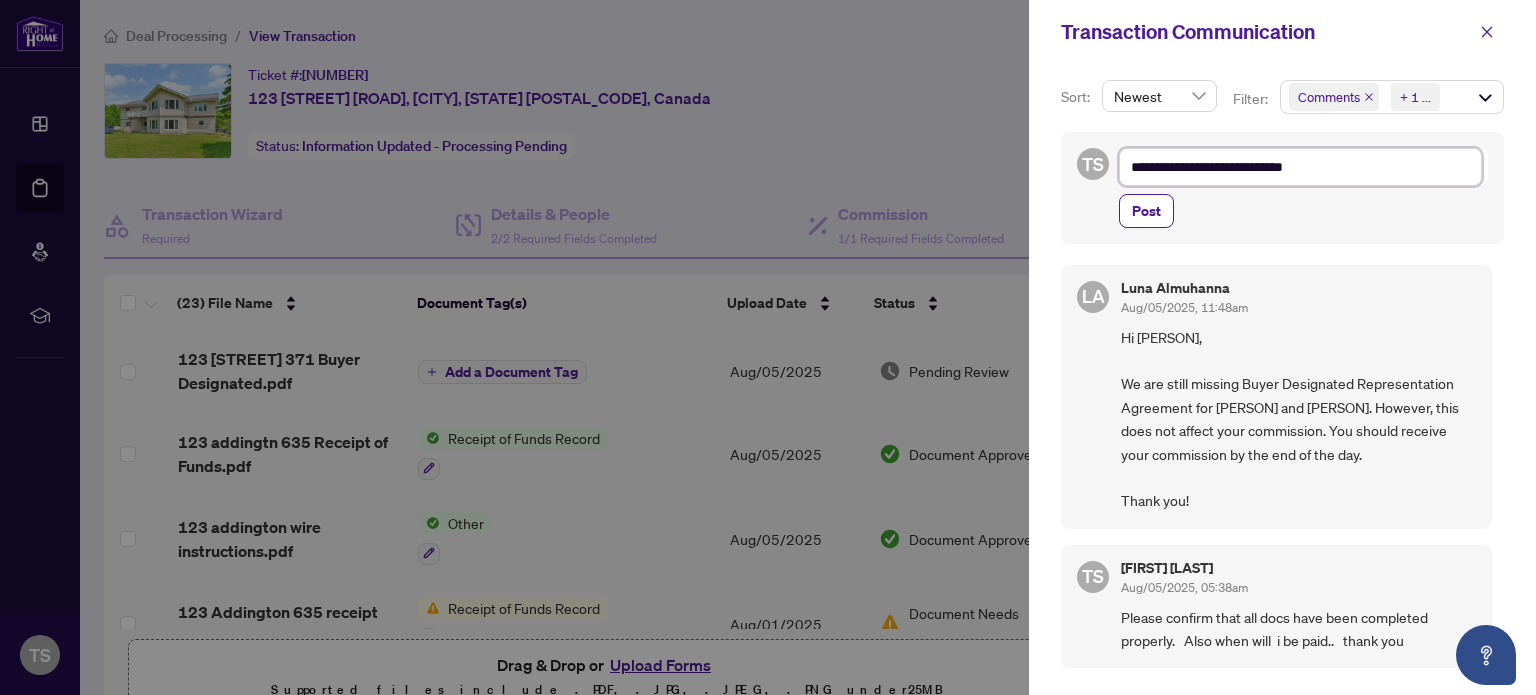 type on "**********" 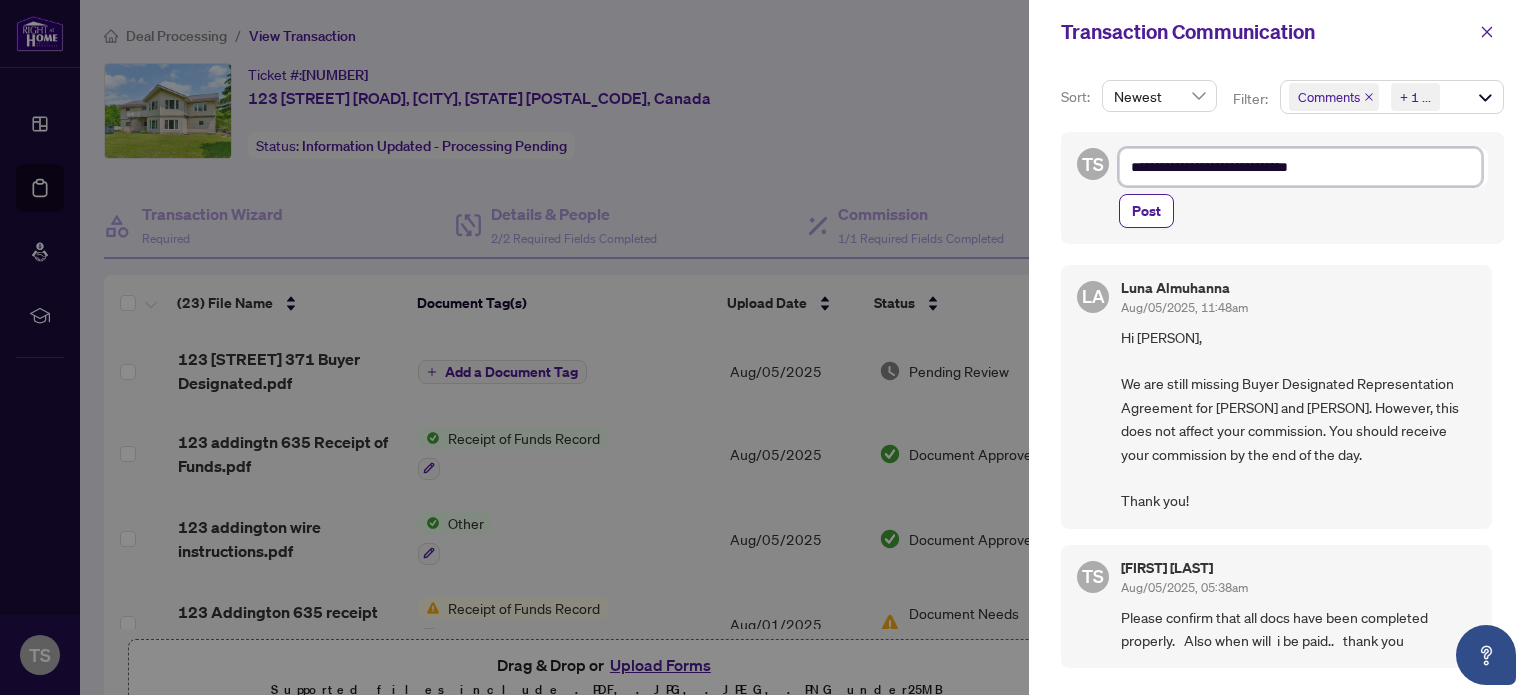 type on "**********" 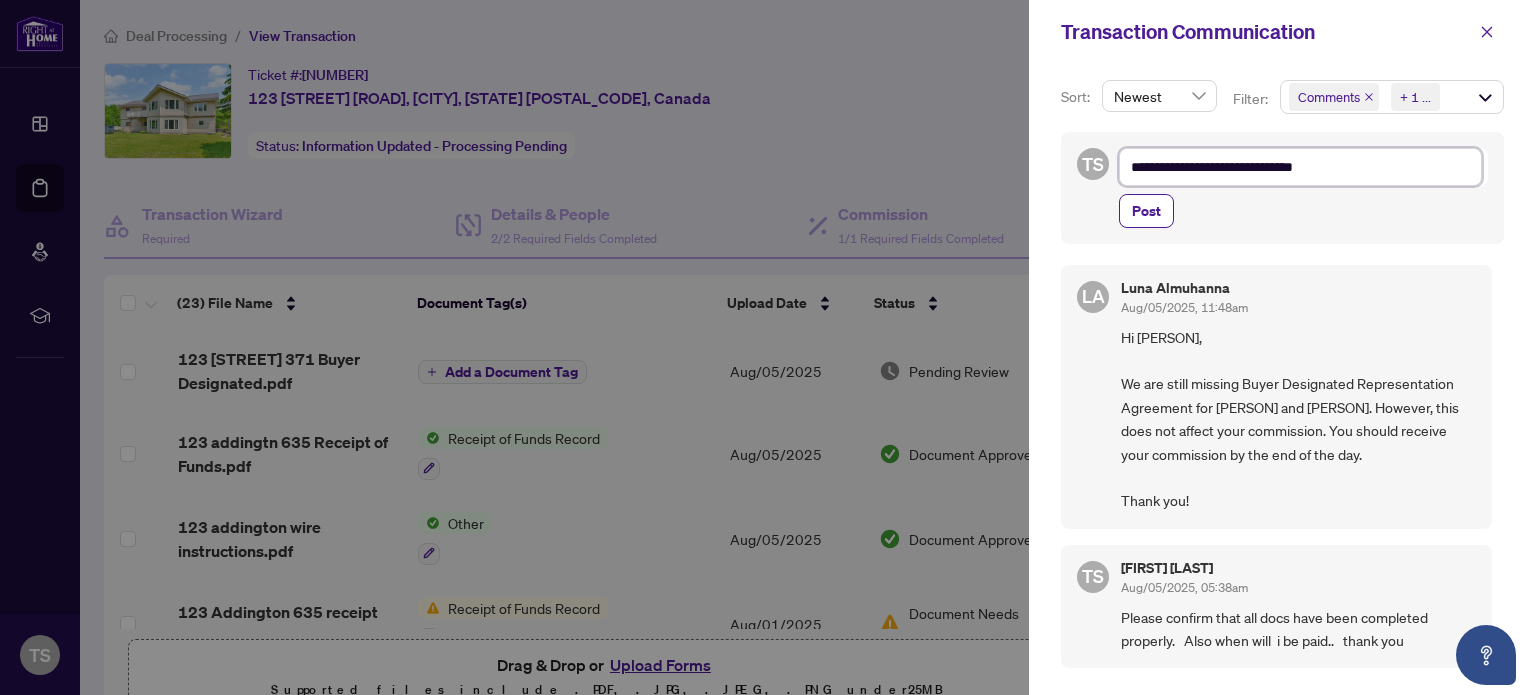 click on "**********" at bounding box center [1300, 167] 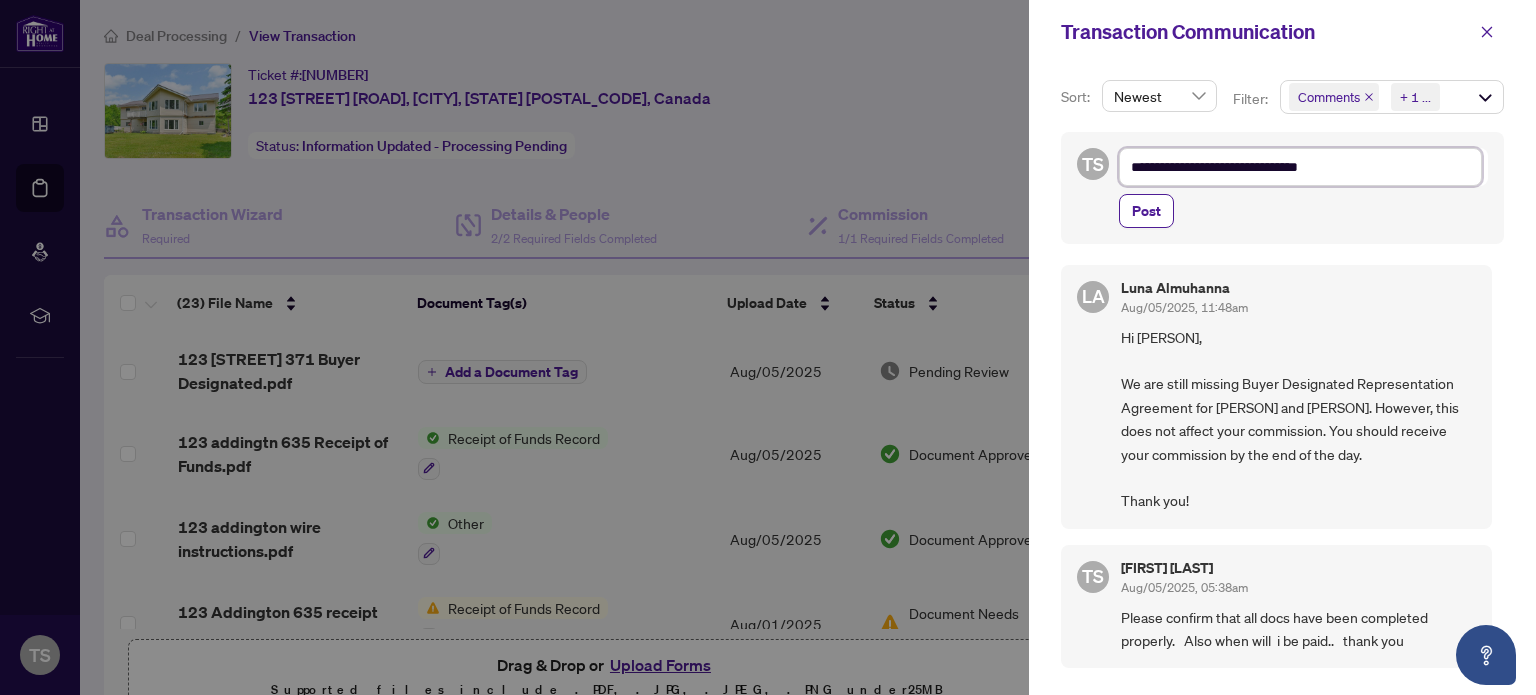 type on "**********" 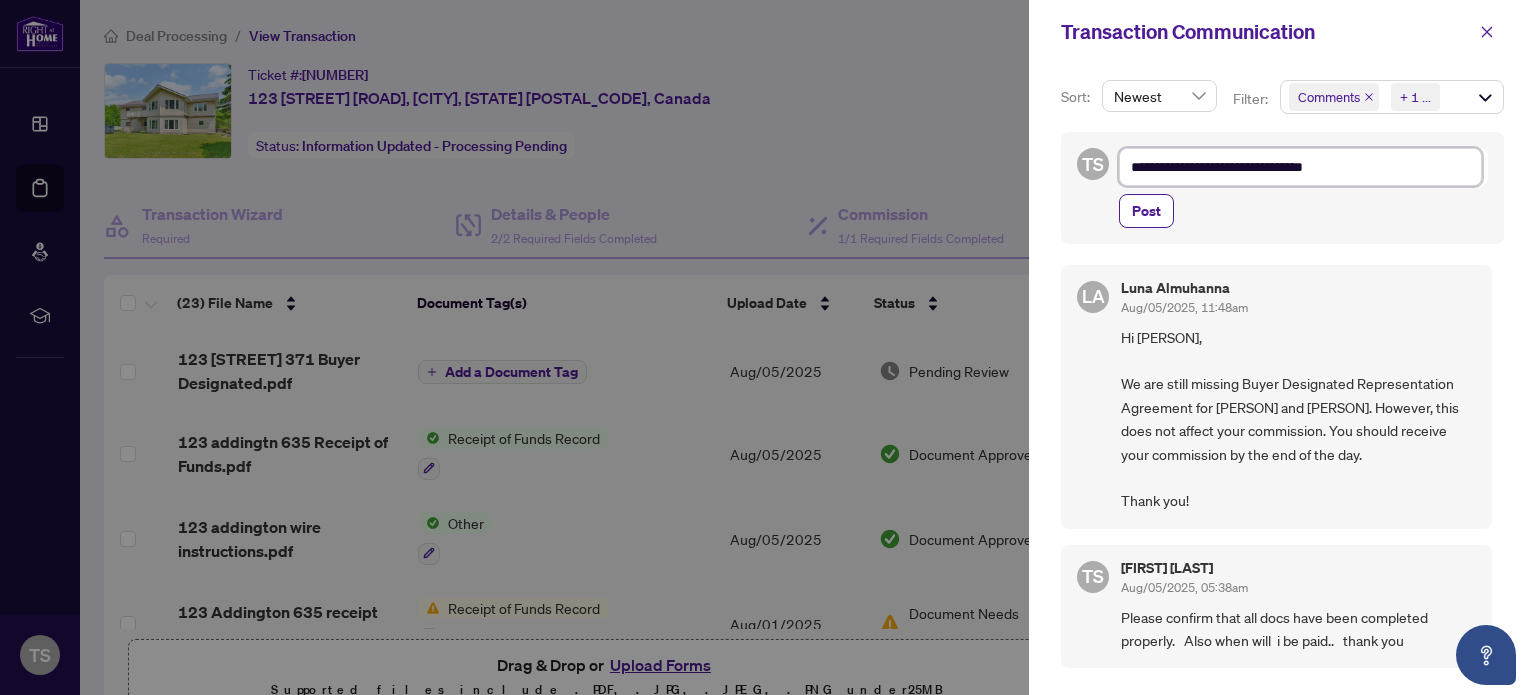type on "**********" 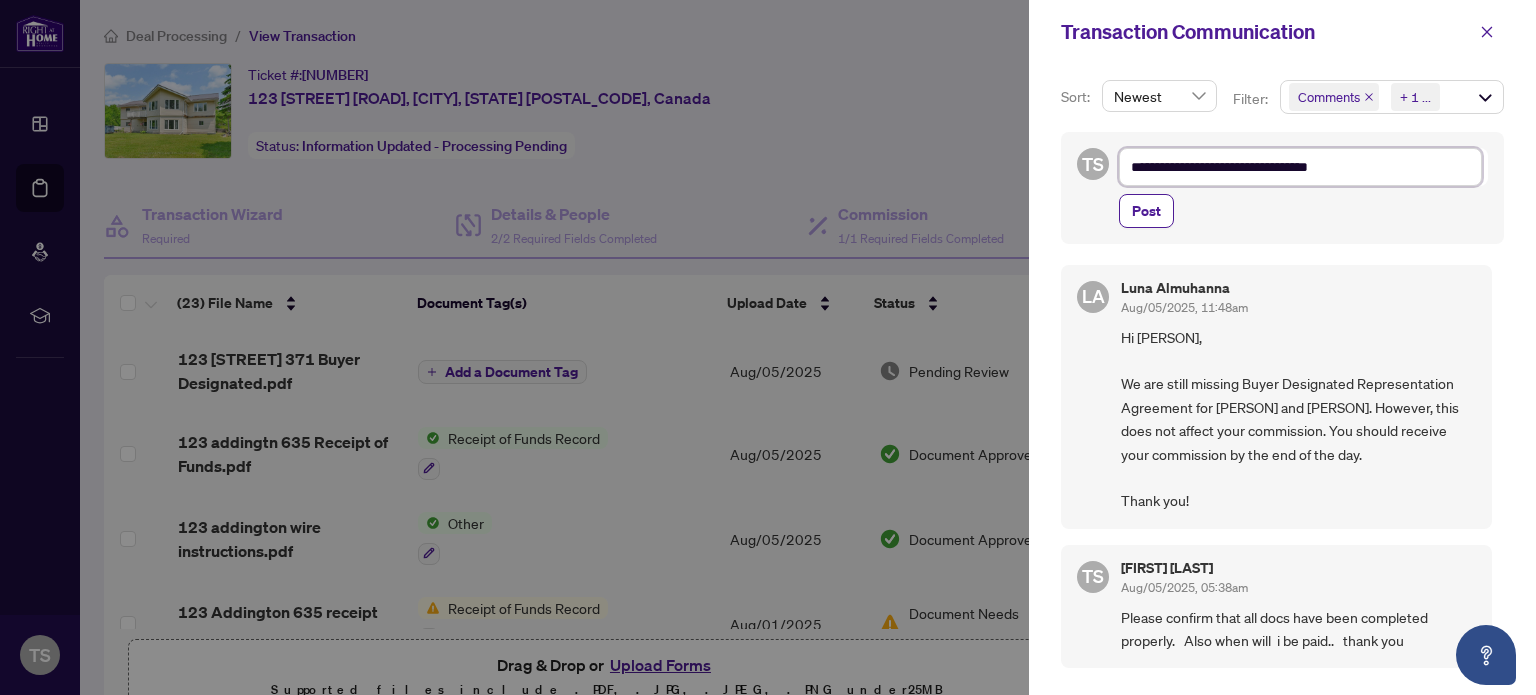 type on "**********" 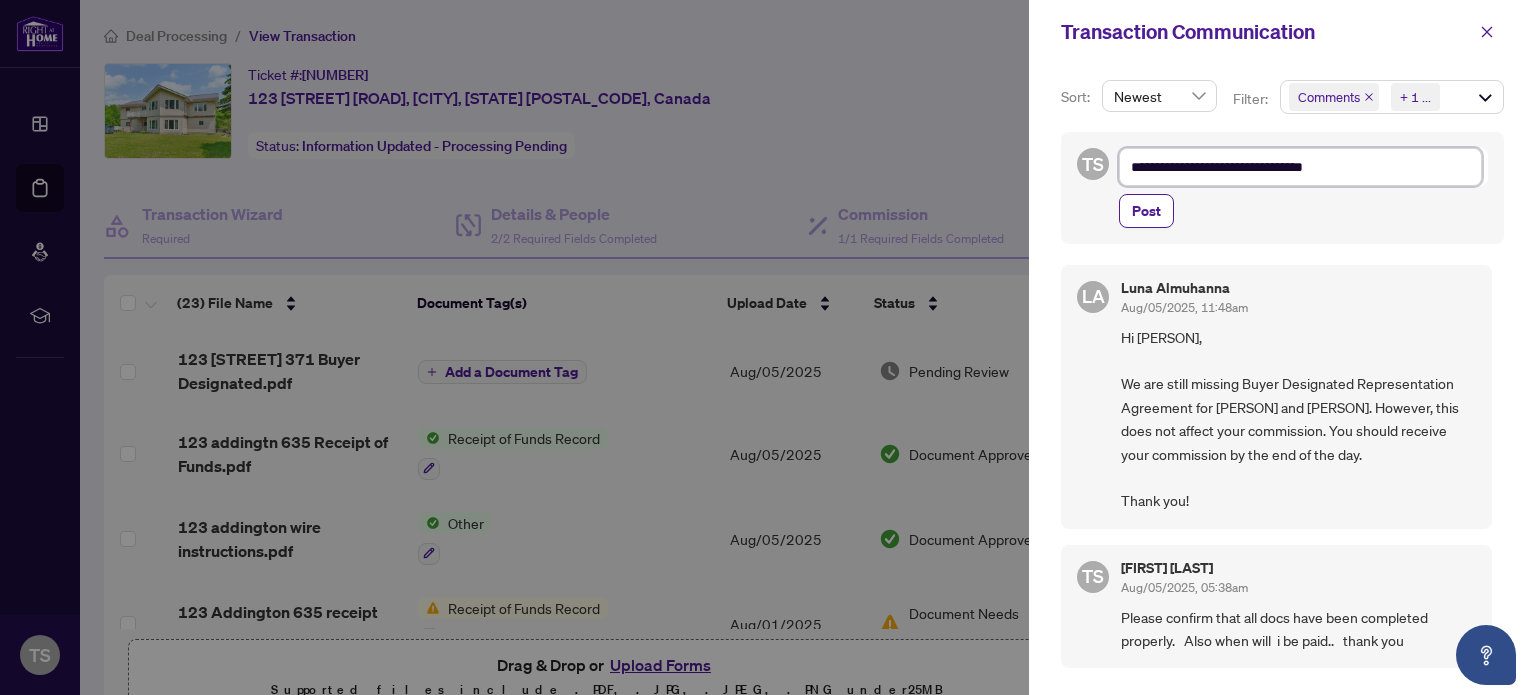 type on "**********" 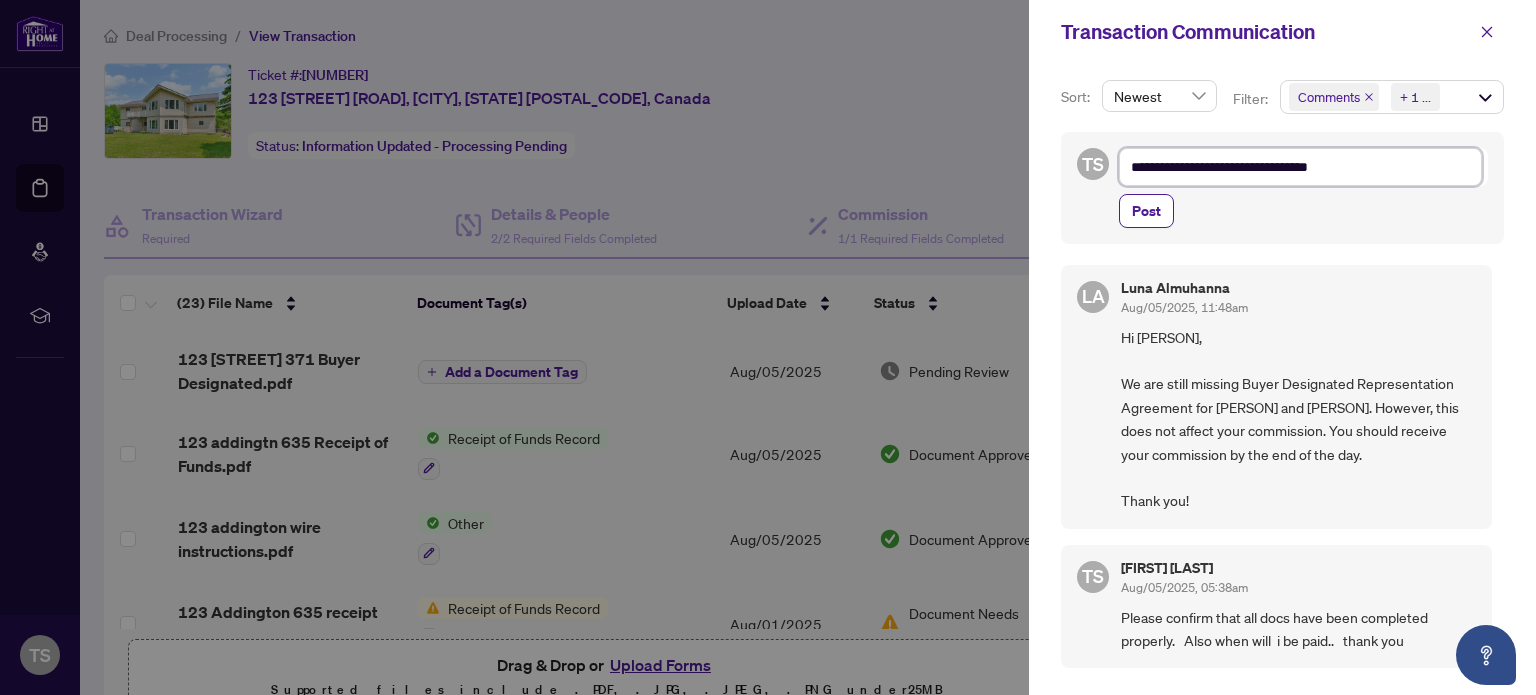 type on "**********" 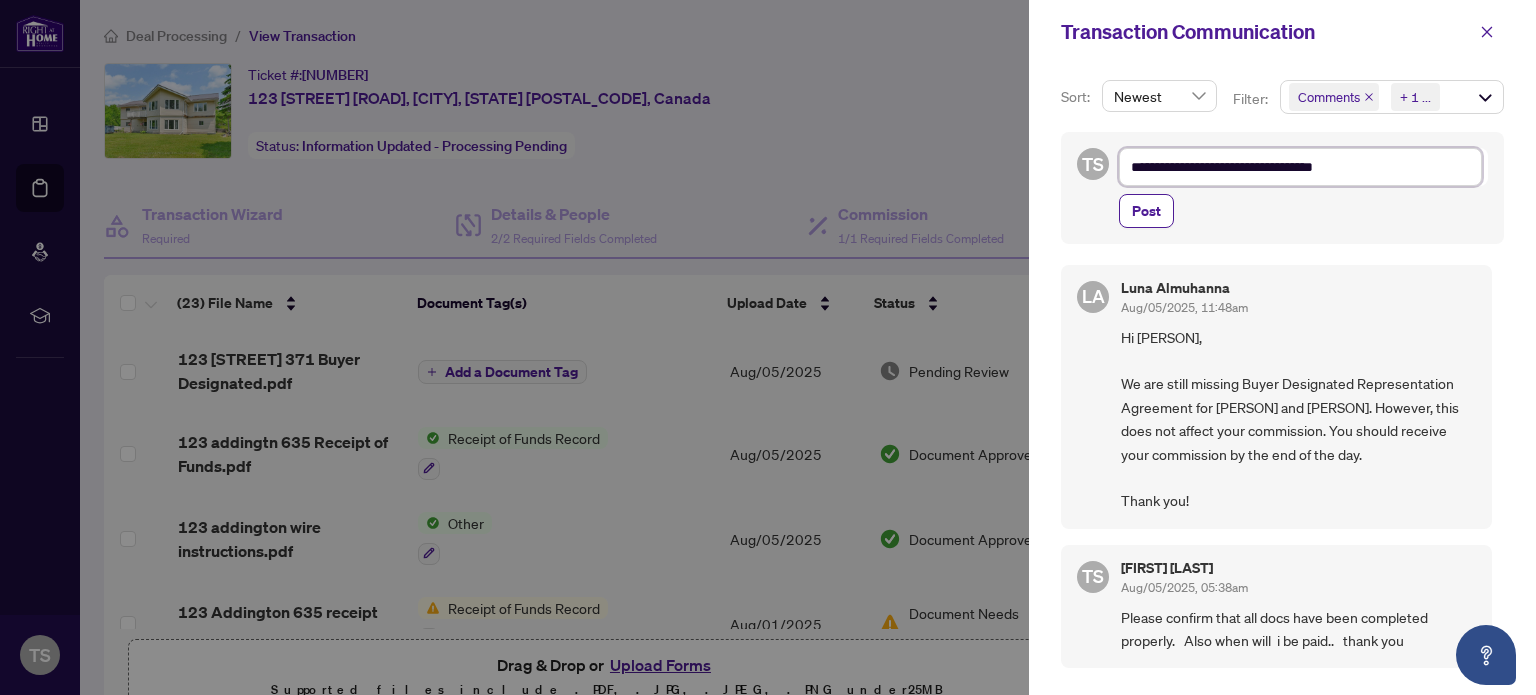 type on "**********" 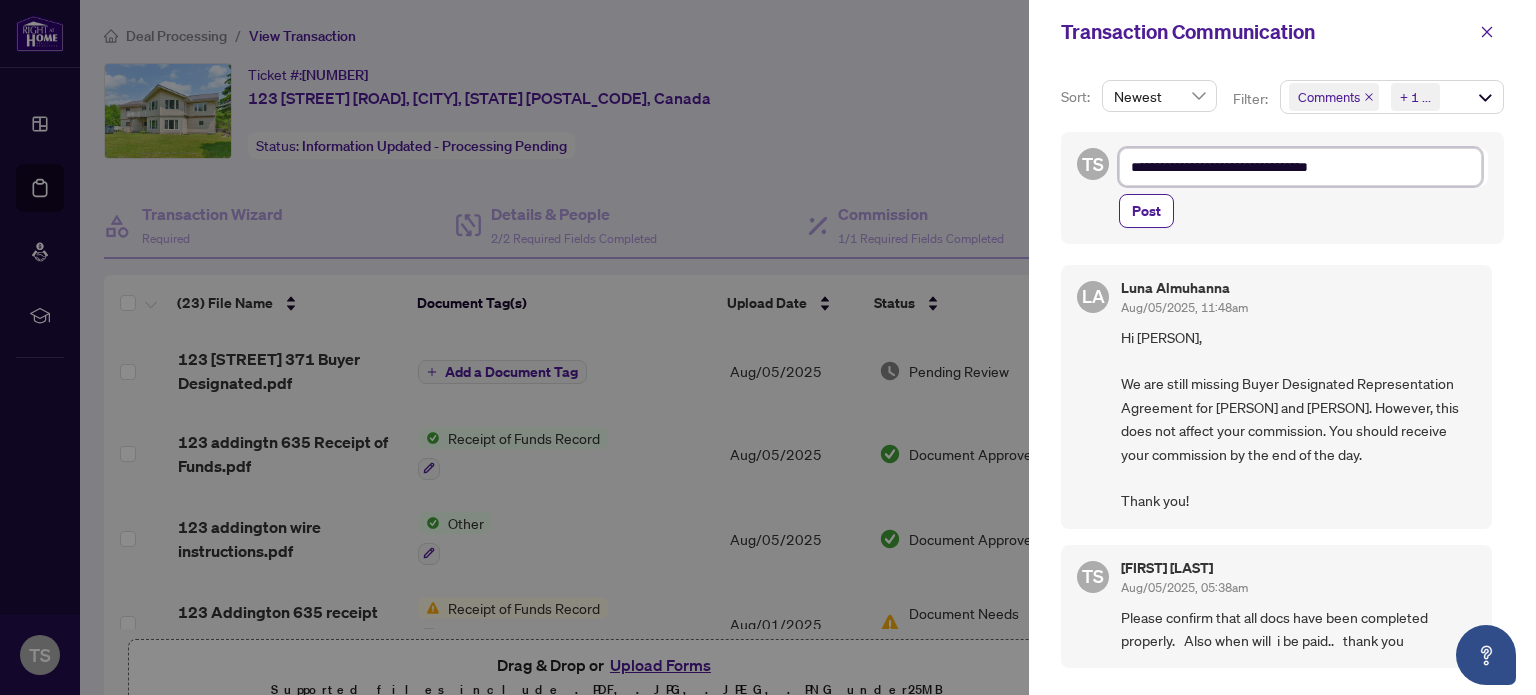 type on "**********" 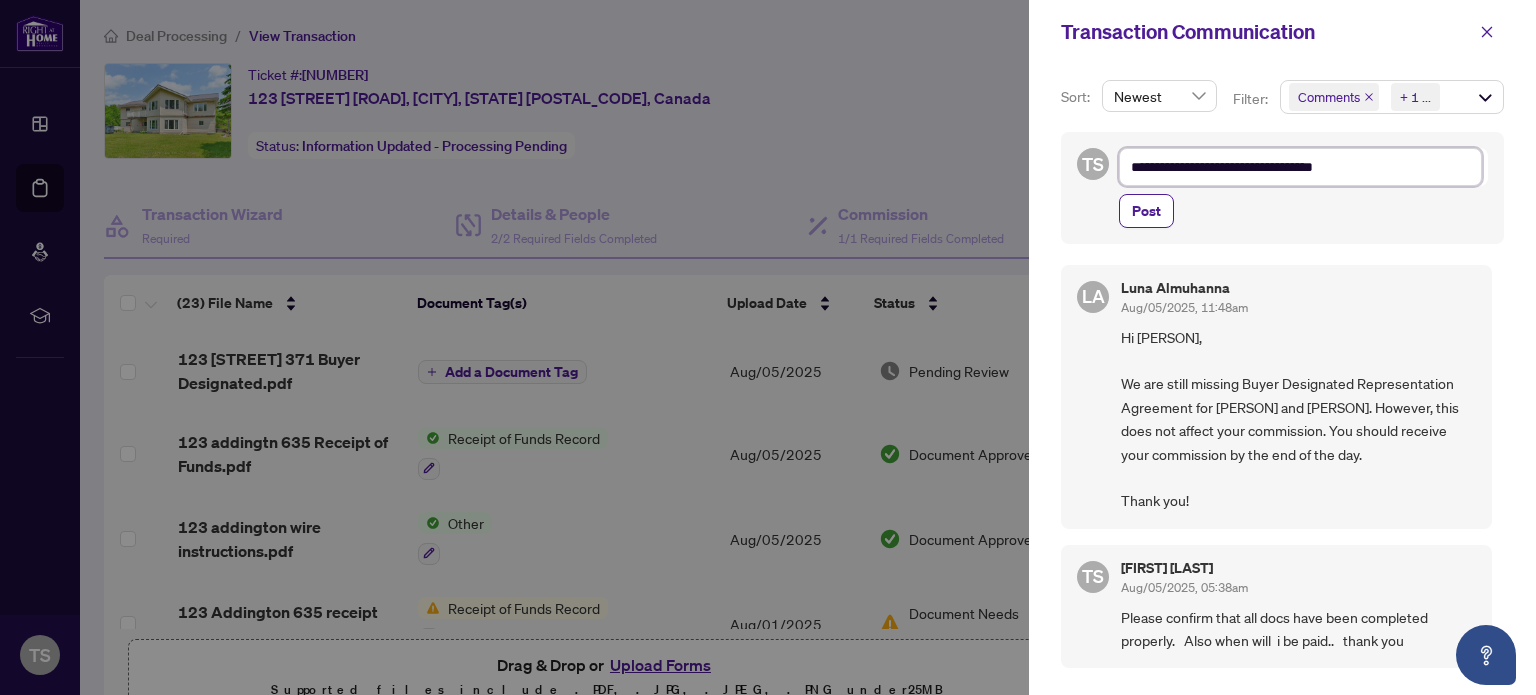 type on "**********" 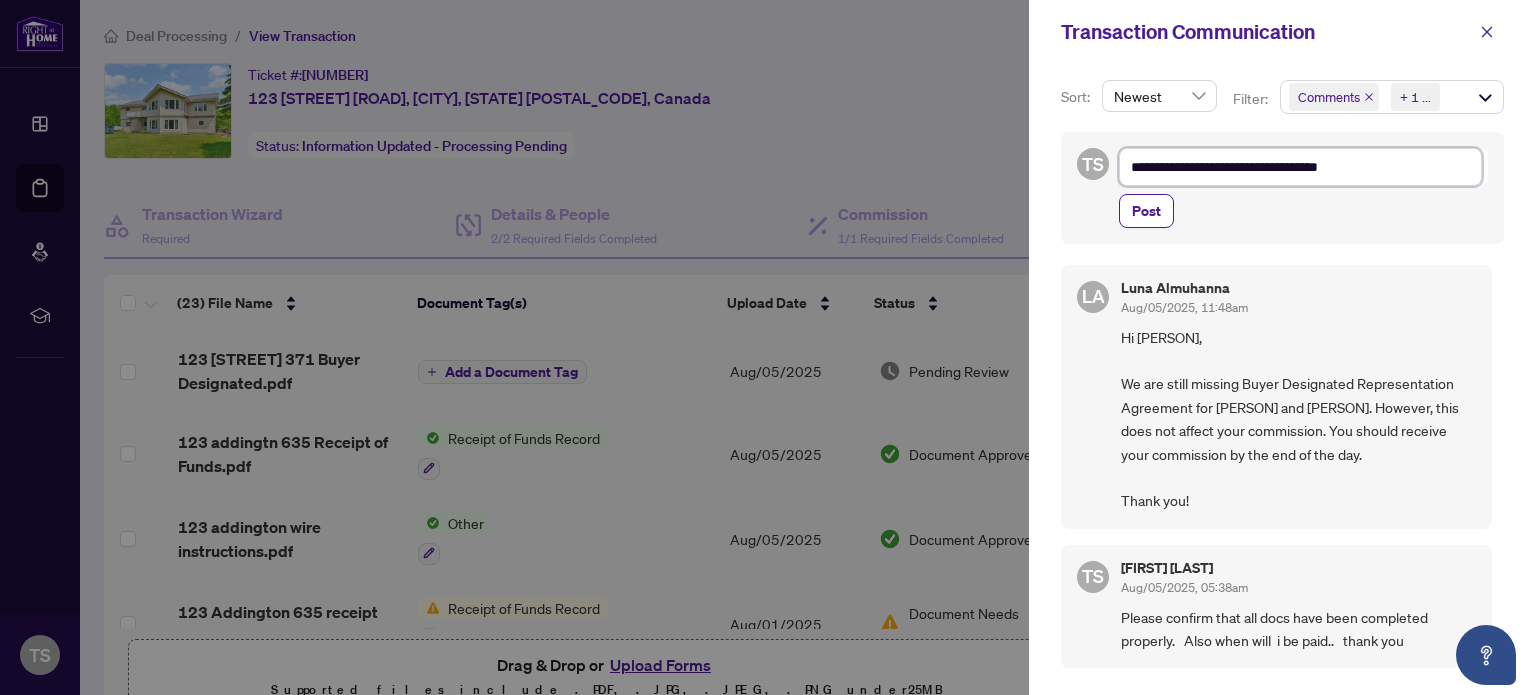 type on "**********" 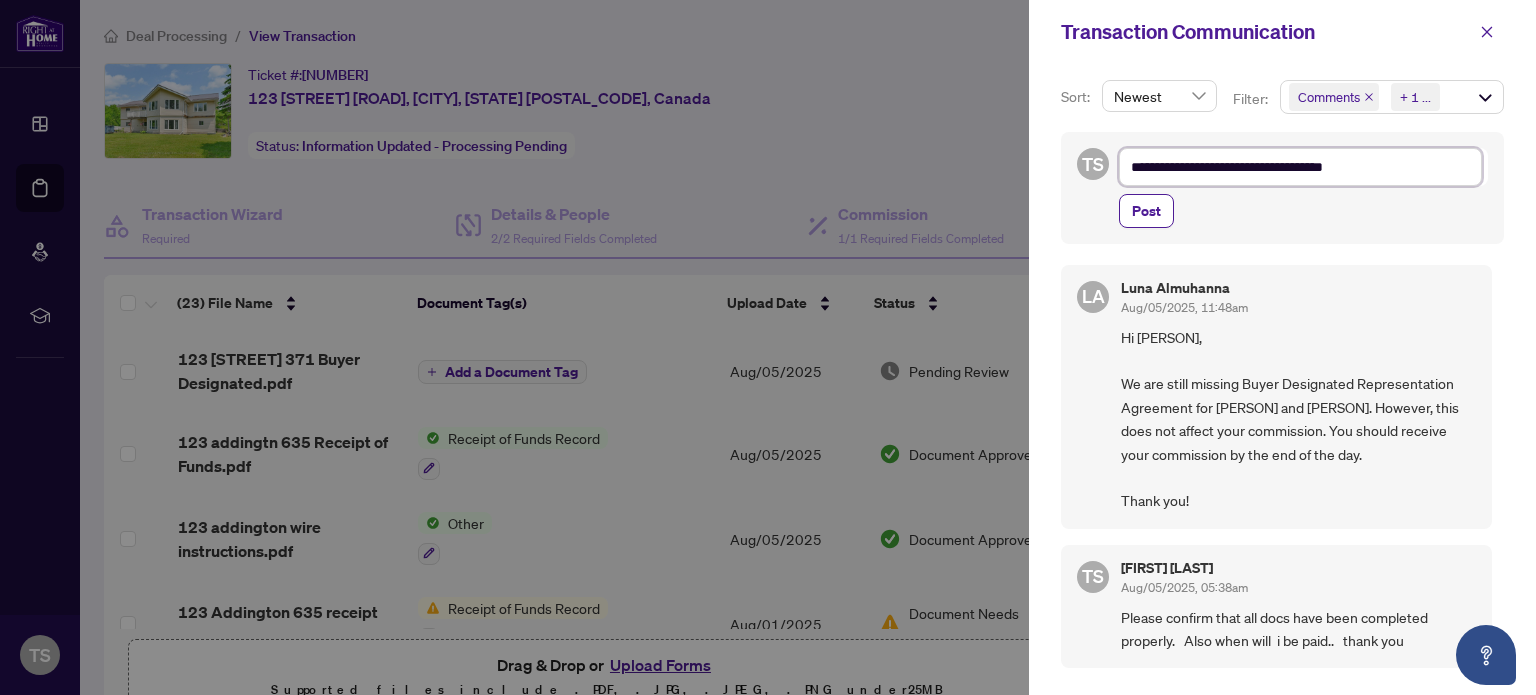 type on "**********" 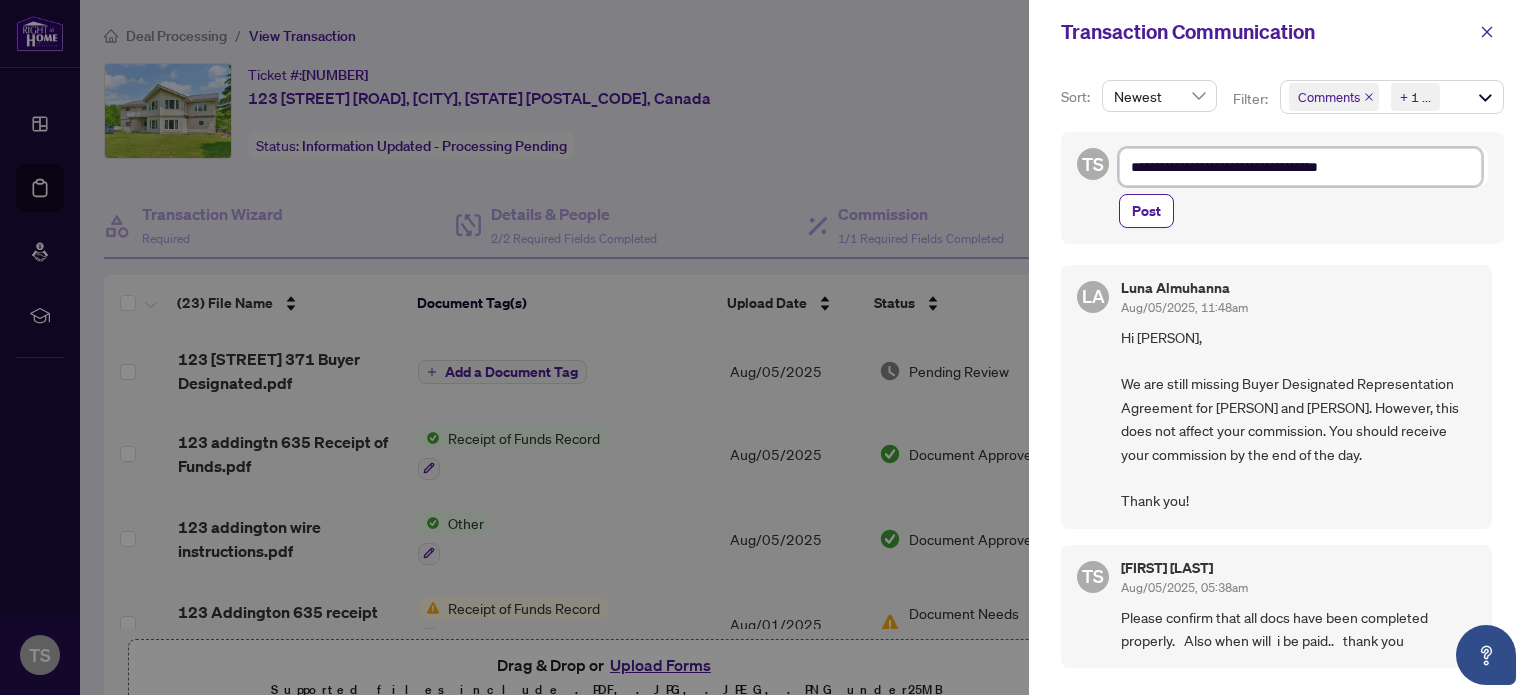 type on "**********" 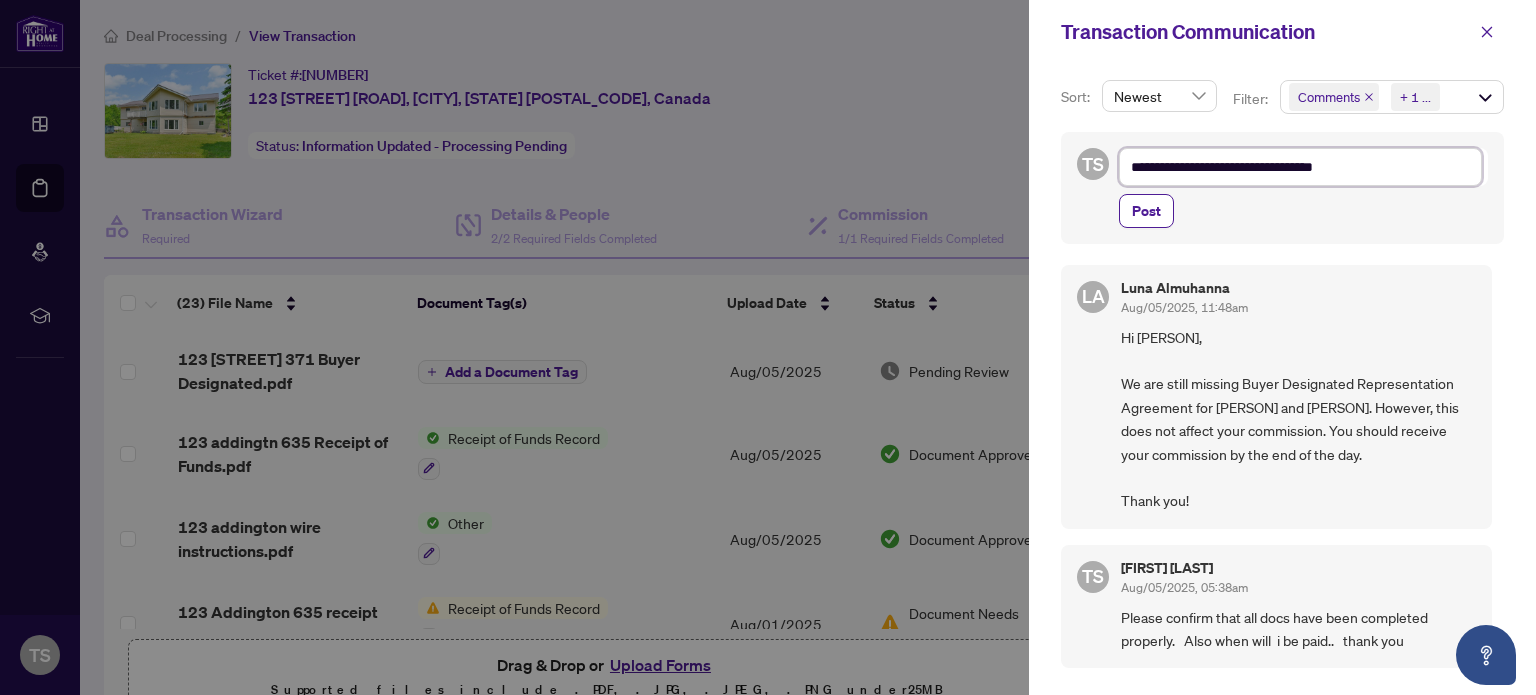type on "**********" 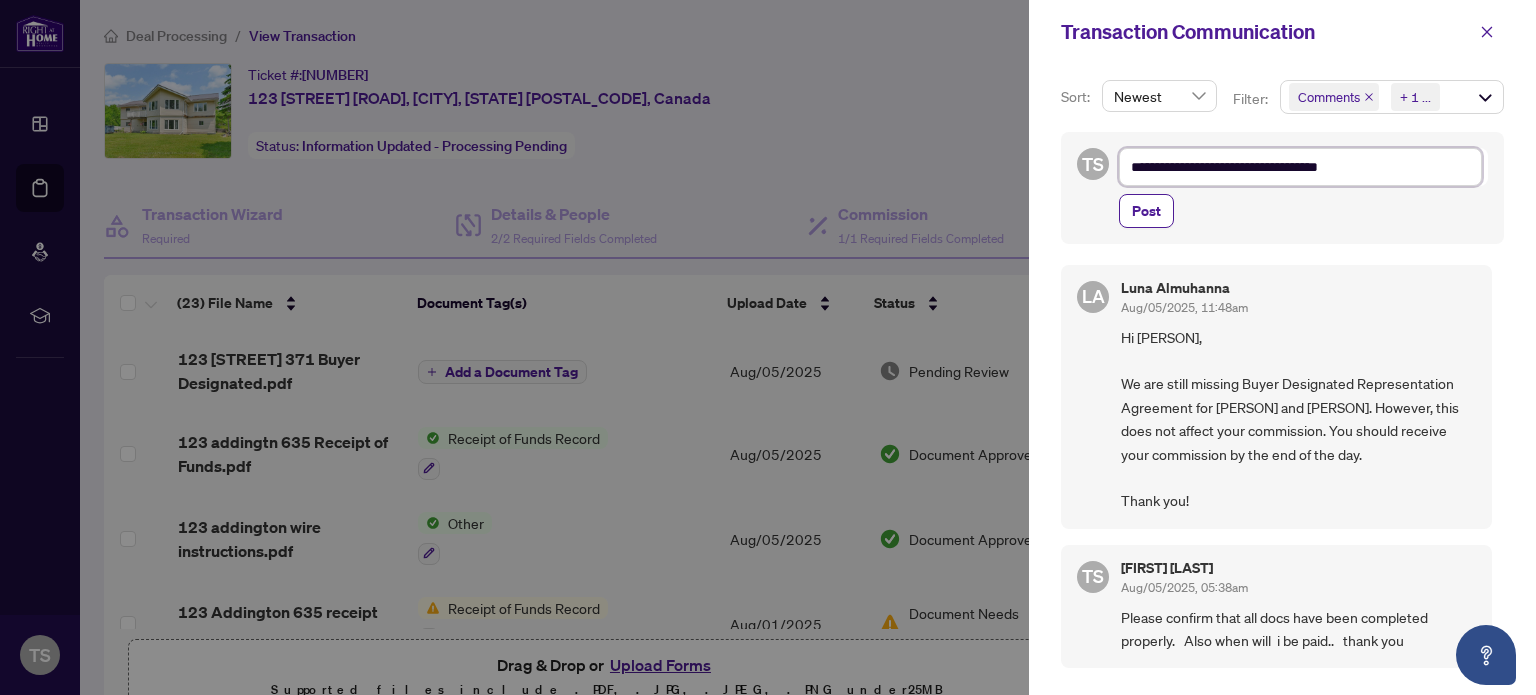 type on "**********" 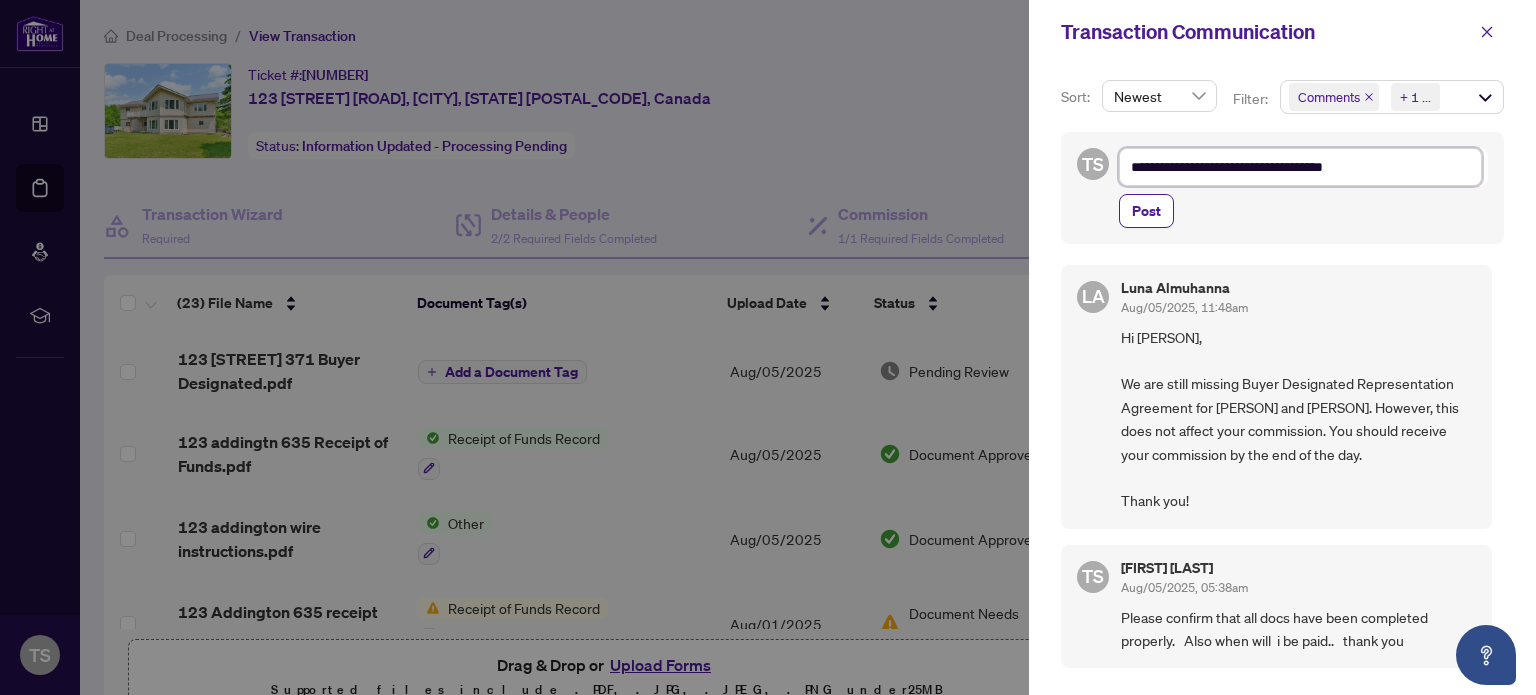 type 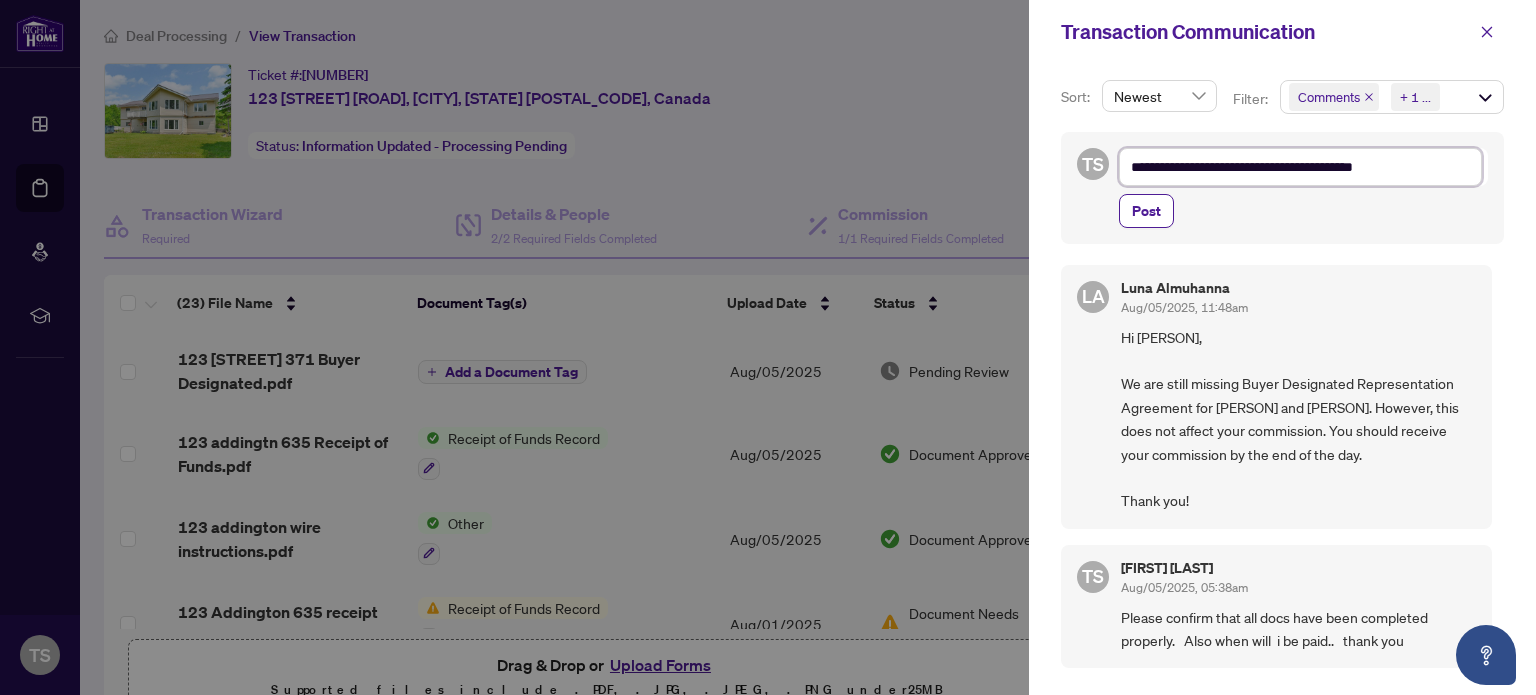click on "**********" at bounding box center [1300, 167] 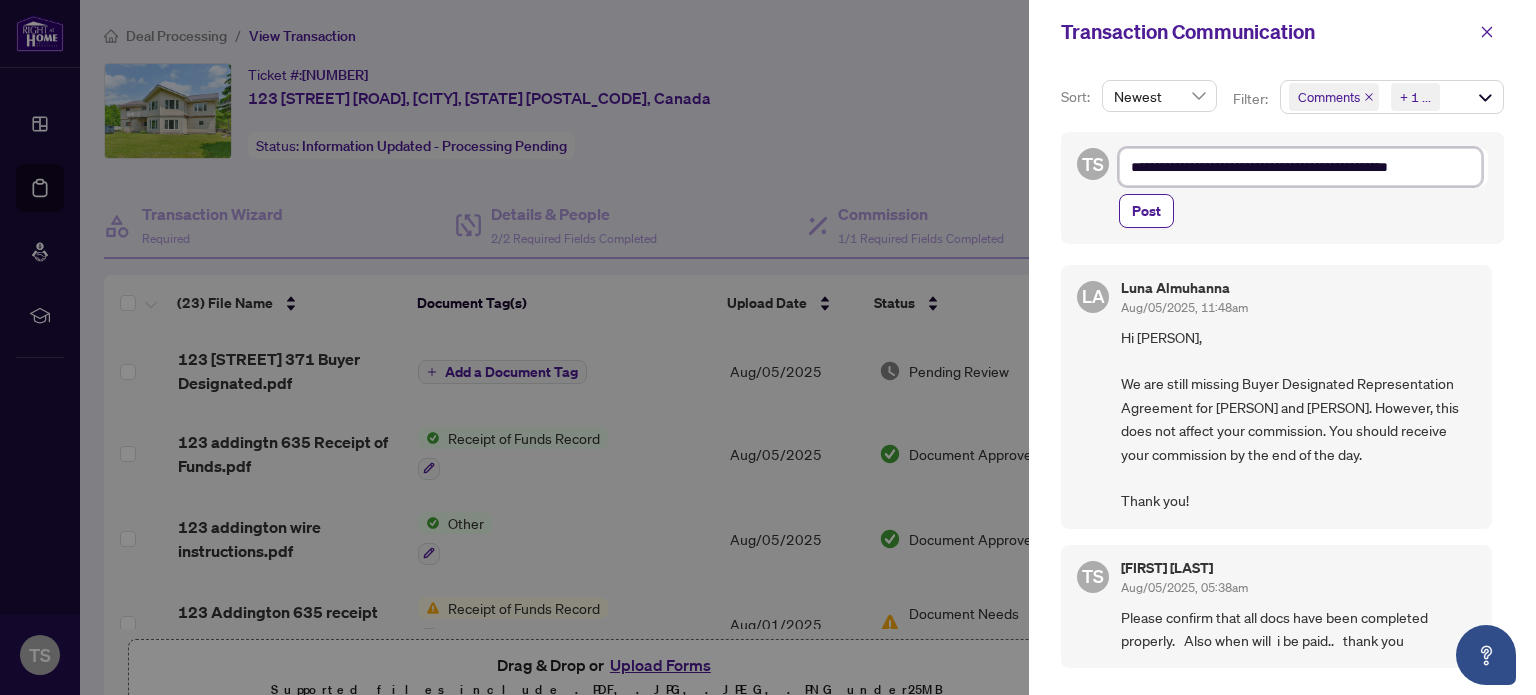 click on "**********" at bounding box center [1300, 167] 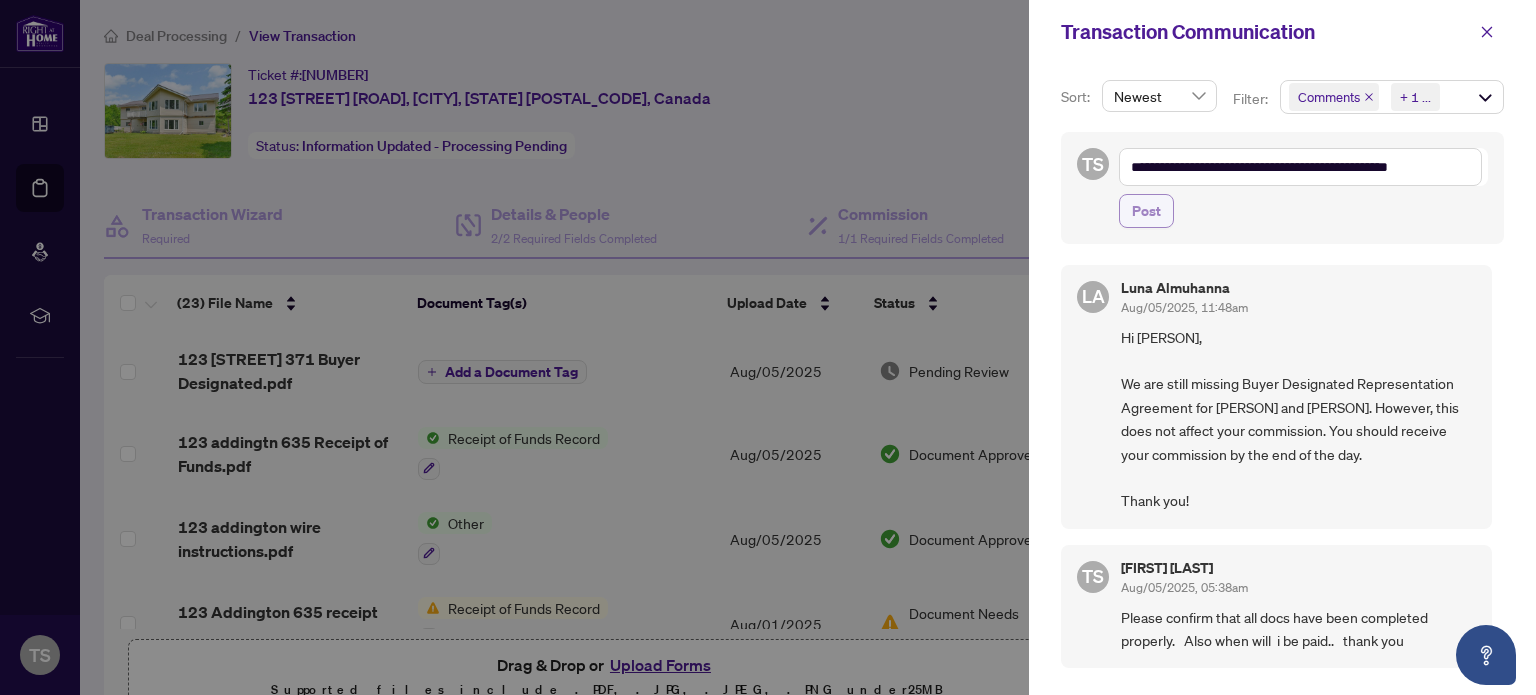 click on "Post" at bounding box center [1146, 211] 